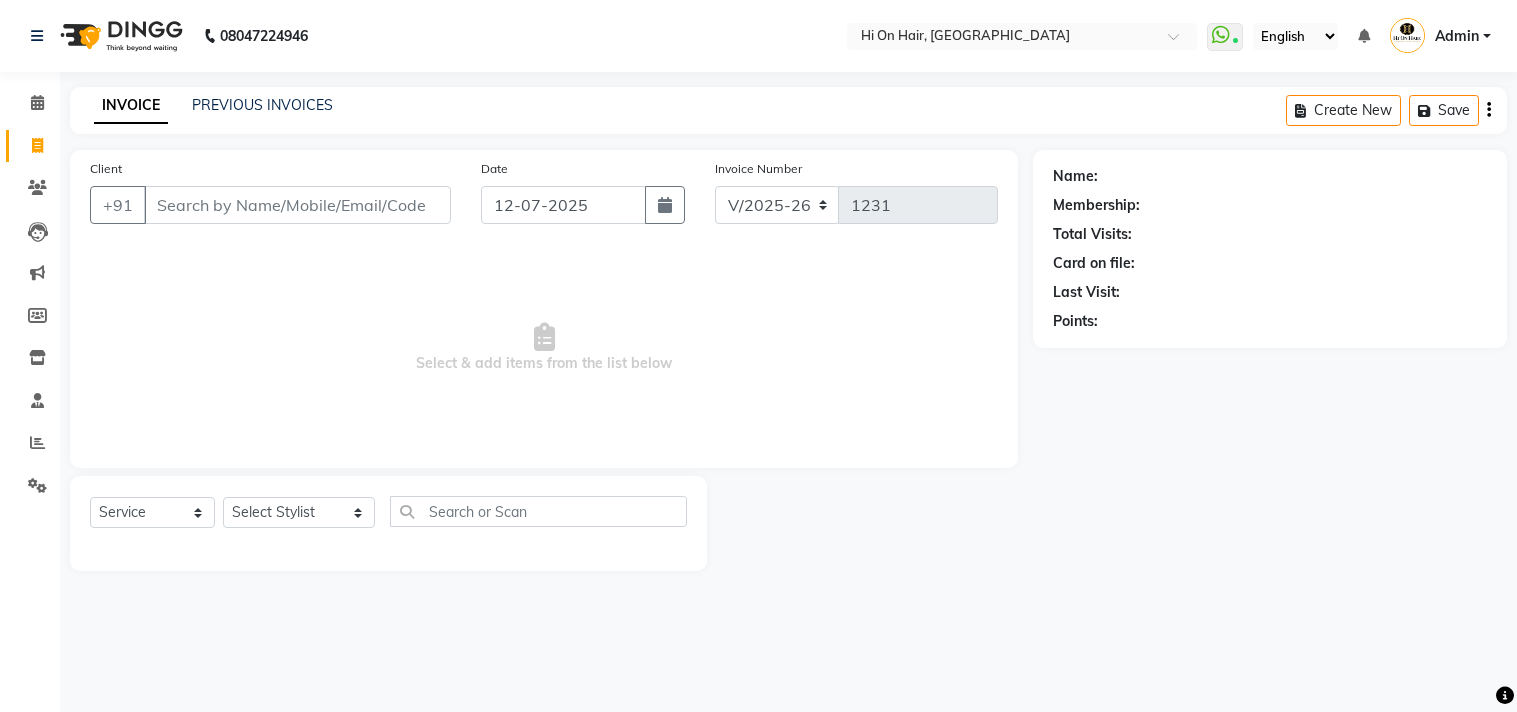 select on "535" 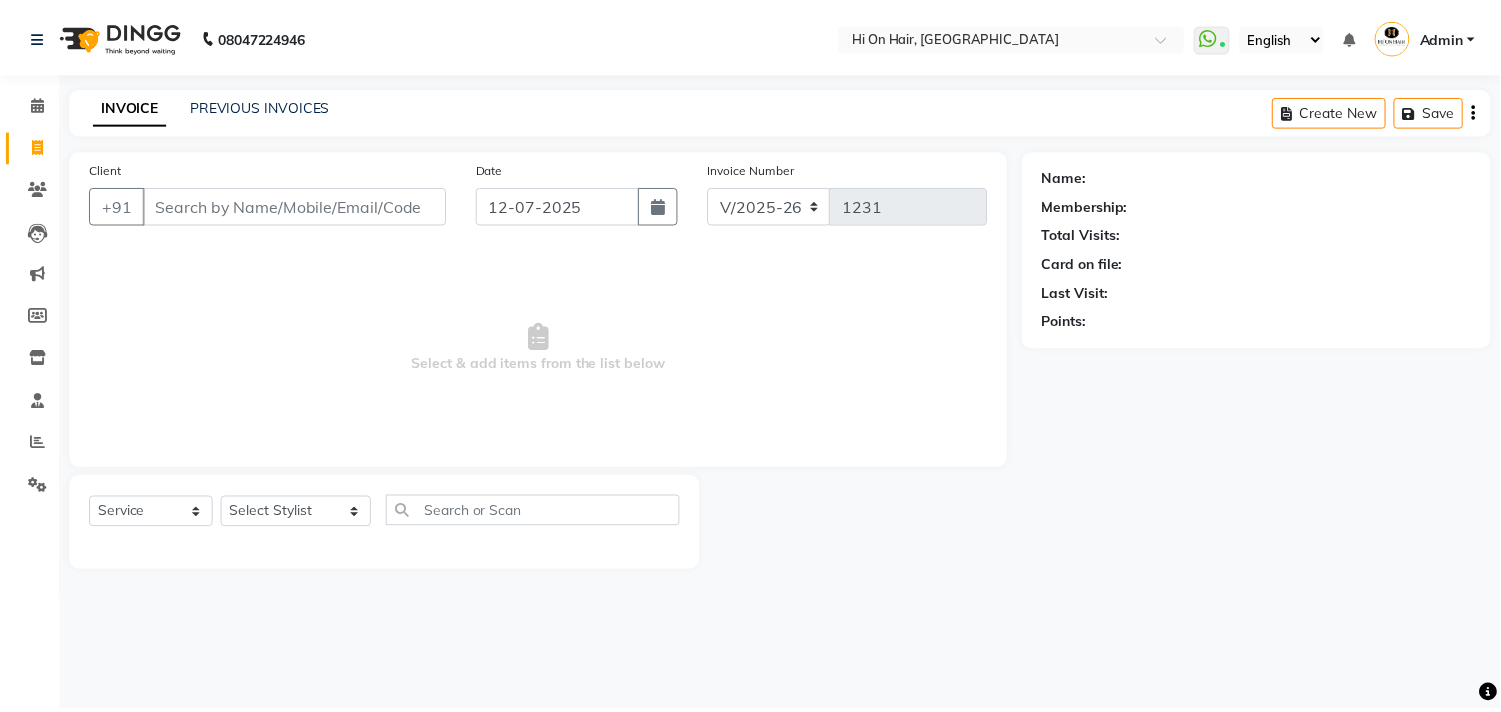 scroll, scrollTop: 0, scrollLeft: 0, axis: both 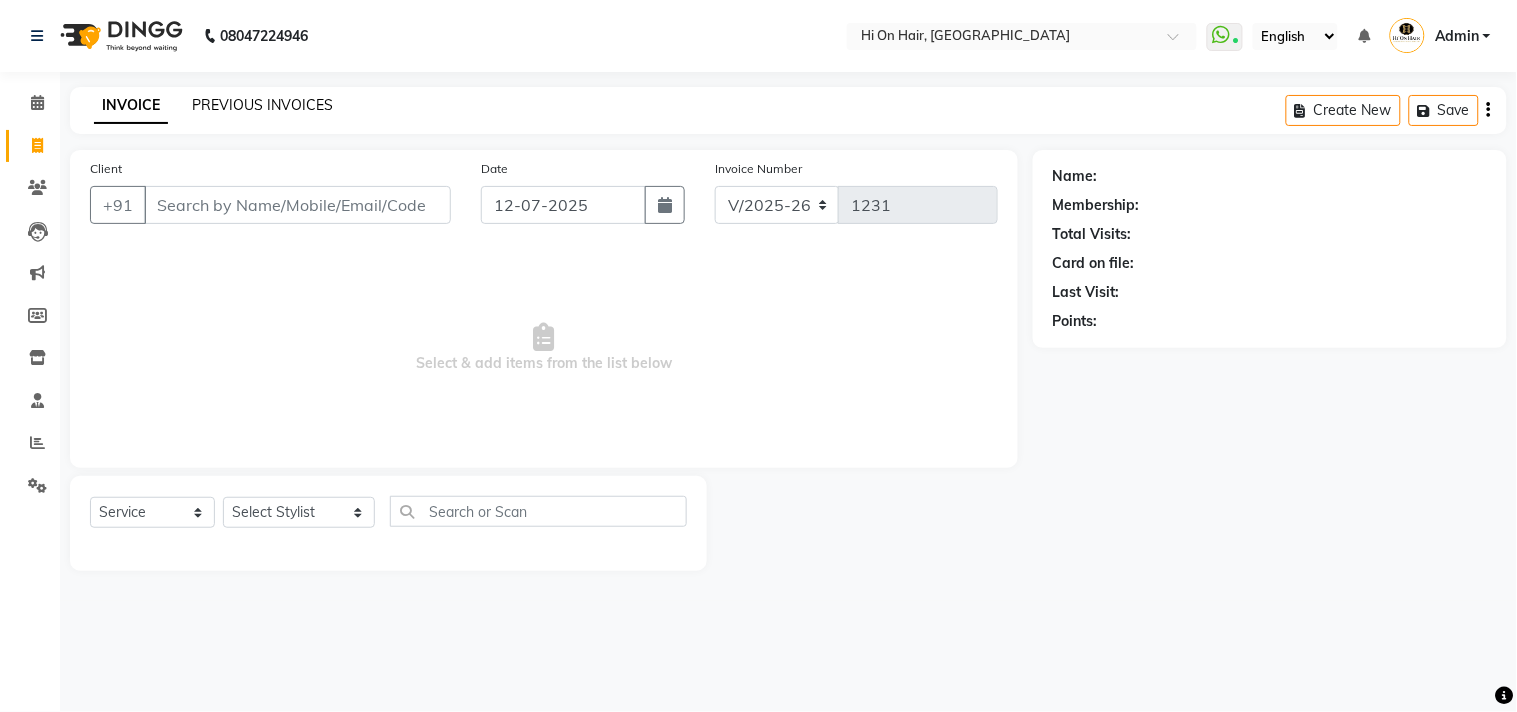 click on "PREVIOUS INVOICES" 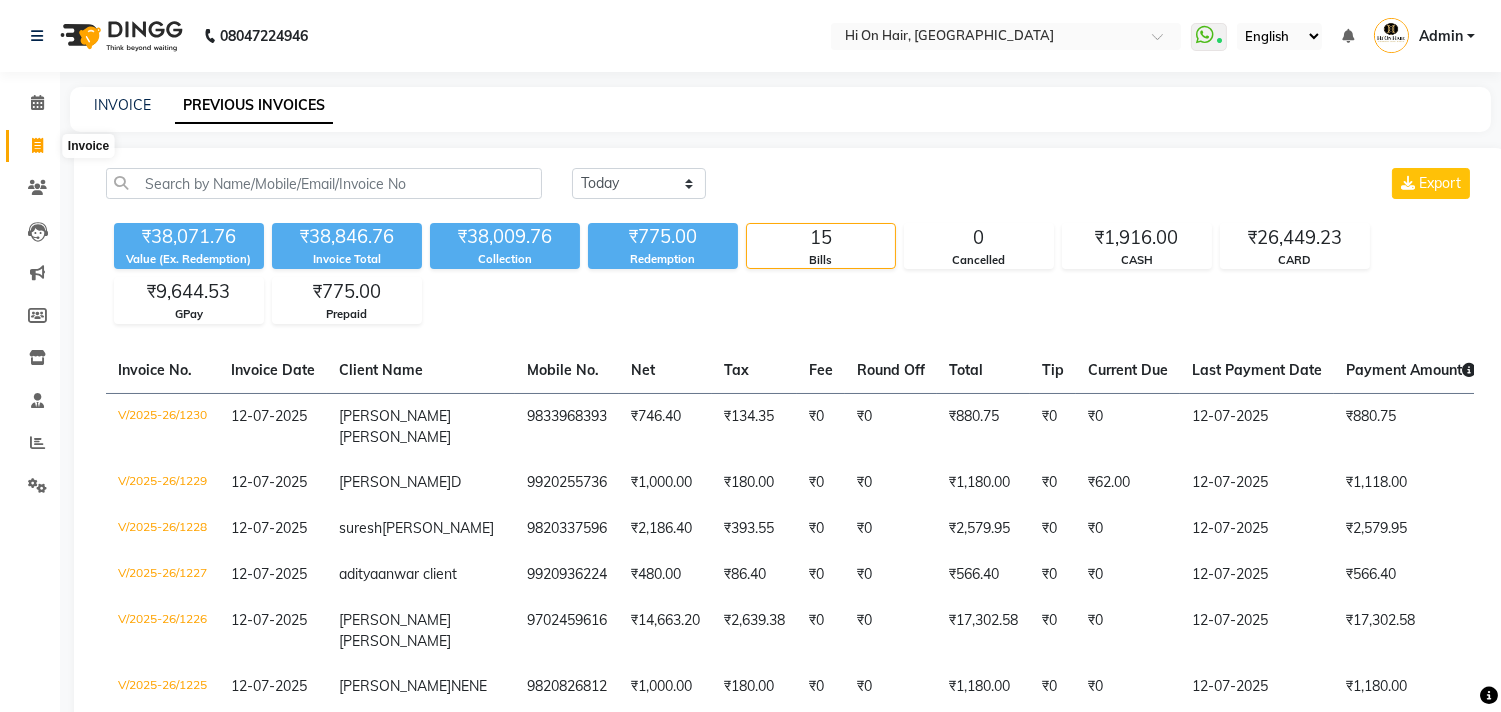 drag, startPoint x: 35, startPoint y: 146, endPoint x: 42, endPoint y: 162, distance: 17.464249 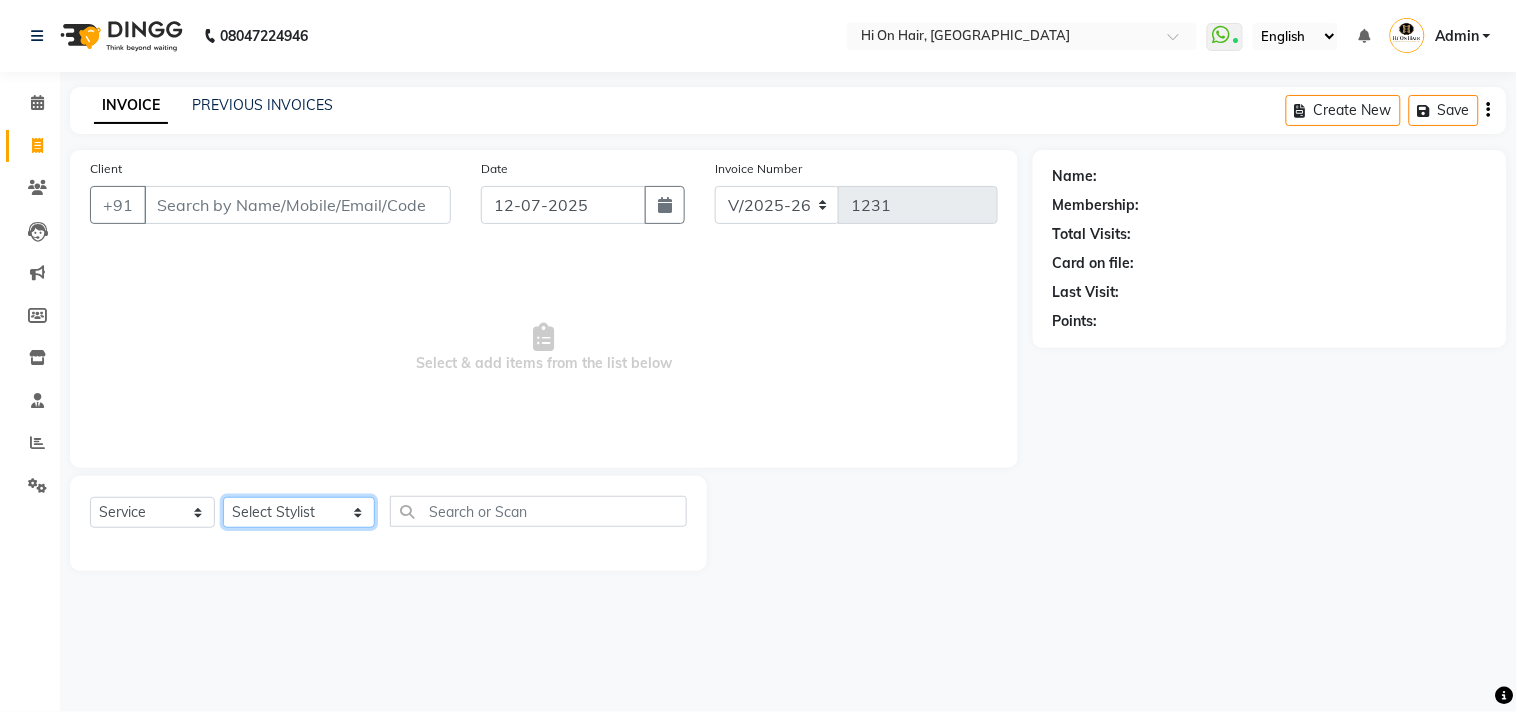 click on "Select Stylist [PERSON_NAME] [PERSON_NAME] Hi On Hair MAKYOPHI [PERSON_NAME] [PERSON_NAME] Raani [PERSON_NAME] [PERSON_NAME] [PERSON_NAME] [PERSON_NAME] SOSEM [PERSON_NAME]" 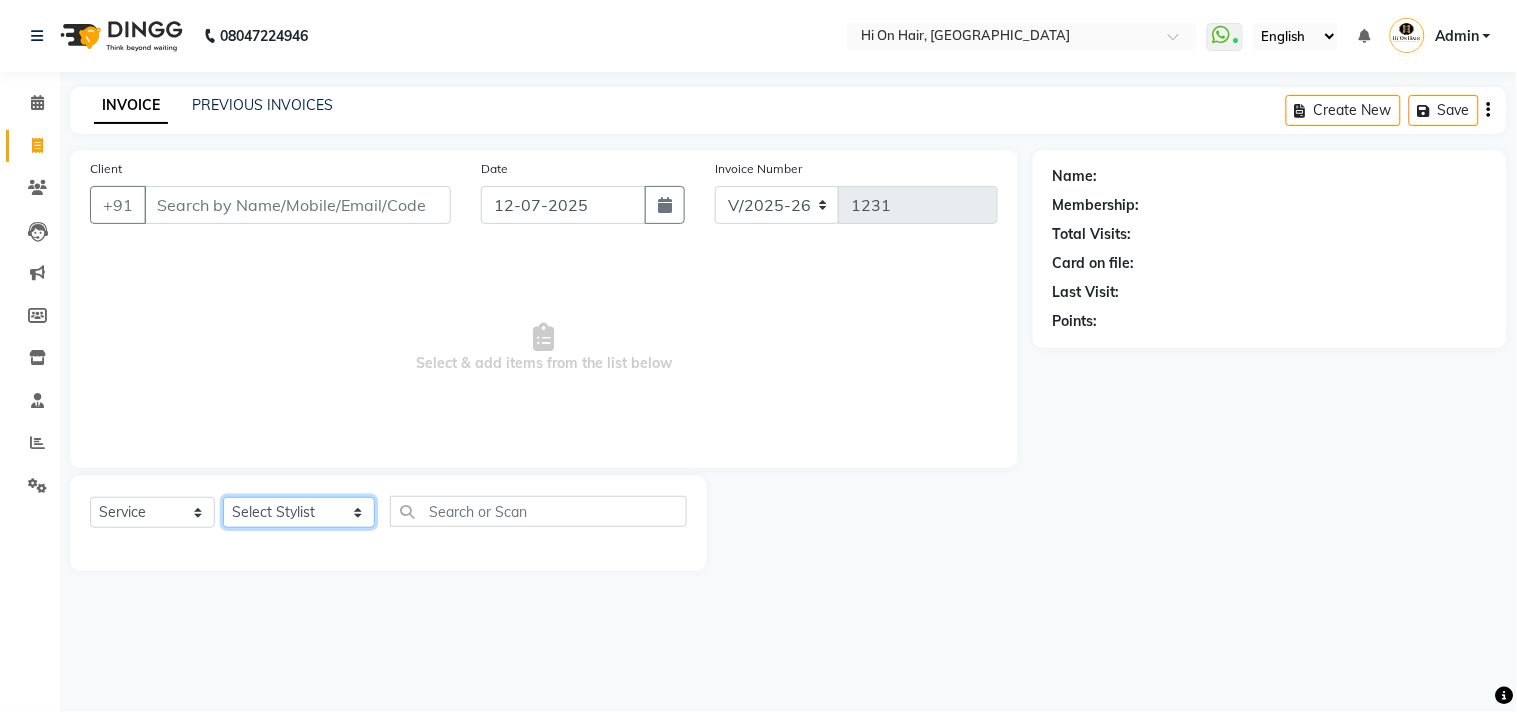 select on "26489" 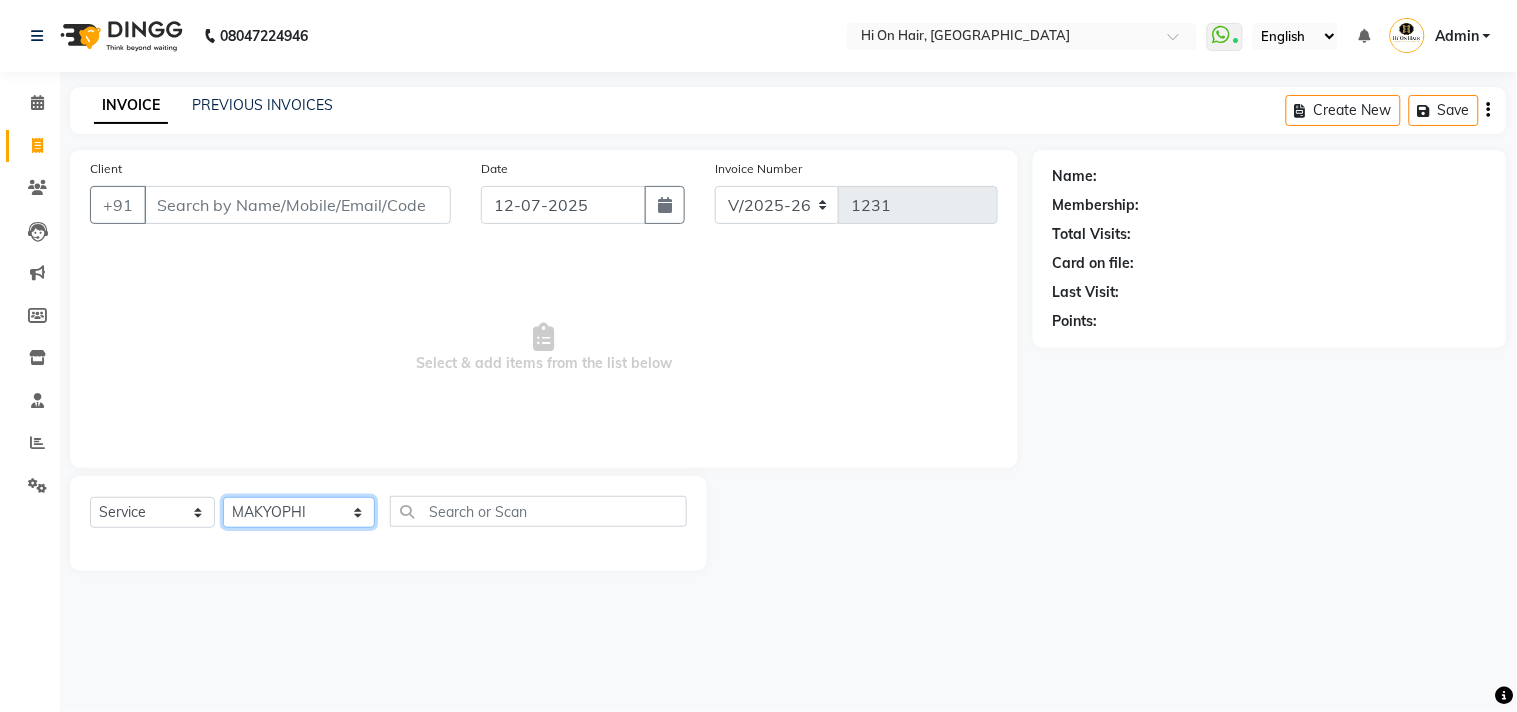 click on "Select Stylist [PERSON_NAME] [PERSON_NAME] Hi On Hair MAKYOPHI [PERSON_NAME] [PERSON_NAME] Raani [PERSON_NAME] [PERSON_NAME] [PERSON_NAME] [PERSON_NAME] SOSEM [PERSON_NAME]" 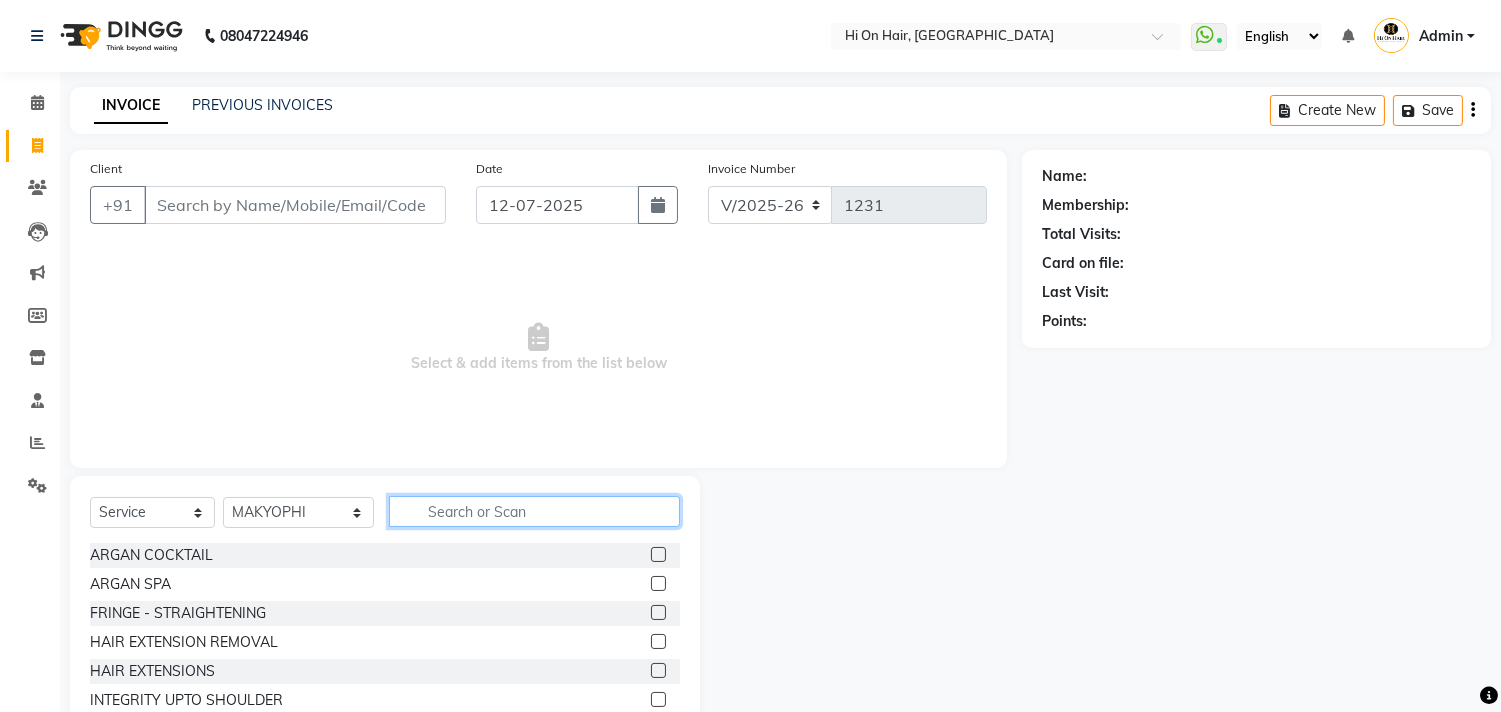 click 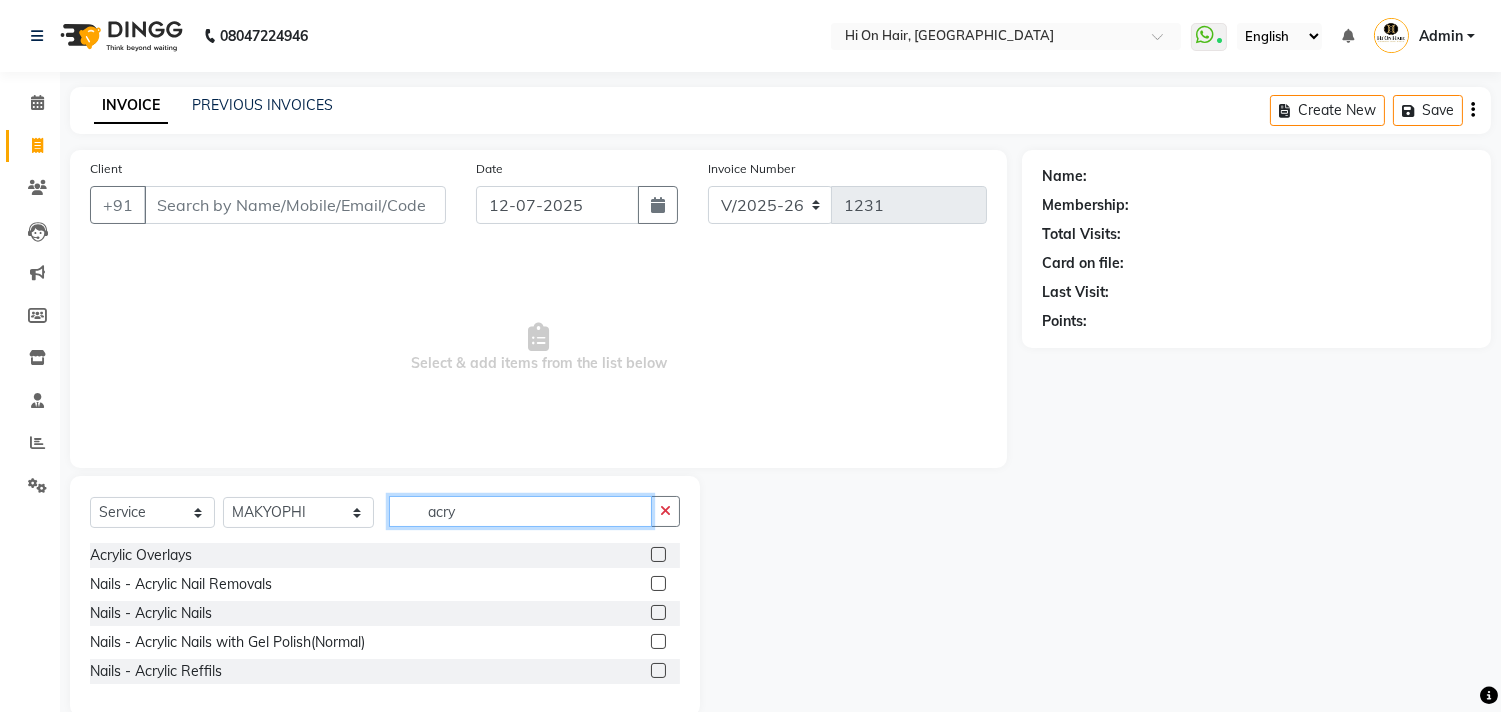 type on "acry" 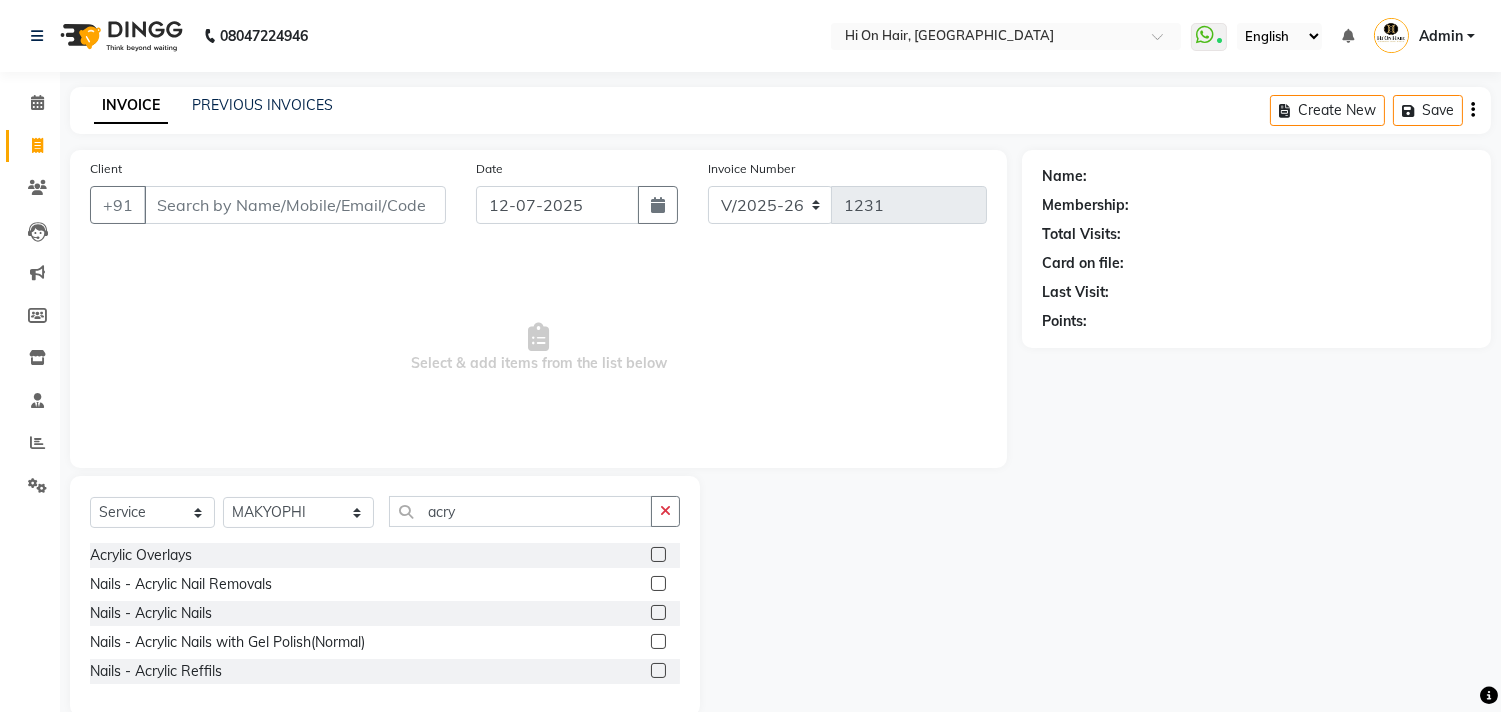 click 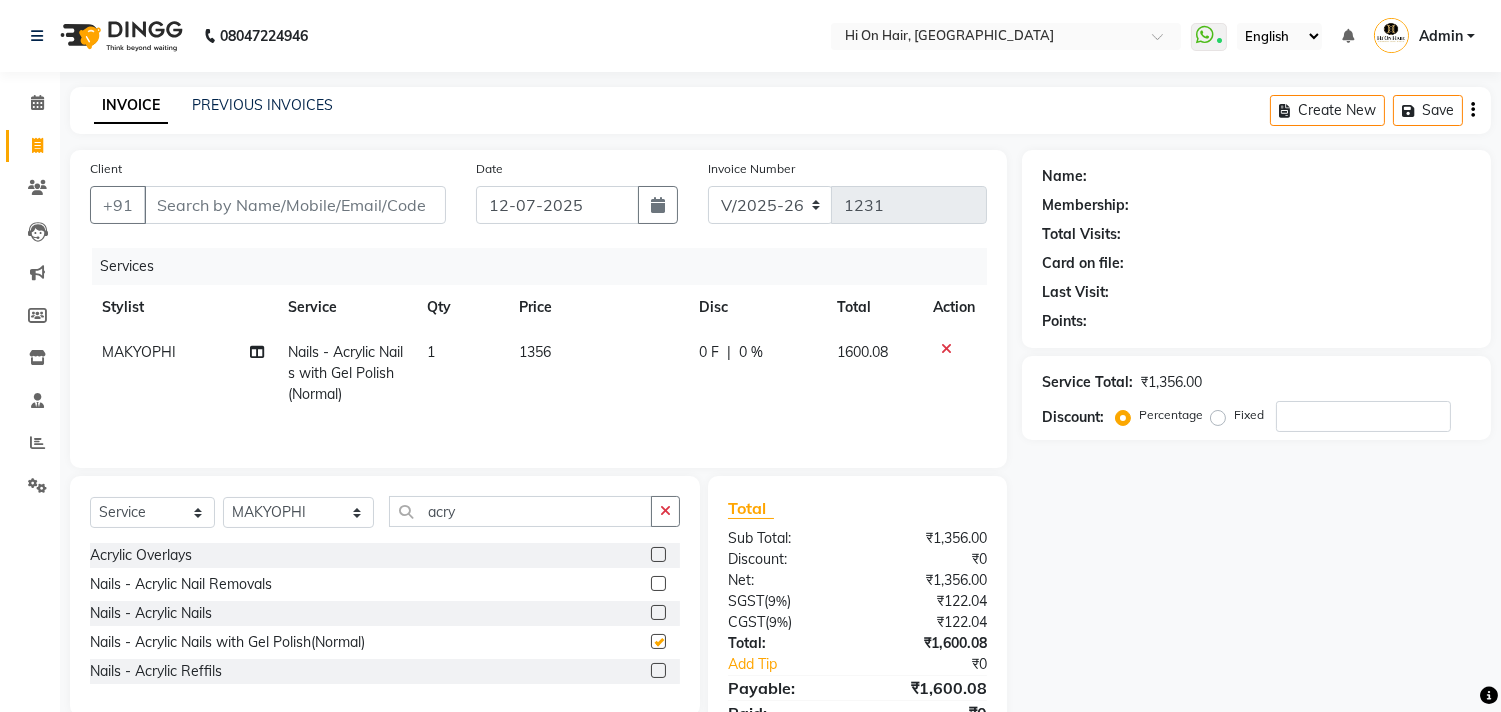 checkbox on "false" 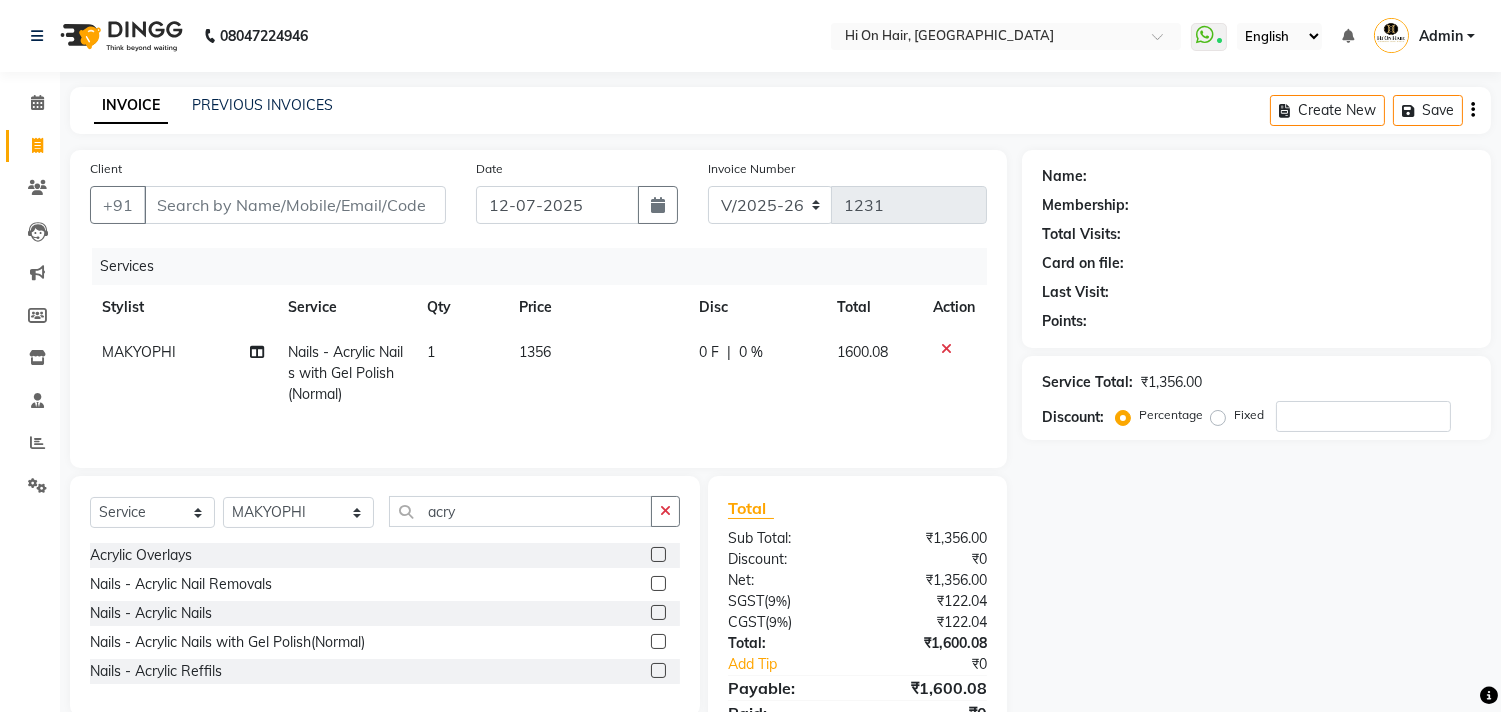 click on "1356" 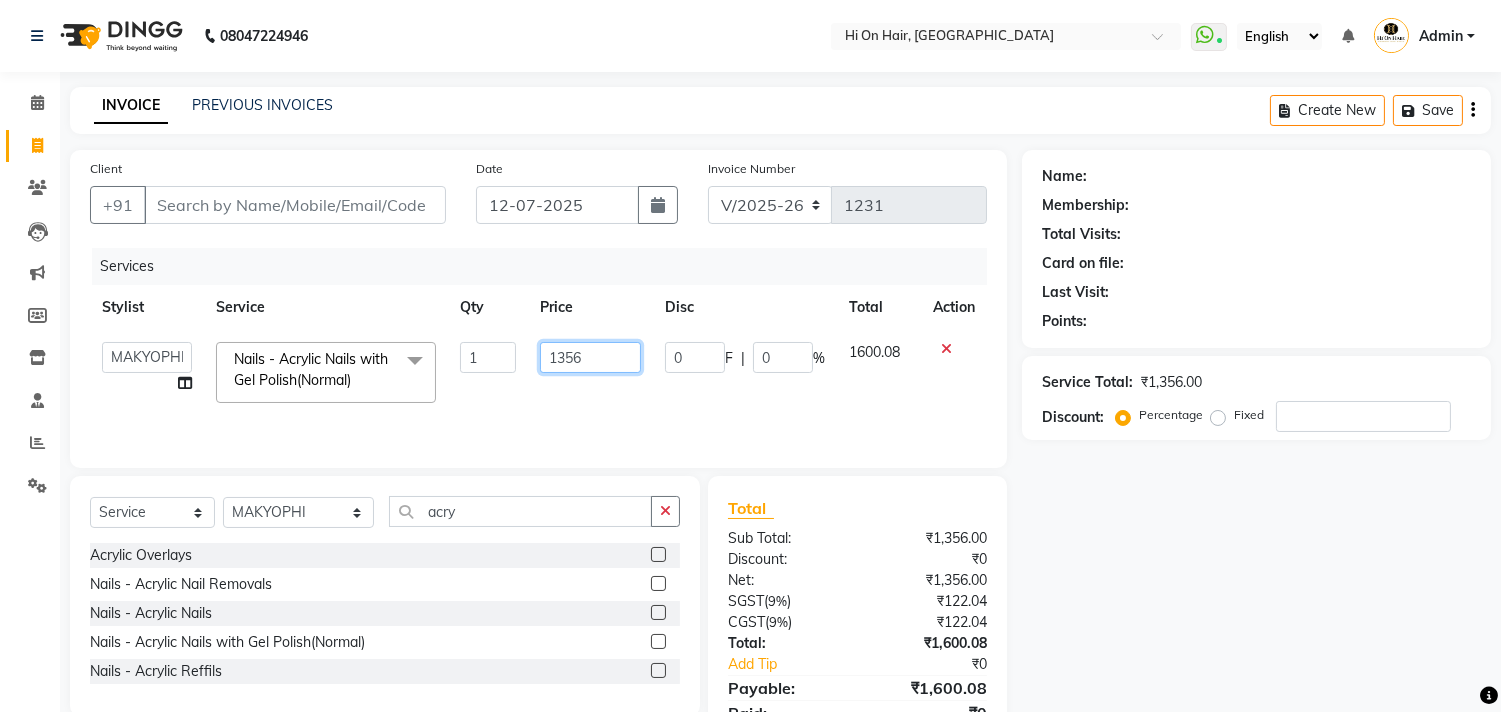 click on "1356" 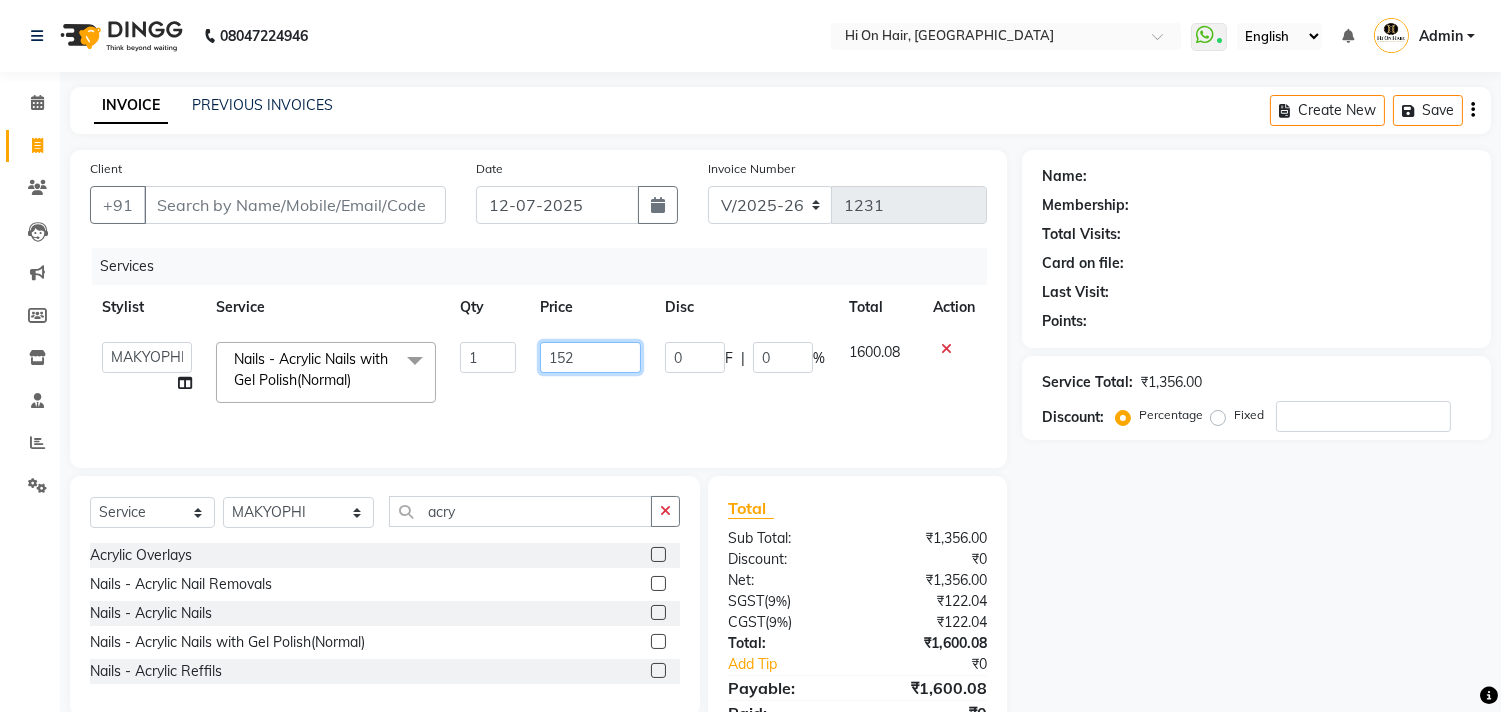 type on "1526" 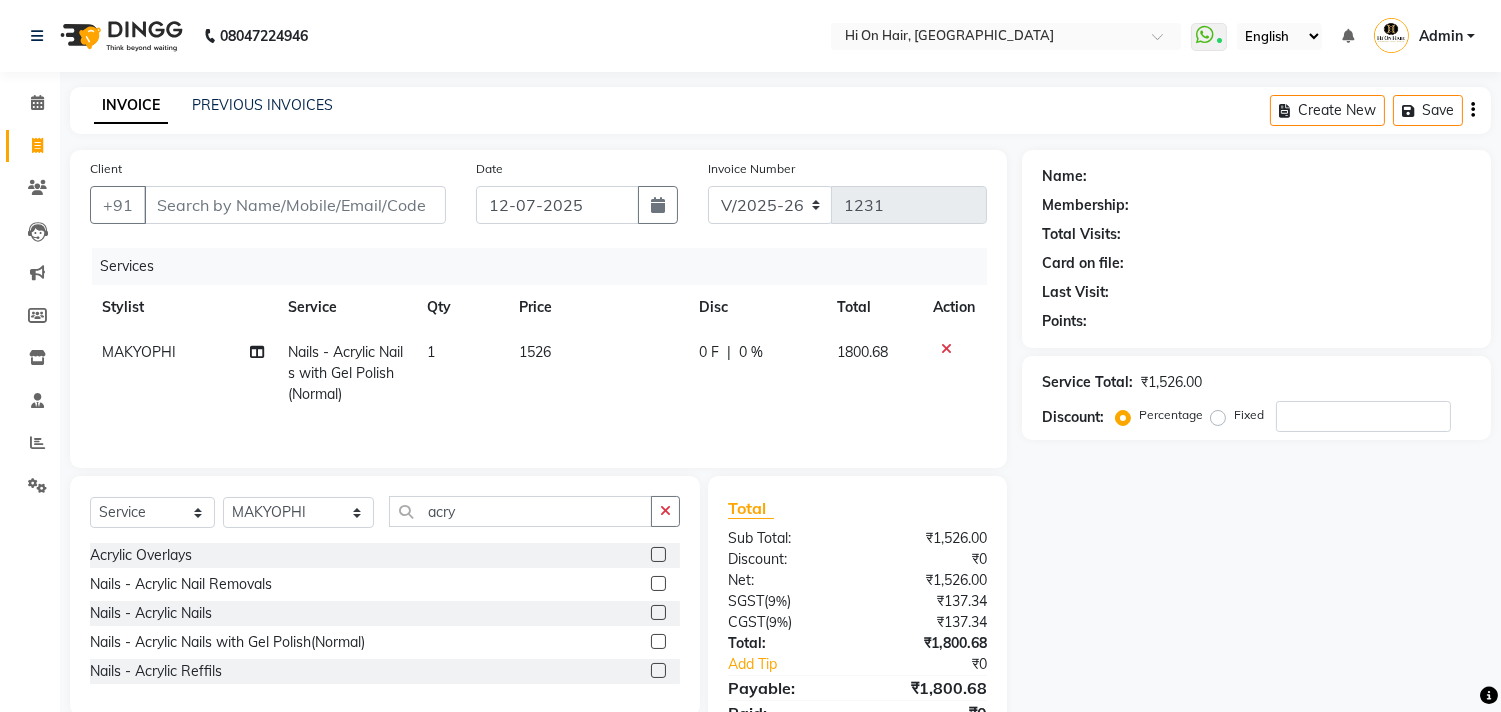 click on "1526" 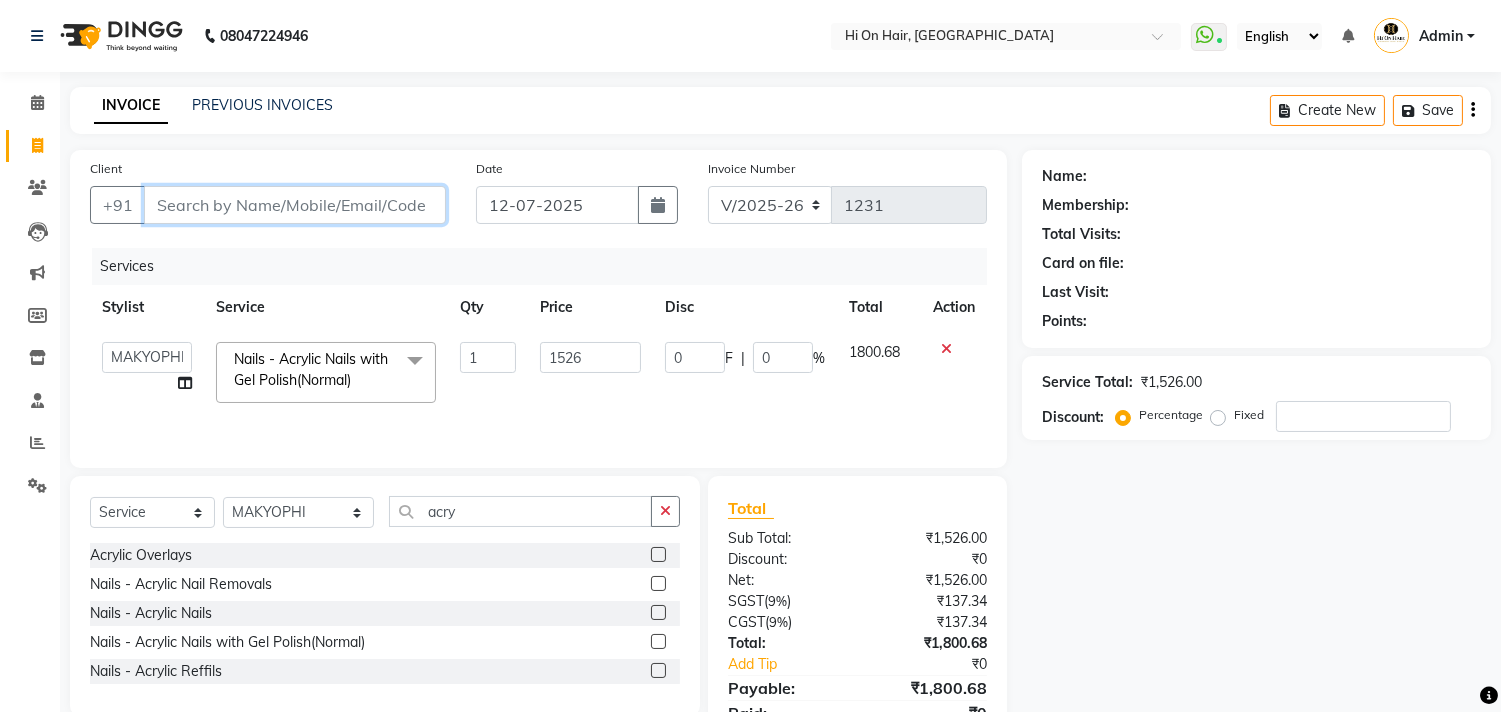 click on "Client" at bounding box center (295, 205) 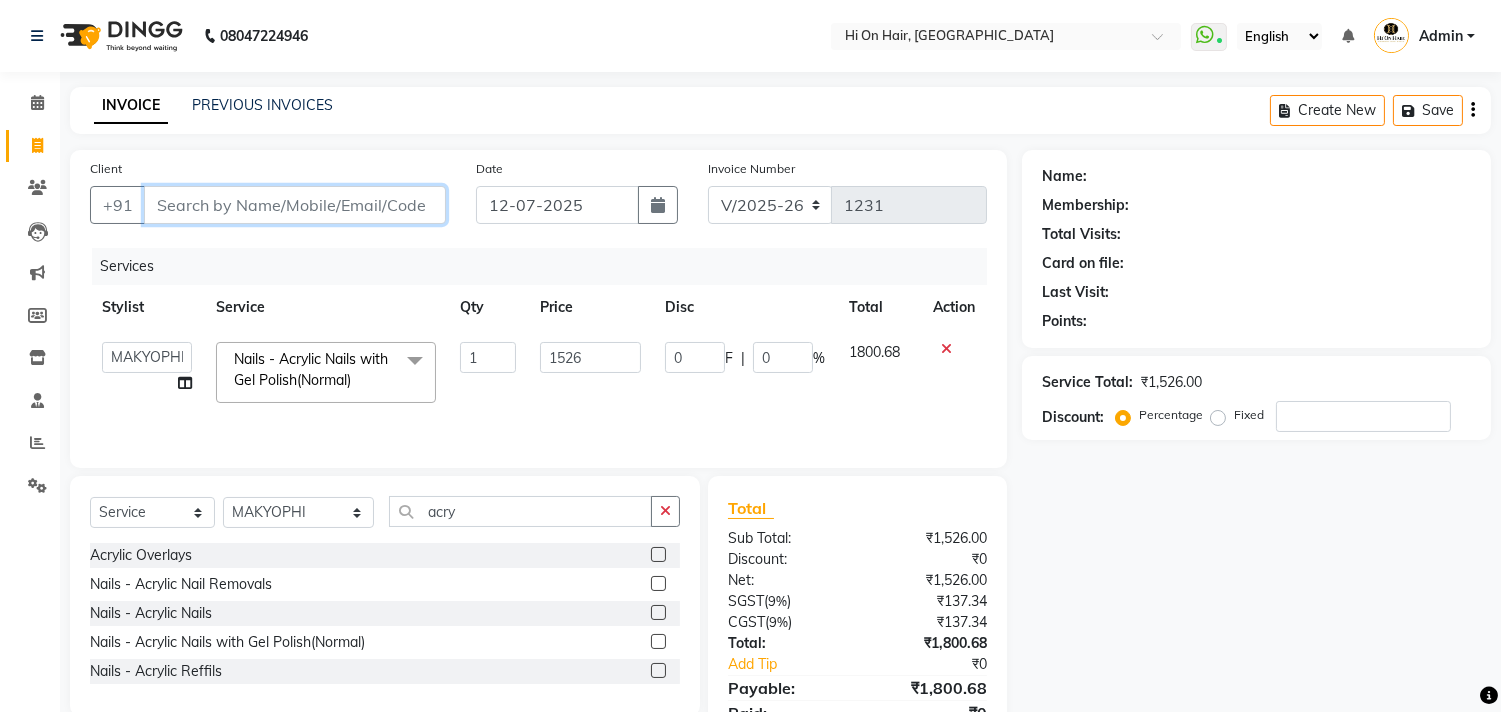 click on "Client" at bounding box center (295, 205) 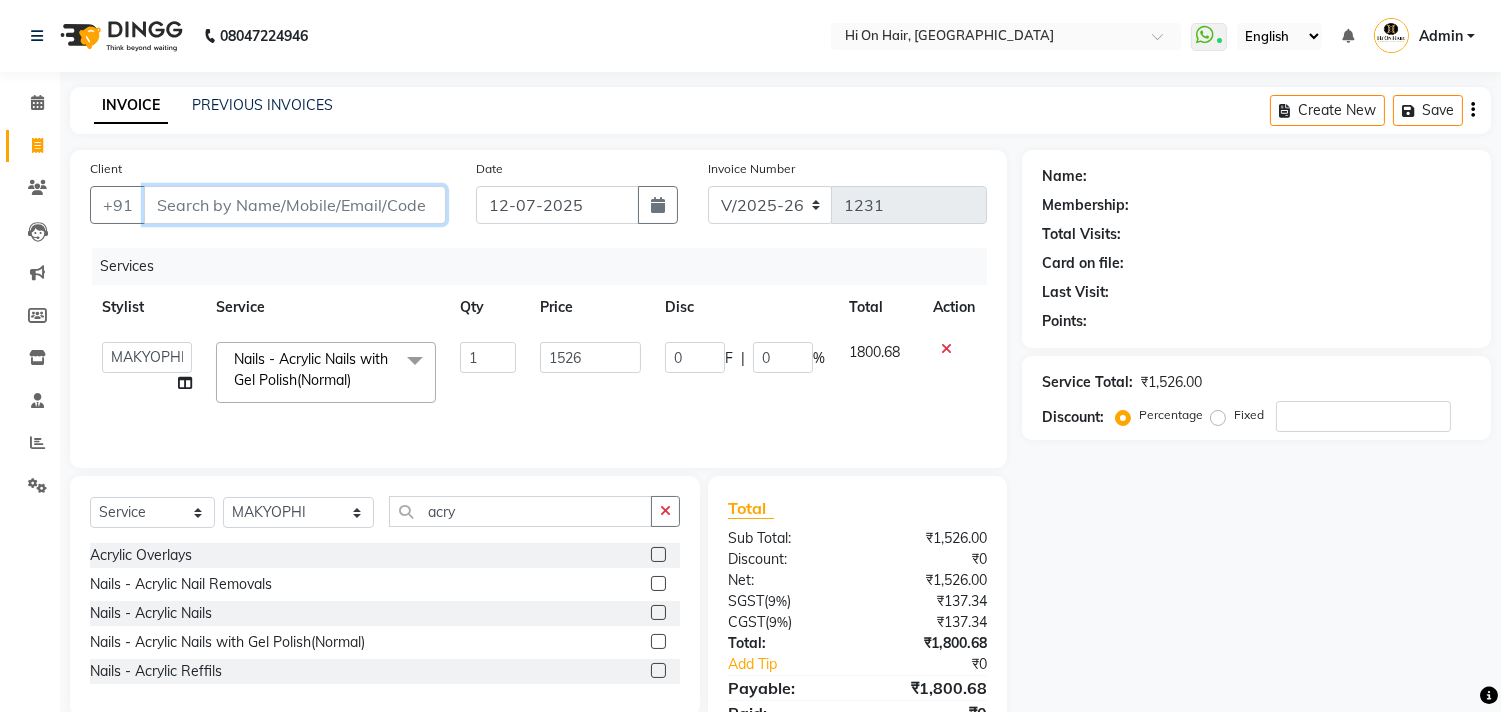 type on "8" 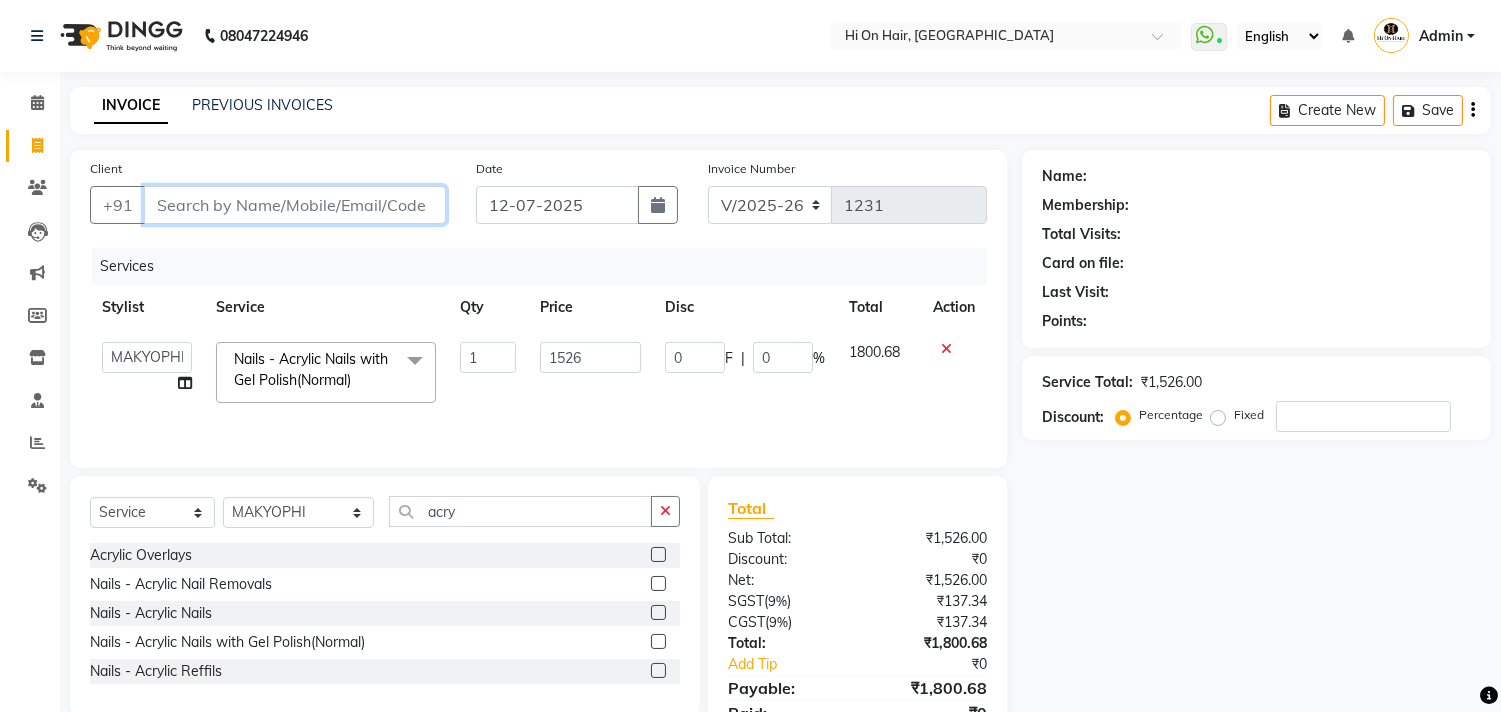type on "0" 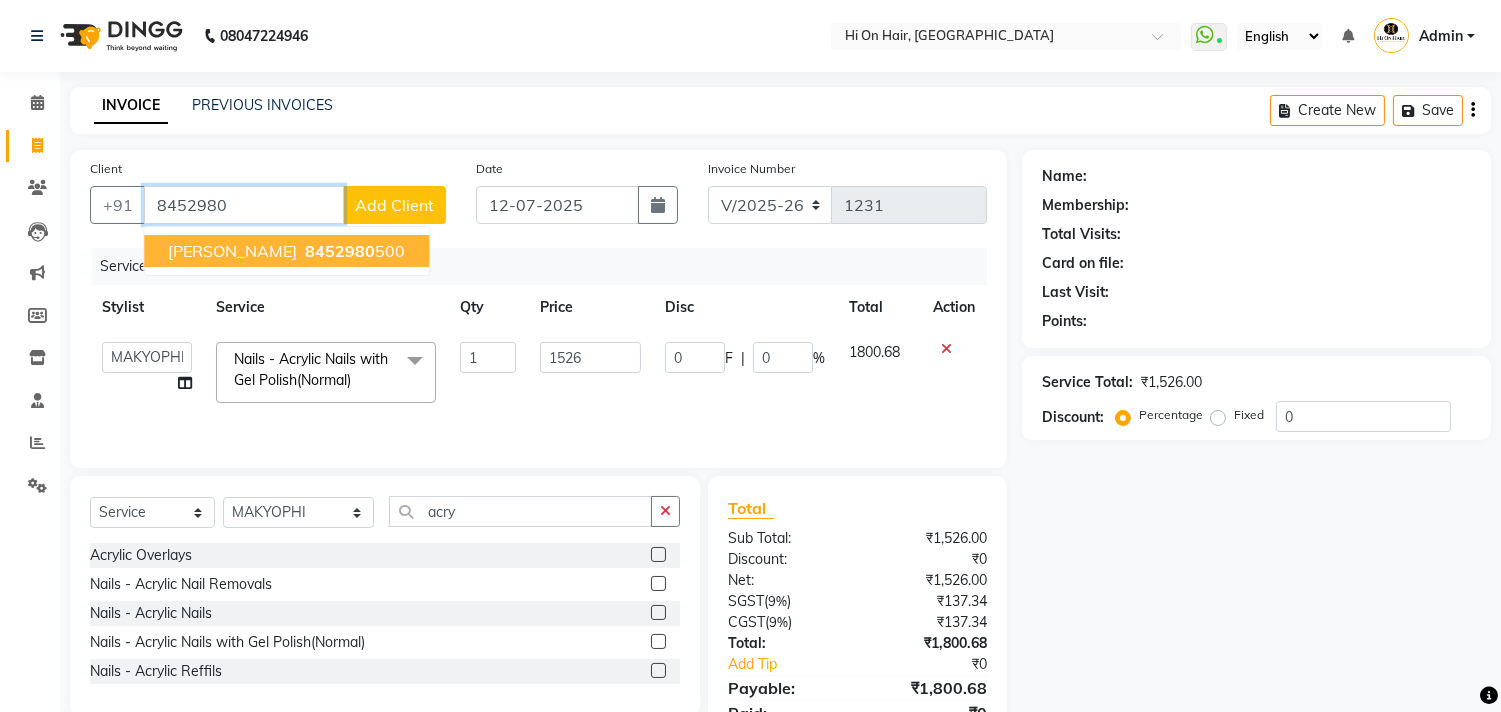 click on "anushka poojari" at bounding box center [232, 251] 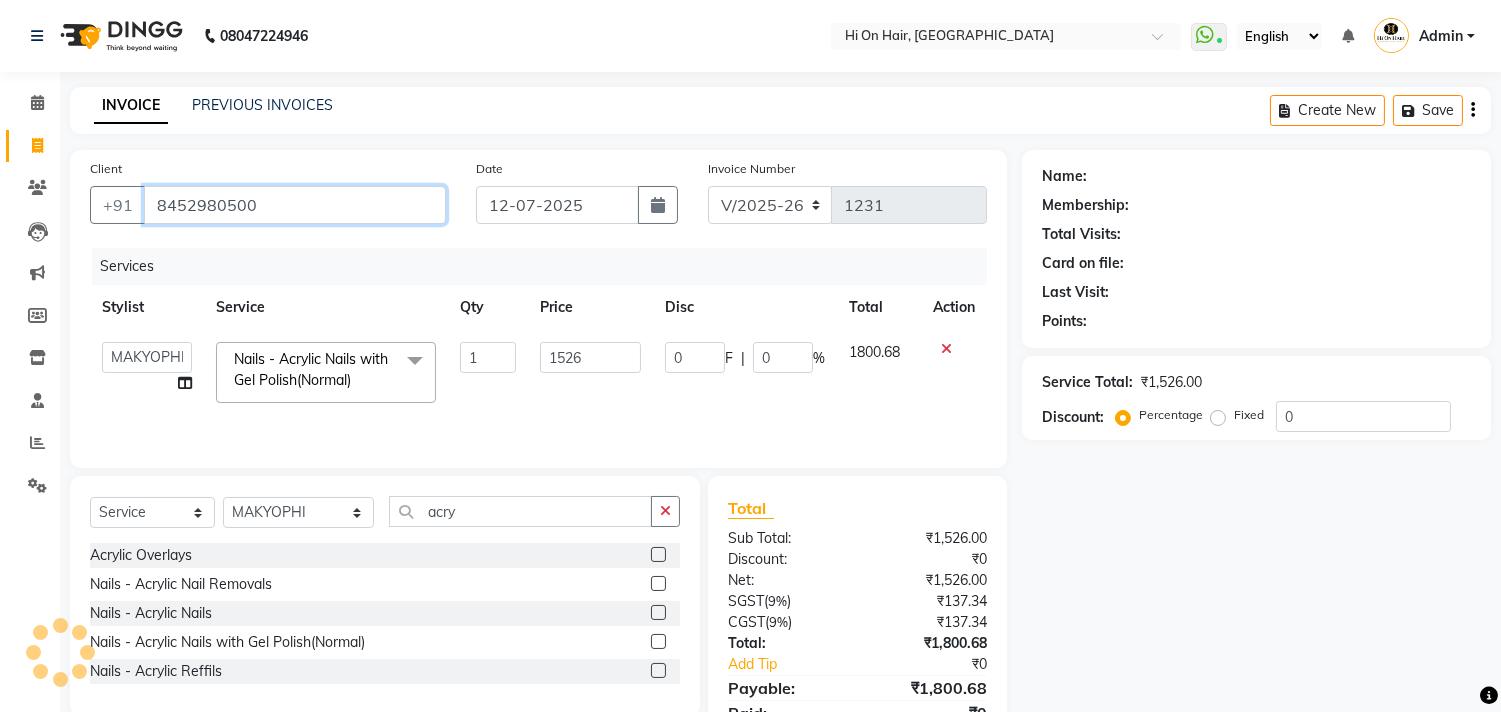 type on "8452980500" 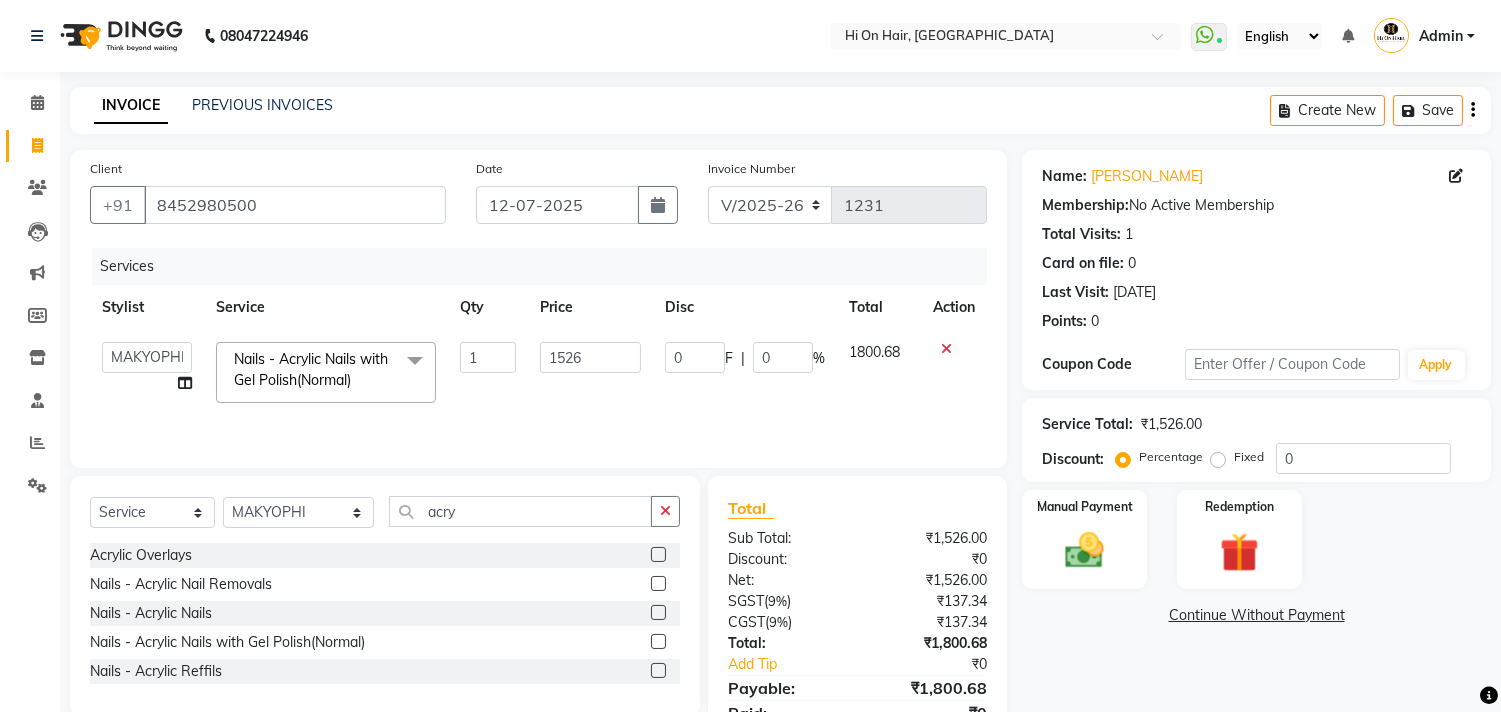 click on "0 F | 0 %" 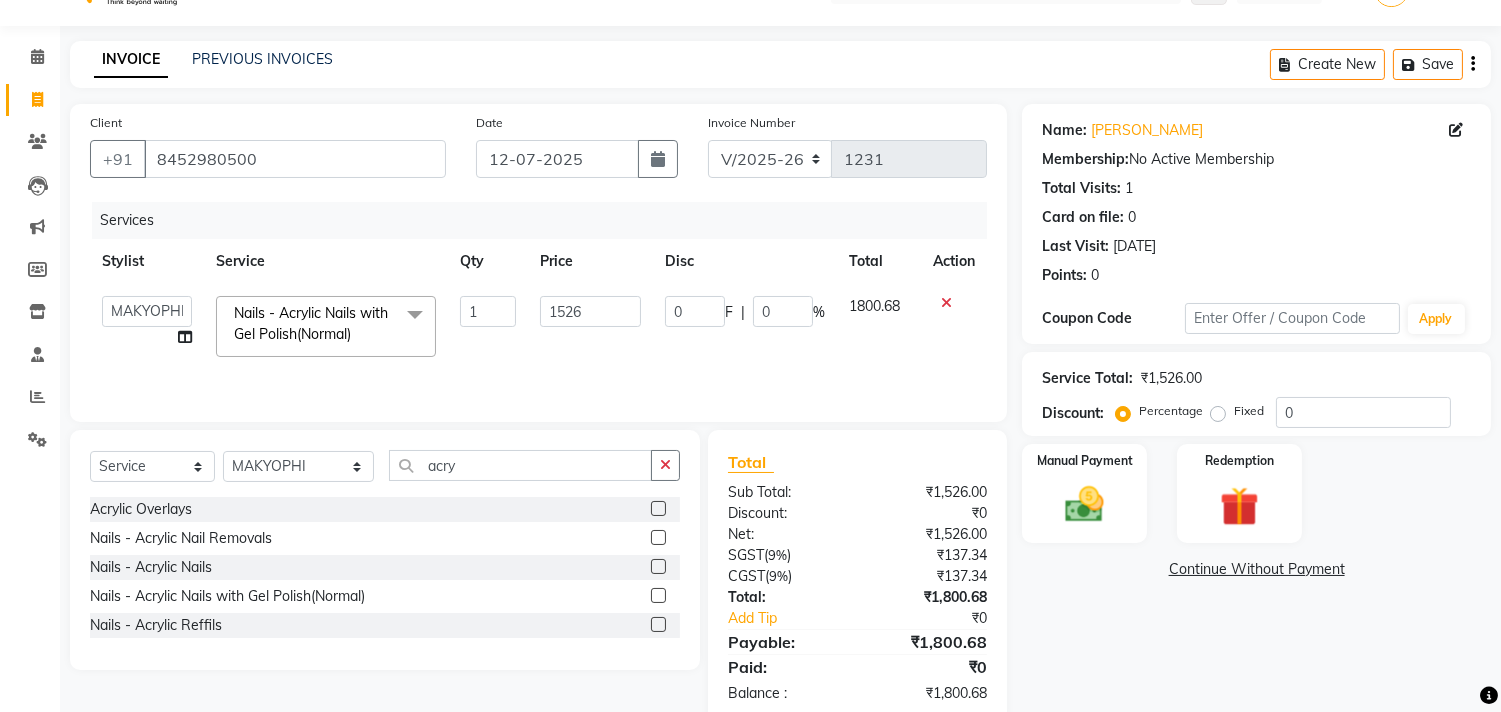 scroll, scrollTop: 87, scrollLeft: 0, axis: vertical 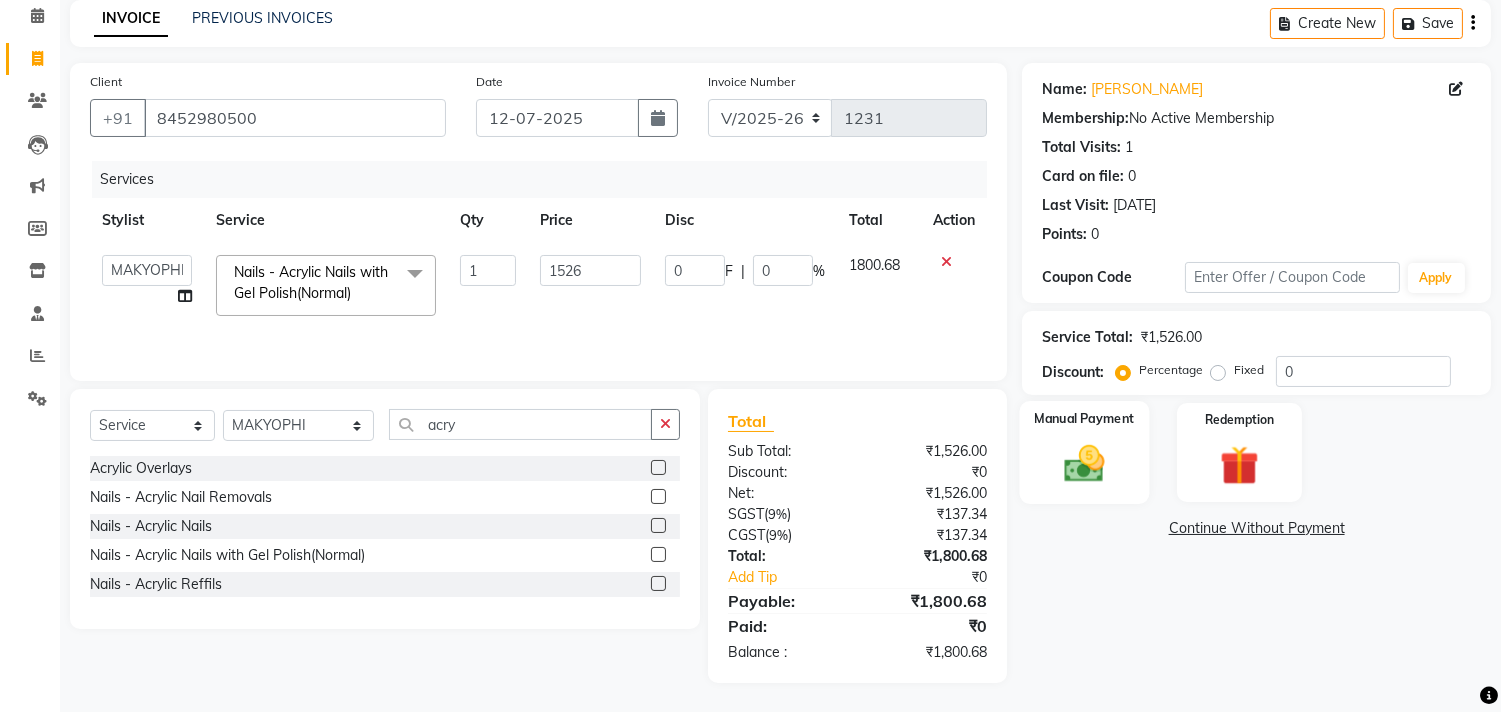 click 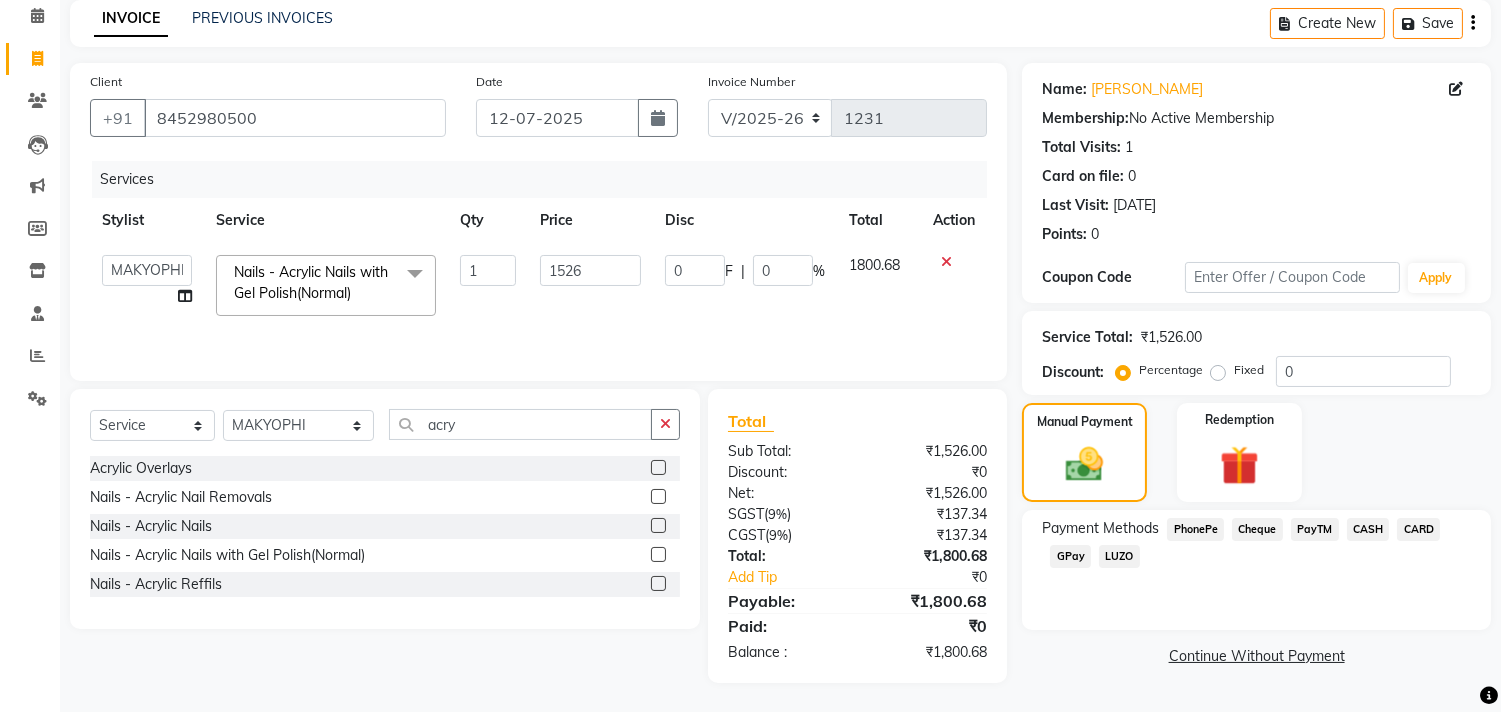 click on "GPay" 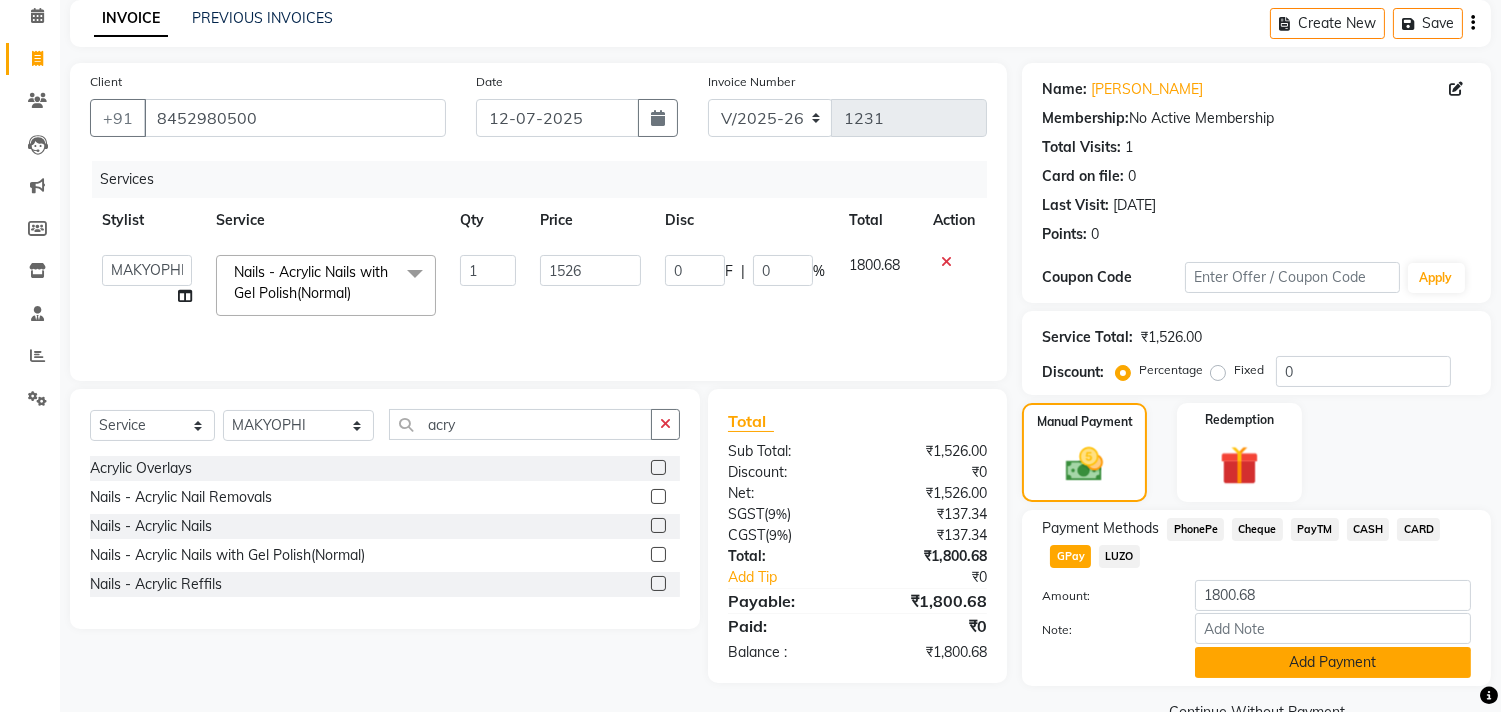 click on "Add Payment" 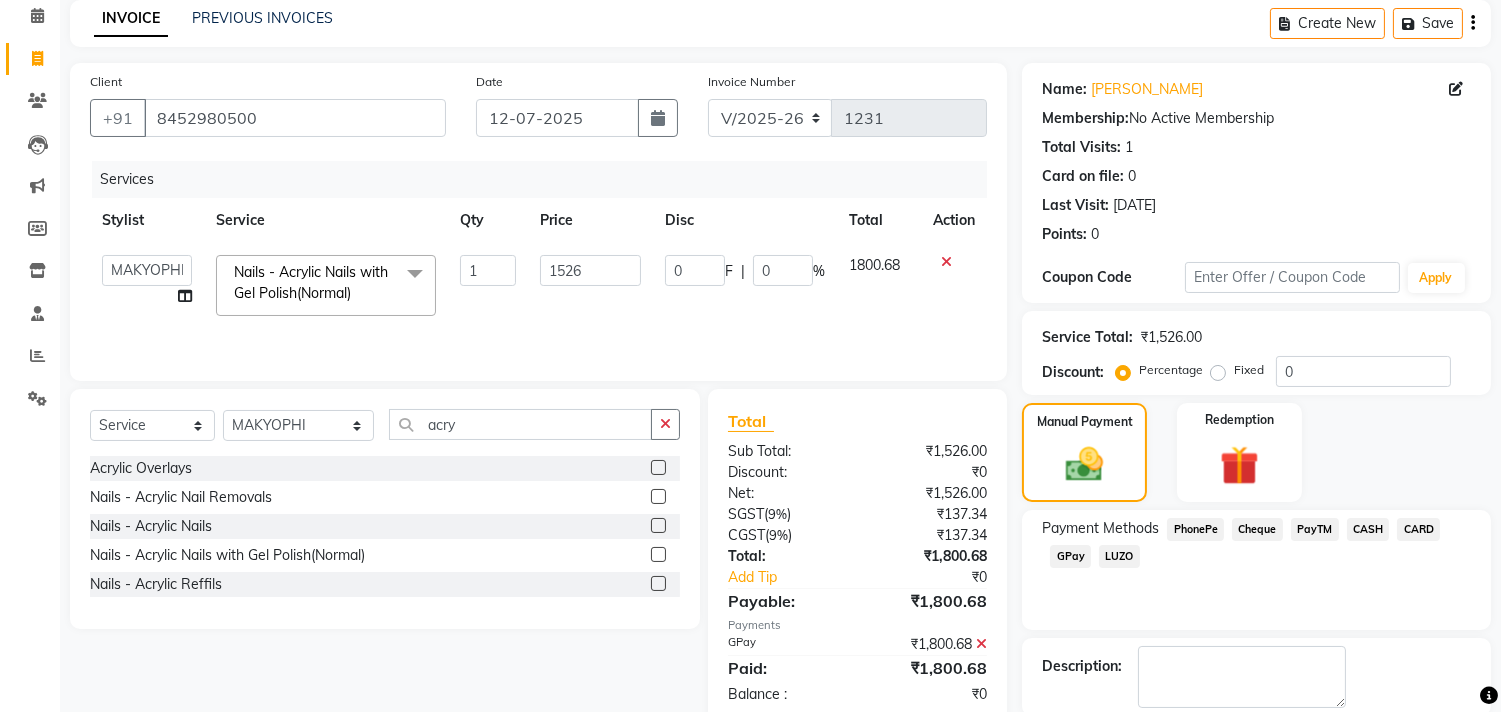 scroll, scrollTop: 187, scrollLeft: 0, axis: vertical 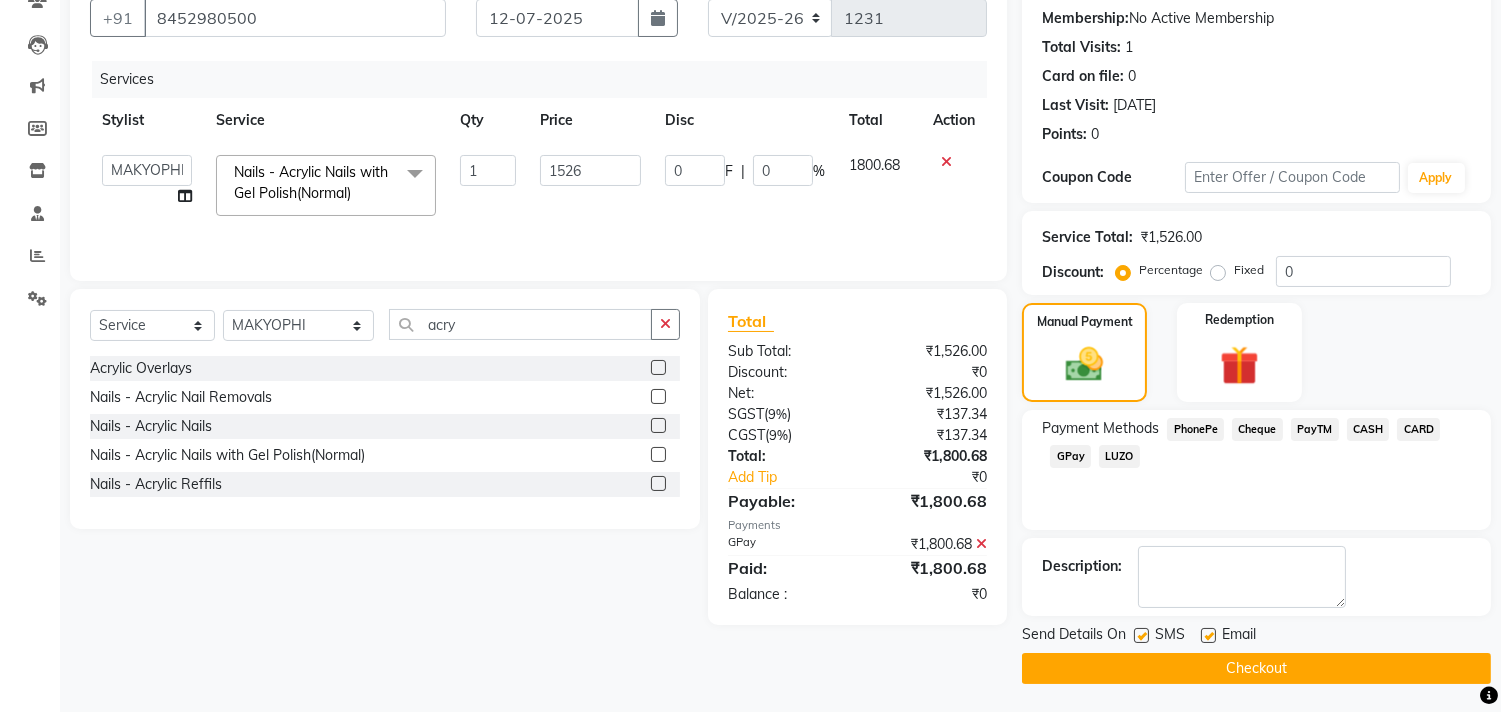 click 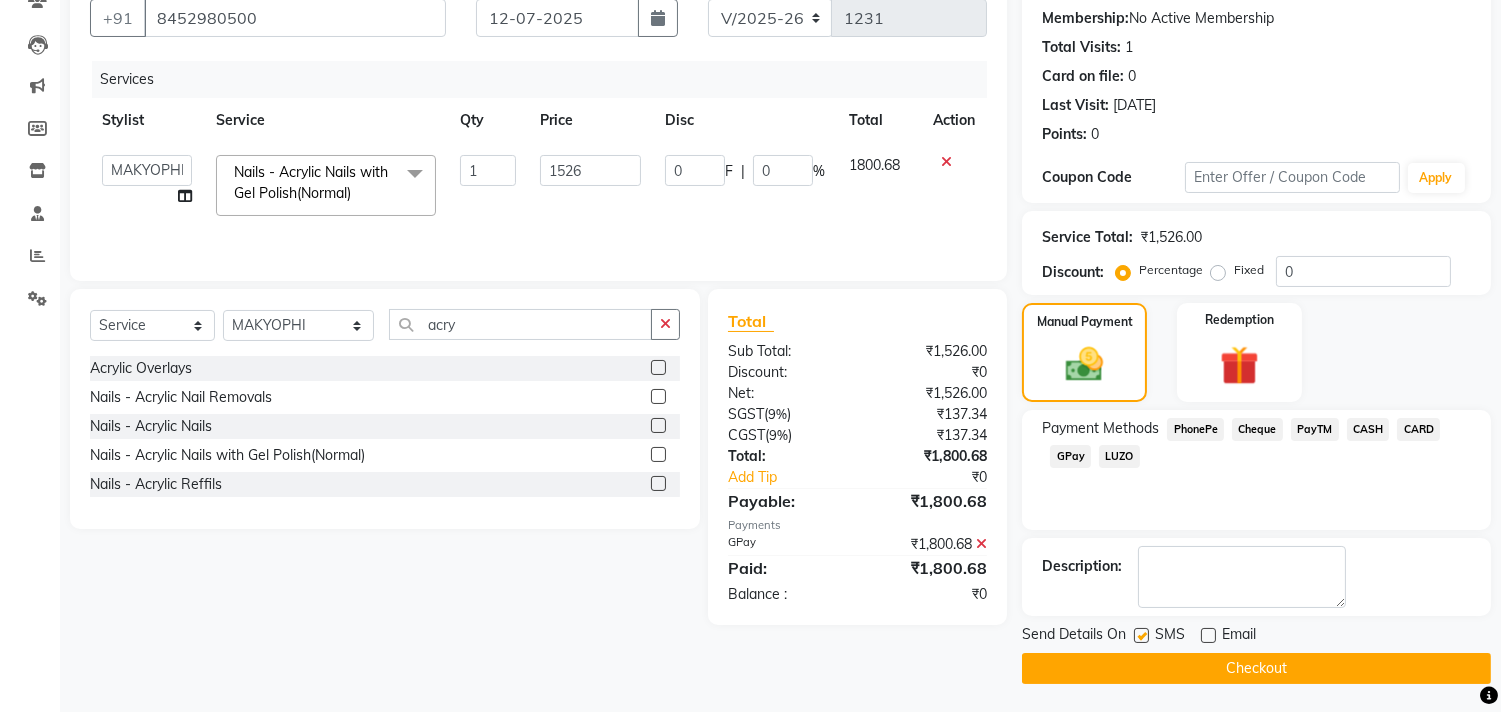 click on "Checkout" 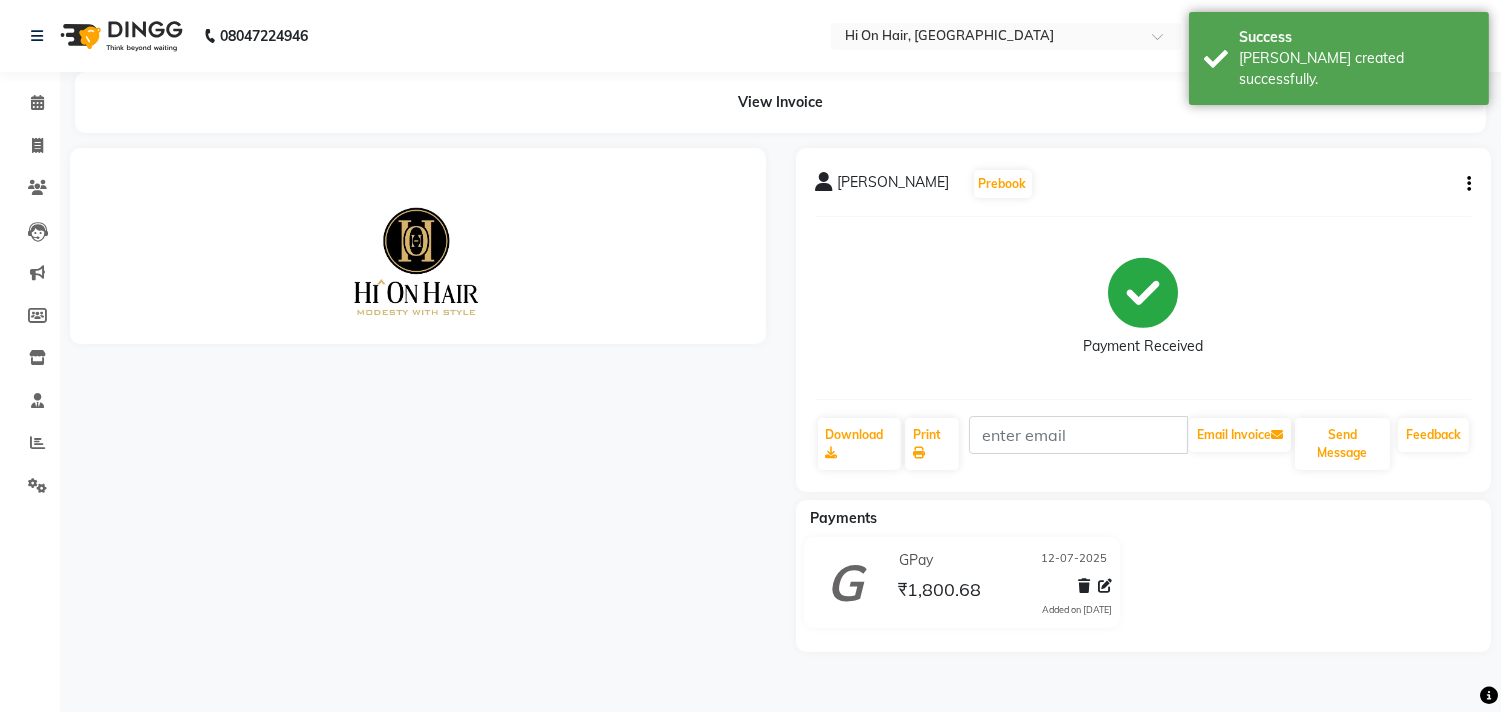 scroll, scrollTop: 0, scrollLeft: 0, axis: both 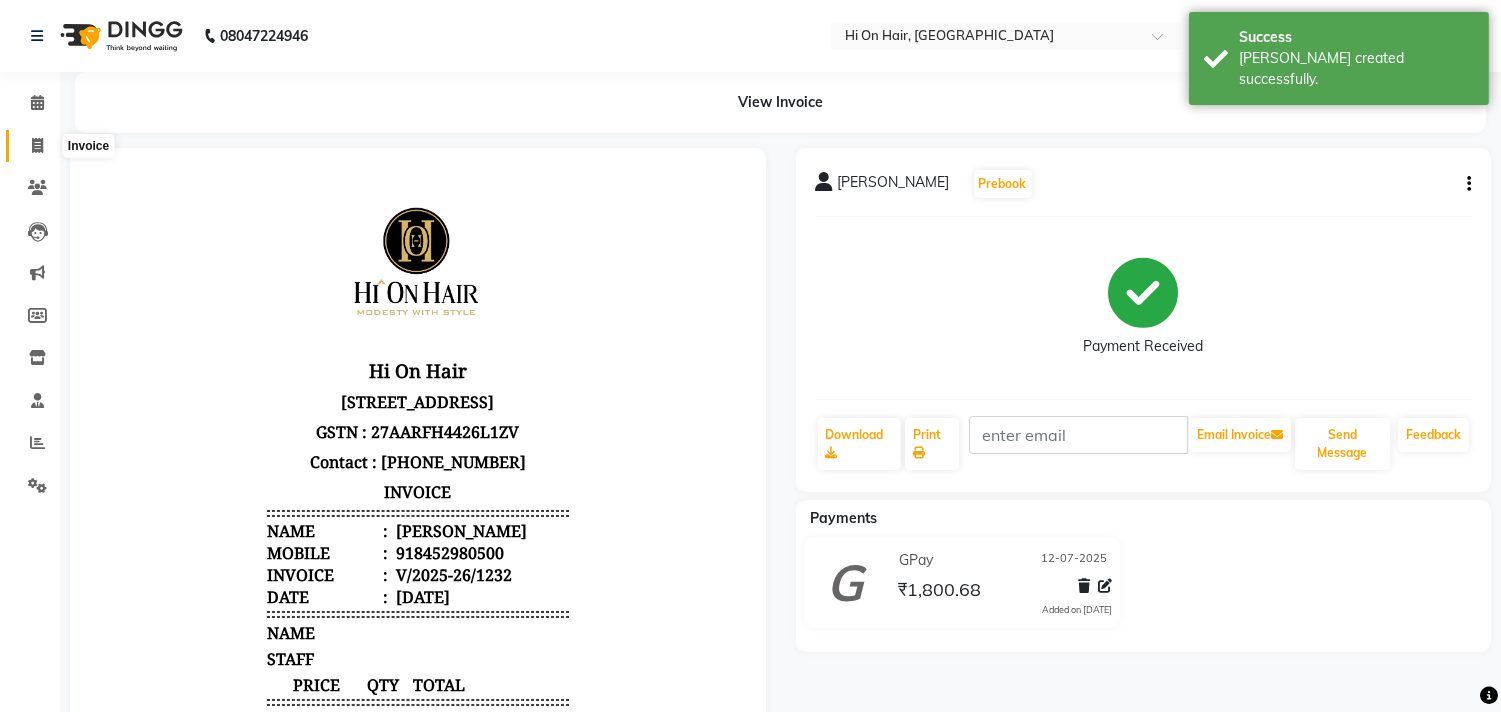 click 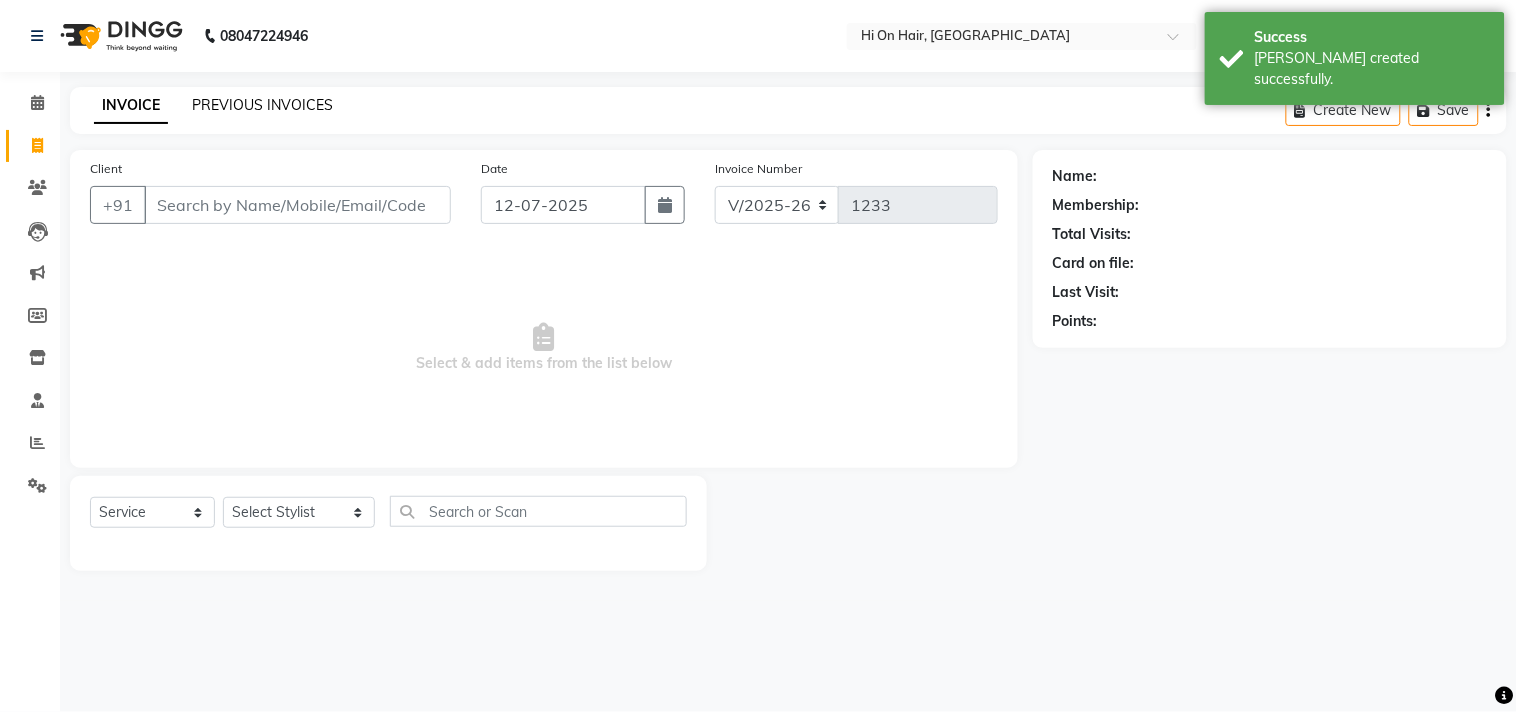 click on "PREVIOUS INVOICES" 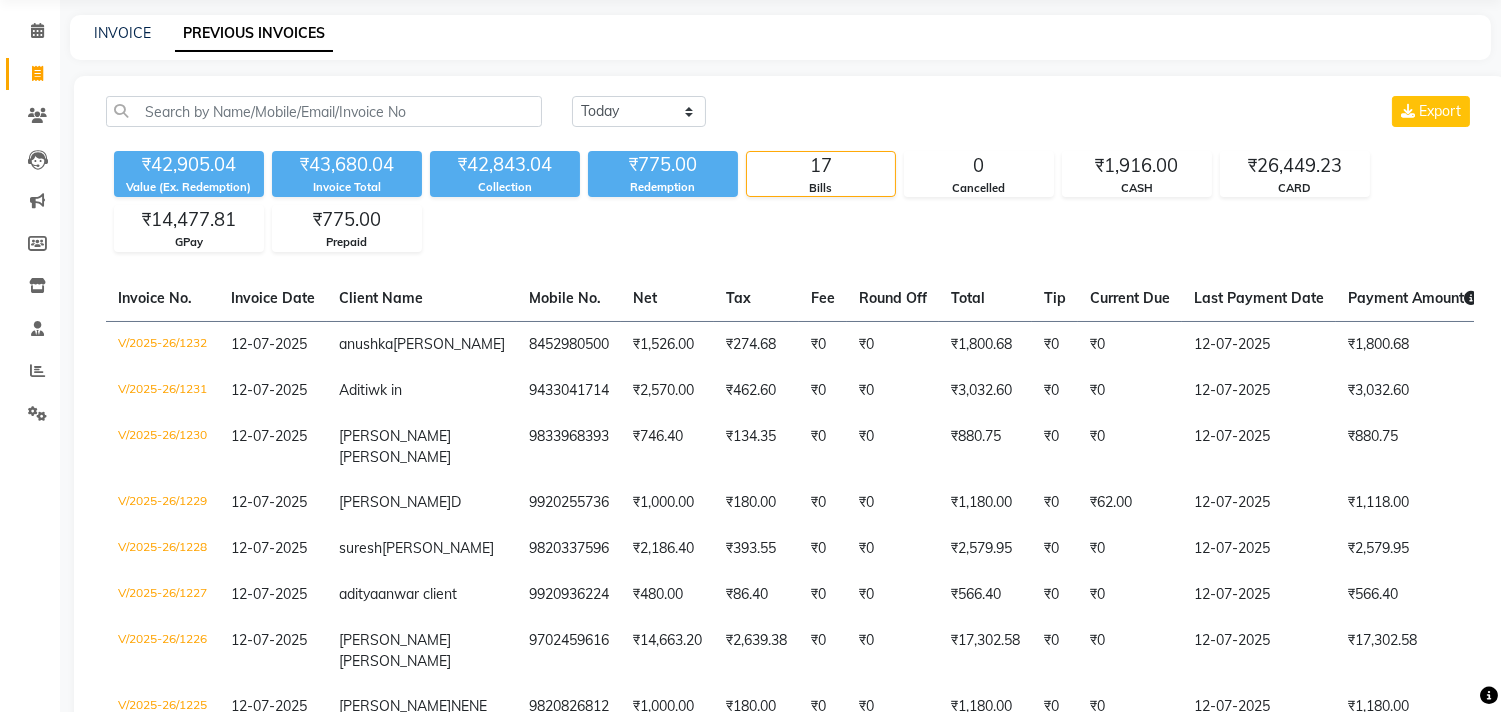 scroll, scrollTop: 21, scrollLeft: 0, axis: vertical 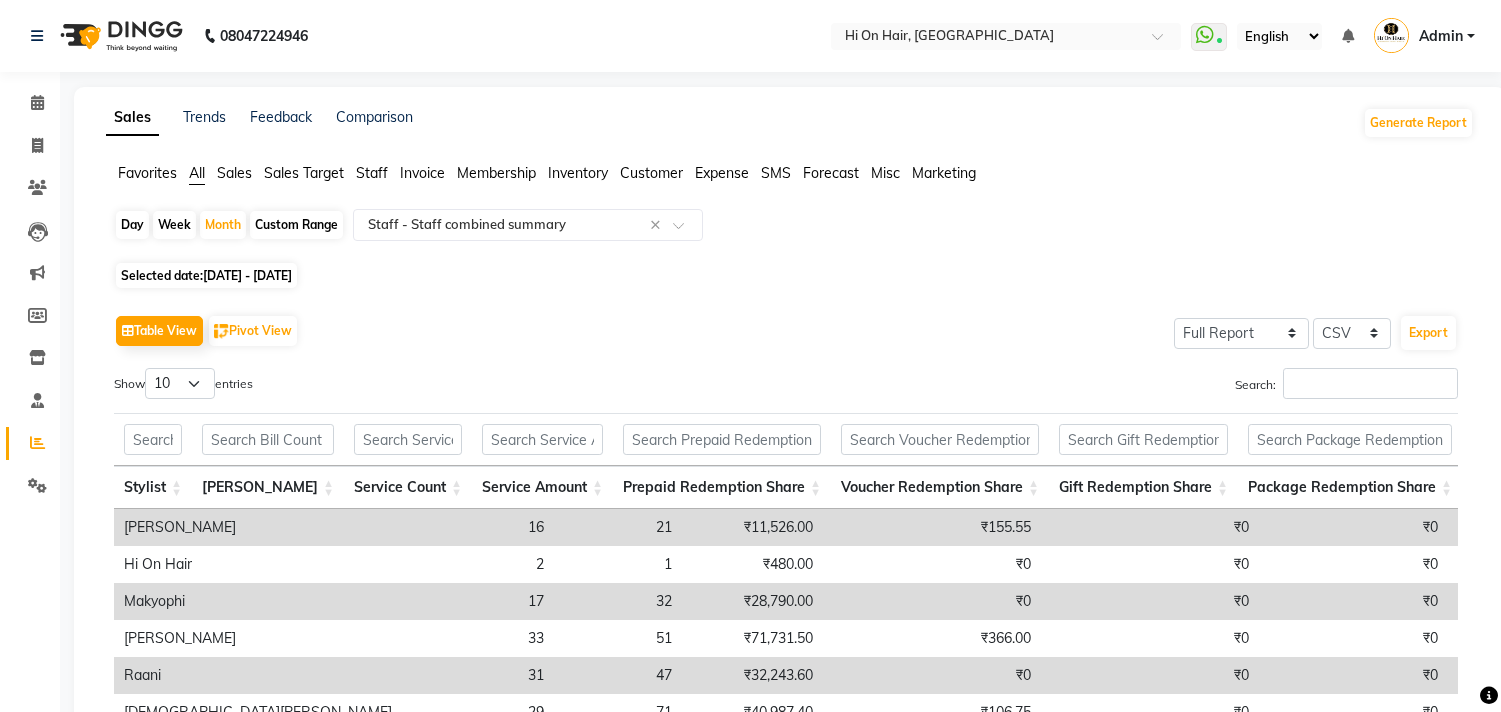 select on "full_report" 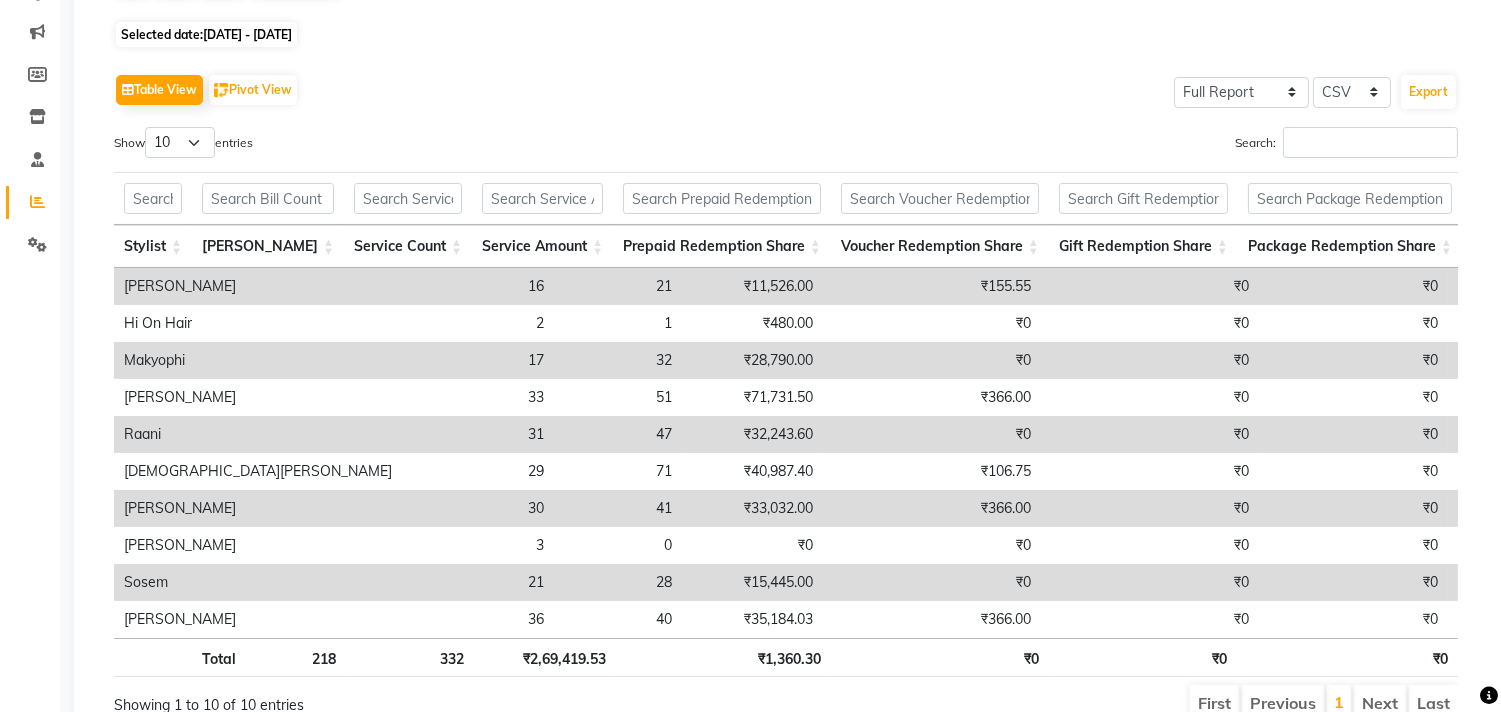 scroll, scrollTop: 0, scrollLeft: 0, axis: both 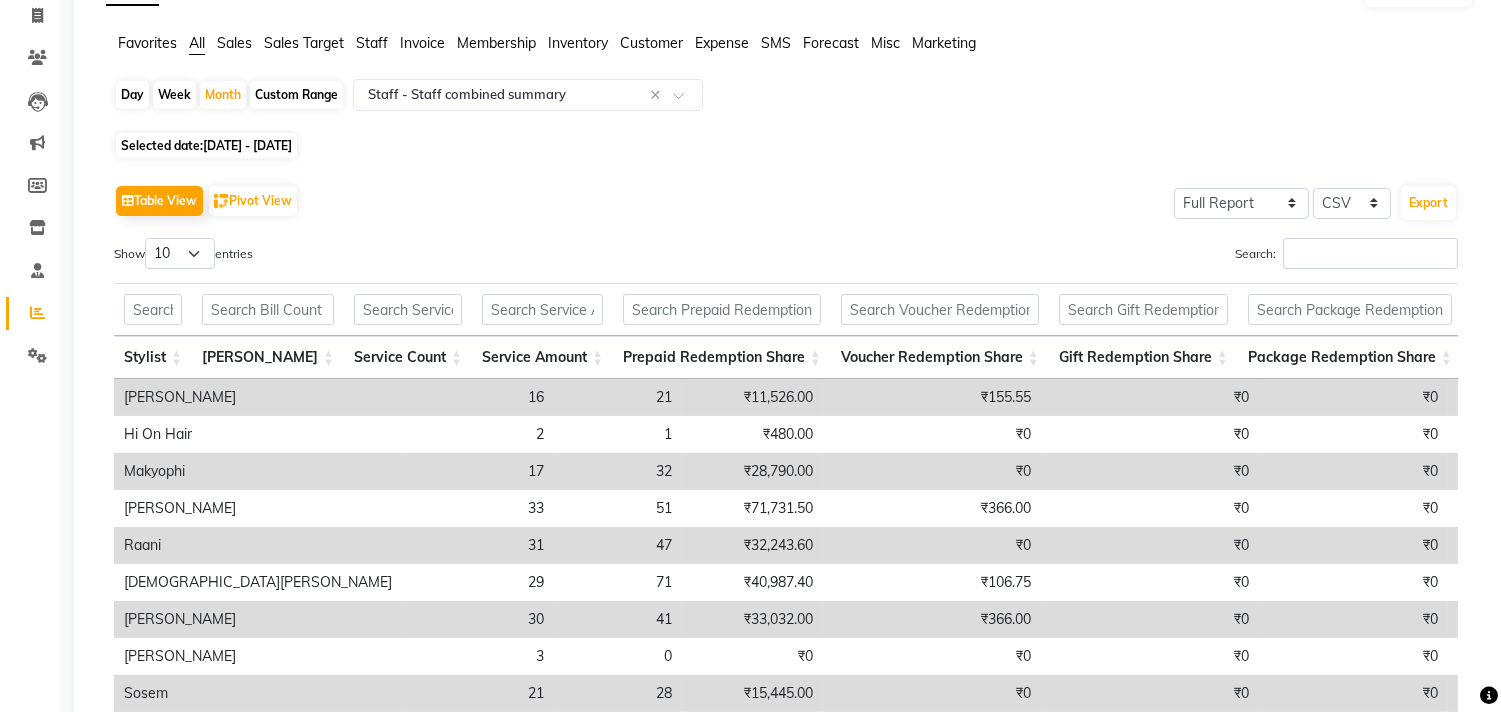 click on "Sales Trends Feedback Comparison Generate Report Favorites All Sales Sales Target Staff Invoice Membership Inventory Customer Expense SMS Forecast Misc Marketing  Day   Week   Month   Custom Range  Select Report Type × Staff -  Staff combined summary × Selected date:  [DATE] - [DATE]   Table View   Pivot View  Select Full Report Filtered Report Select CSV PDF  Export  Show  10 25 50 100  entries Search: Stylist Bill Count Service Count Service Amount Prepaid Redemption Share Voucher Redemption Share Gift Redemption Share Package Redemption Share Point Redemption Share Wallet Redemption Share Net Service Amount Product Net Membership Net Prepaid Net Voucher Net Gift Net Package Net Stylist Bill Count Service Count Service Amount Prepaid Redemption Share Voucher Redemption Share Gift Redemption Share Package Redemption Share Point Redemption Share Wallet Redemption Share Net Service Amount Product Net Membership Net Prepaid Net Voucher Net Gift Net Package Net Total 218 332 ₹2,69,419.53 ₹0 ₹0" 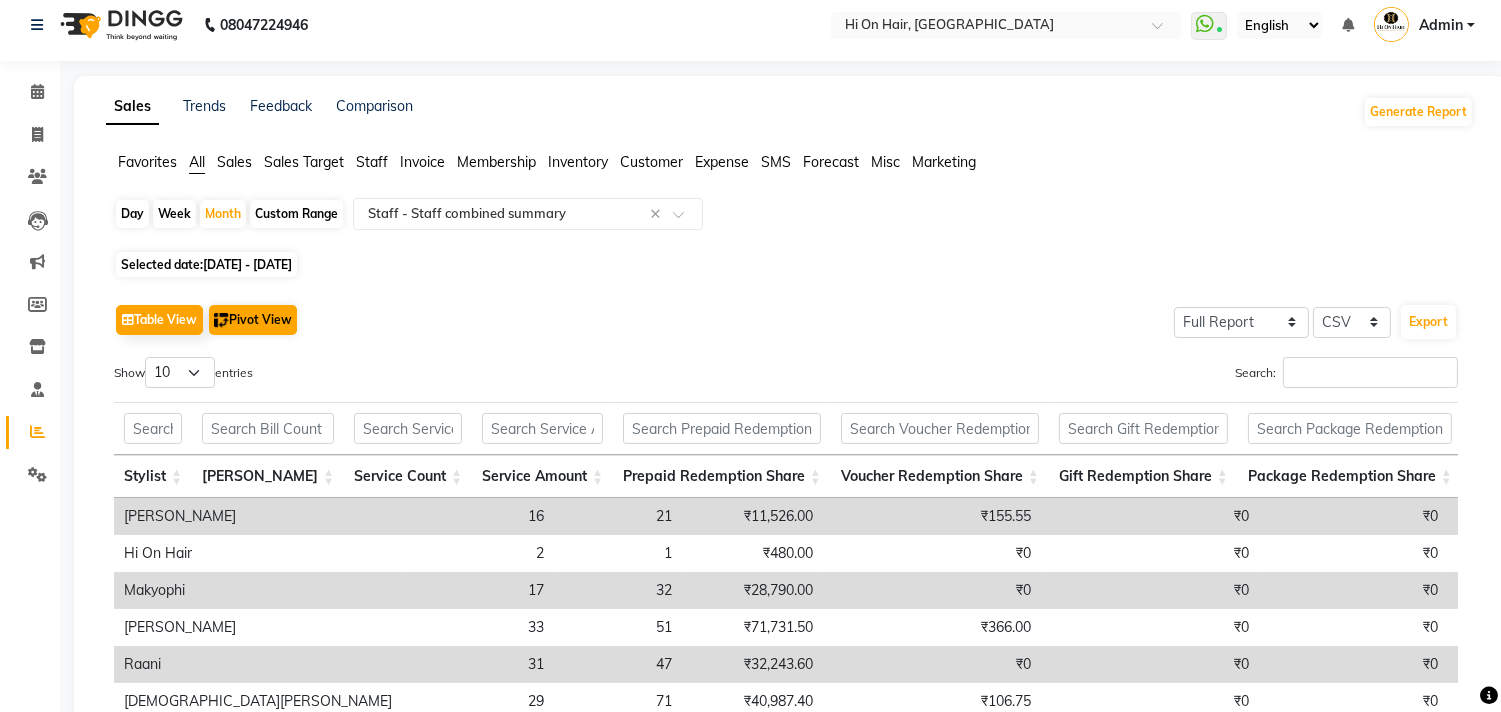 scroll, scrollTop: 0, scrollLeft: 0, axis: both 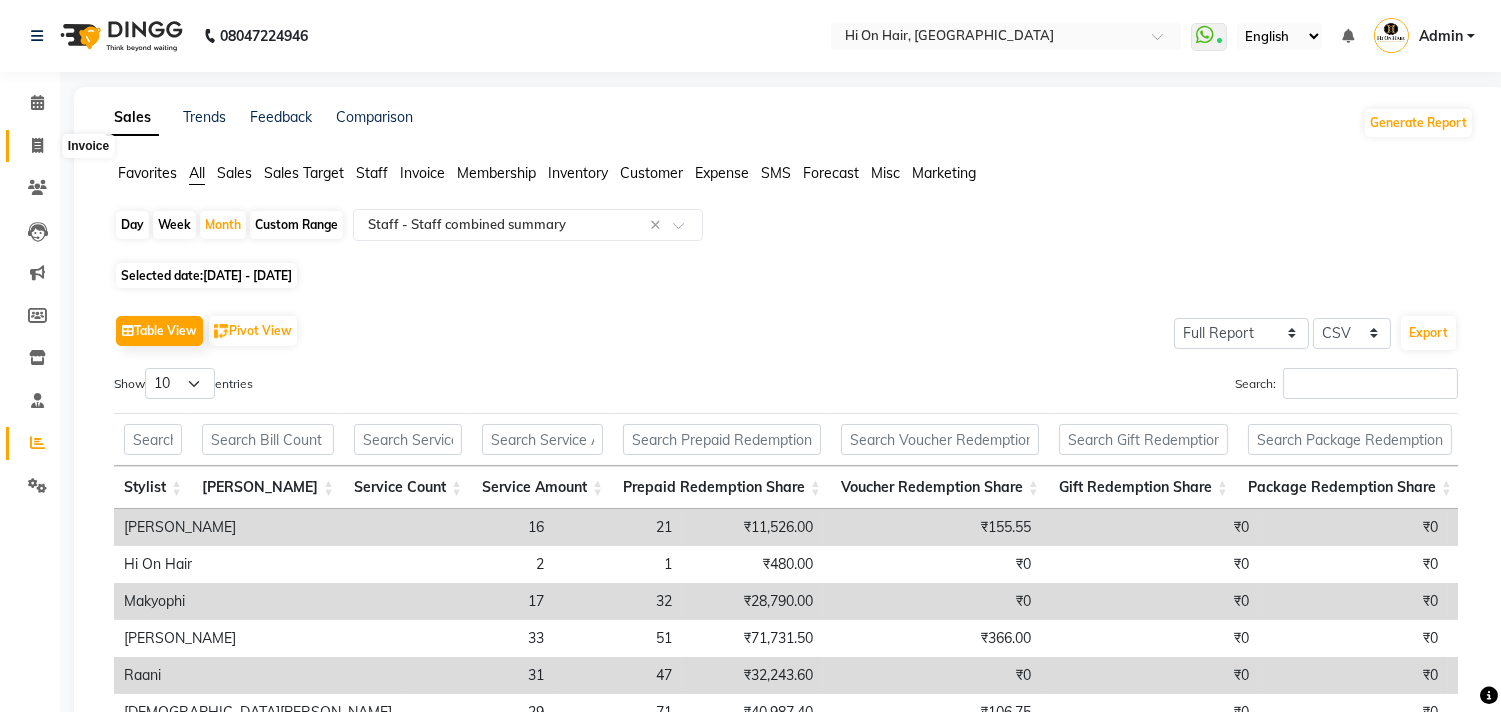 click 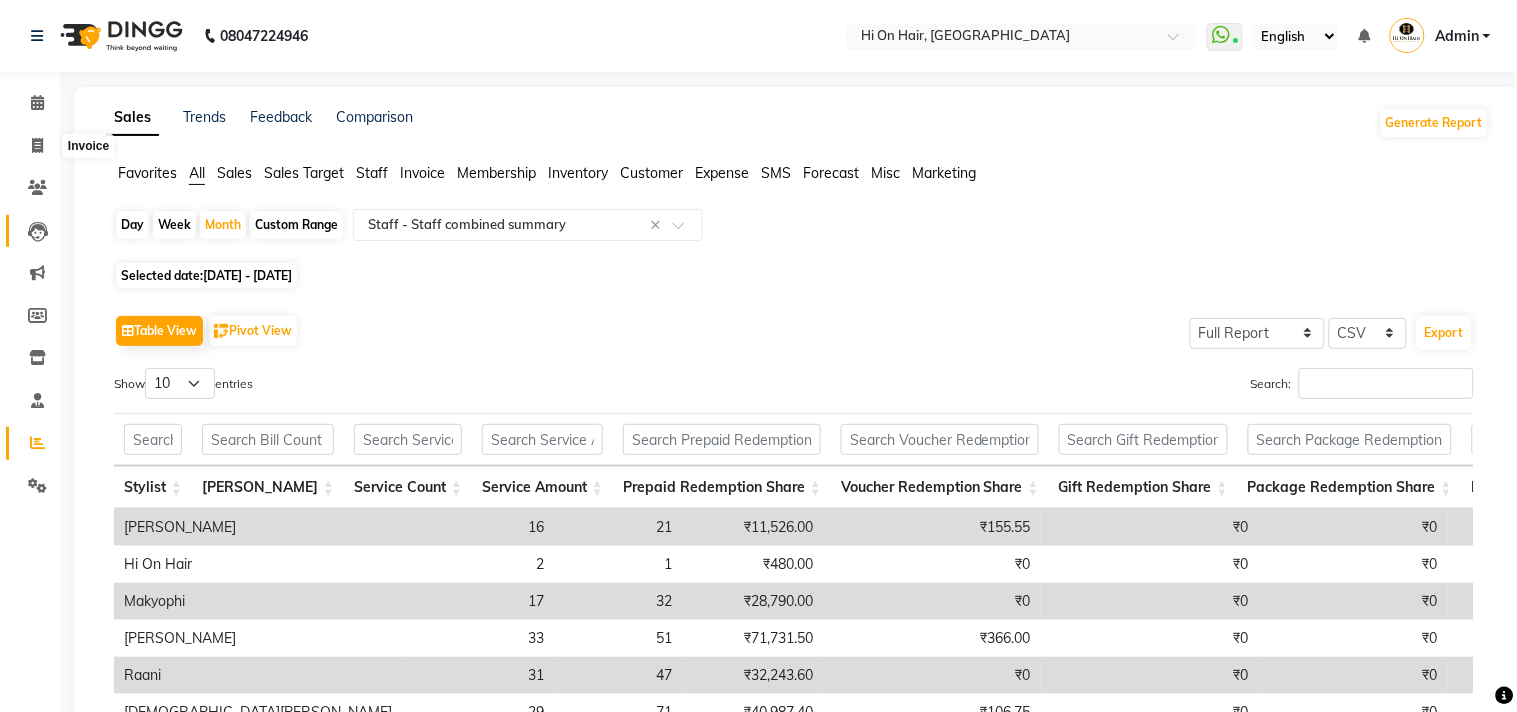 select on "535" 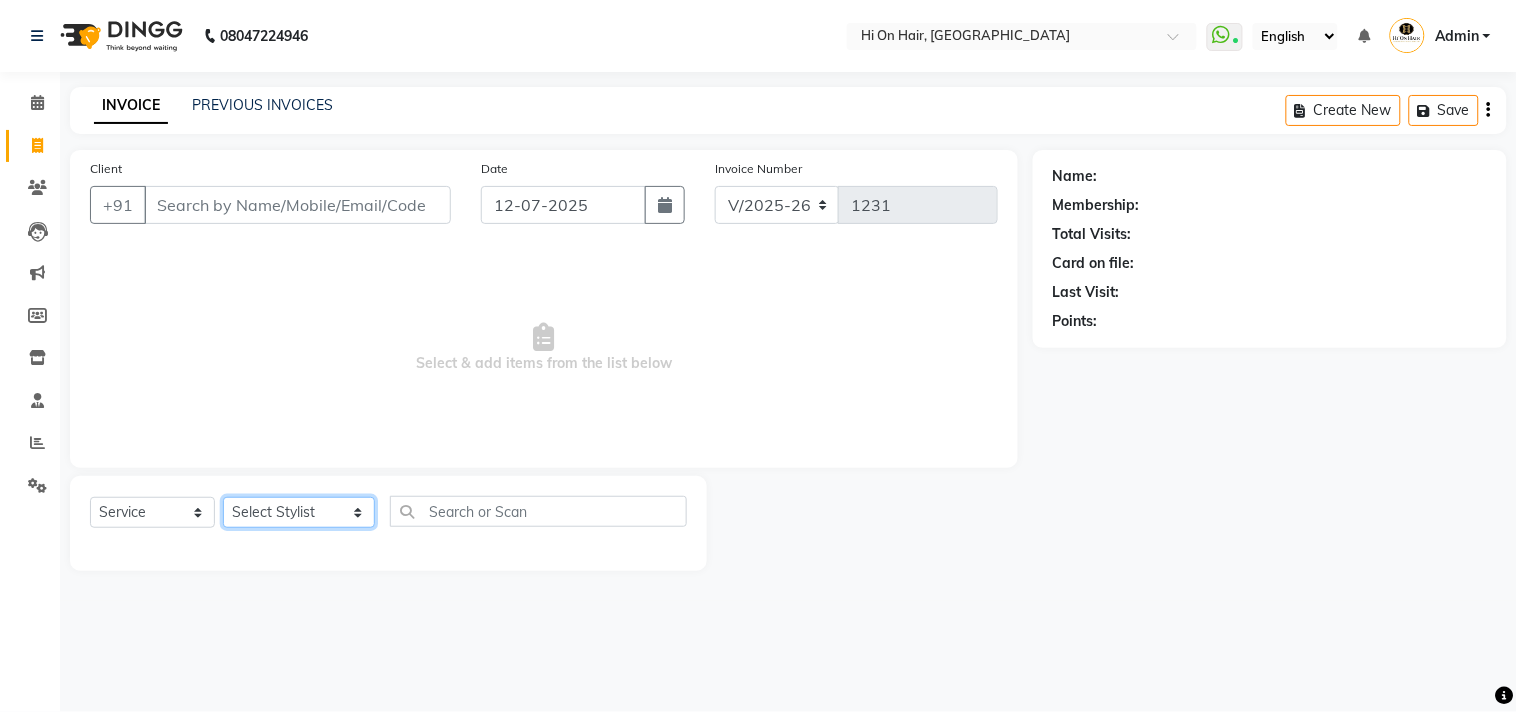 click on "Select Stylist [PERSON_NAME] [PERSON_NAME] Hi On Hair MAKYOPHI [PERSON_NAME] [PERSON_NAME] Raani [PERSON_NAME] [PERSON_NAME] [PERSON_NAME] [PERSON_NAME] SOSEM [PERSON_NAME]" 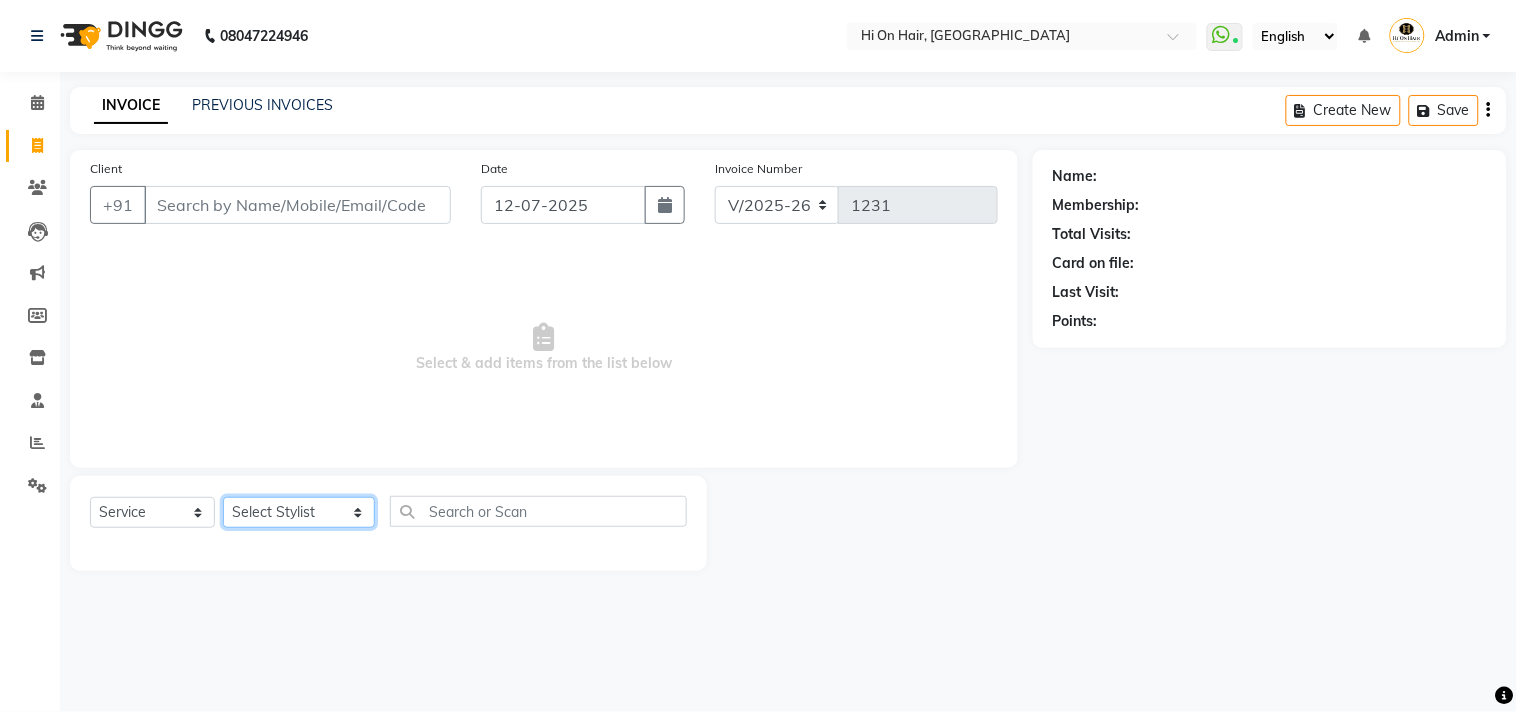 select on "20990" 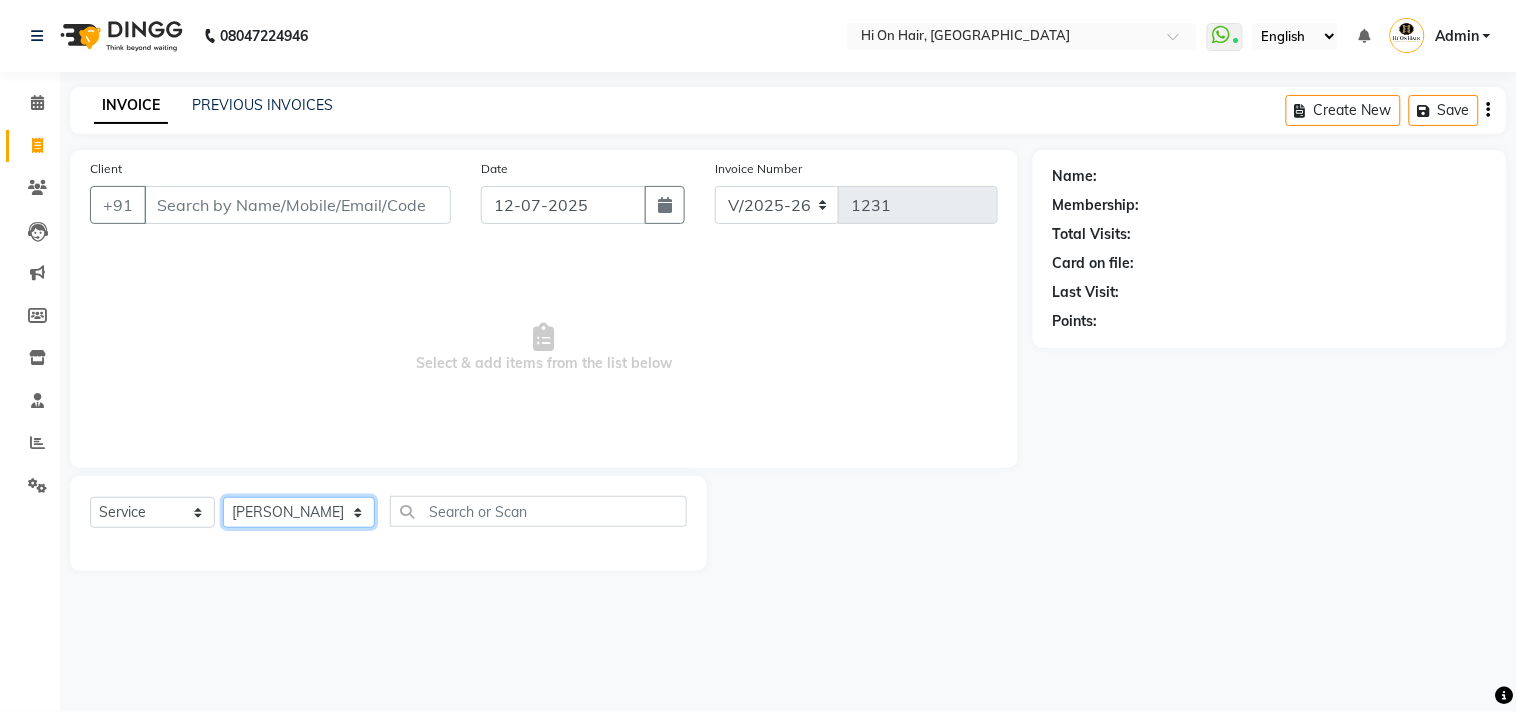 click on "Select Stylist [PERSON_NAME] [PERSON_NAME] Hi On Hair MAKYOPHI [PERSON_NAME] [PERSON_NAME] Raani [PERSON_NAME] [PERSON_NAME] [PERSON_NAME] [PERSON_NAME] SOSEM [PERSON_NAME]" 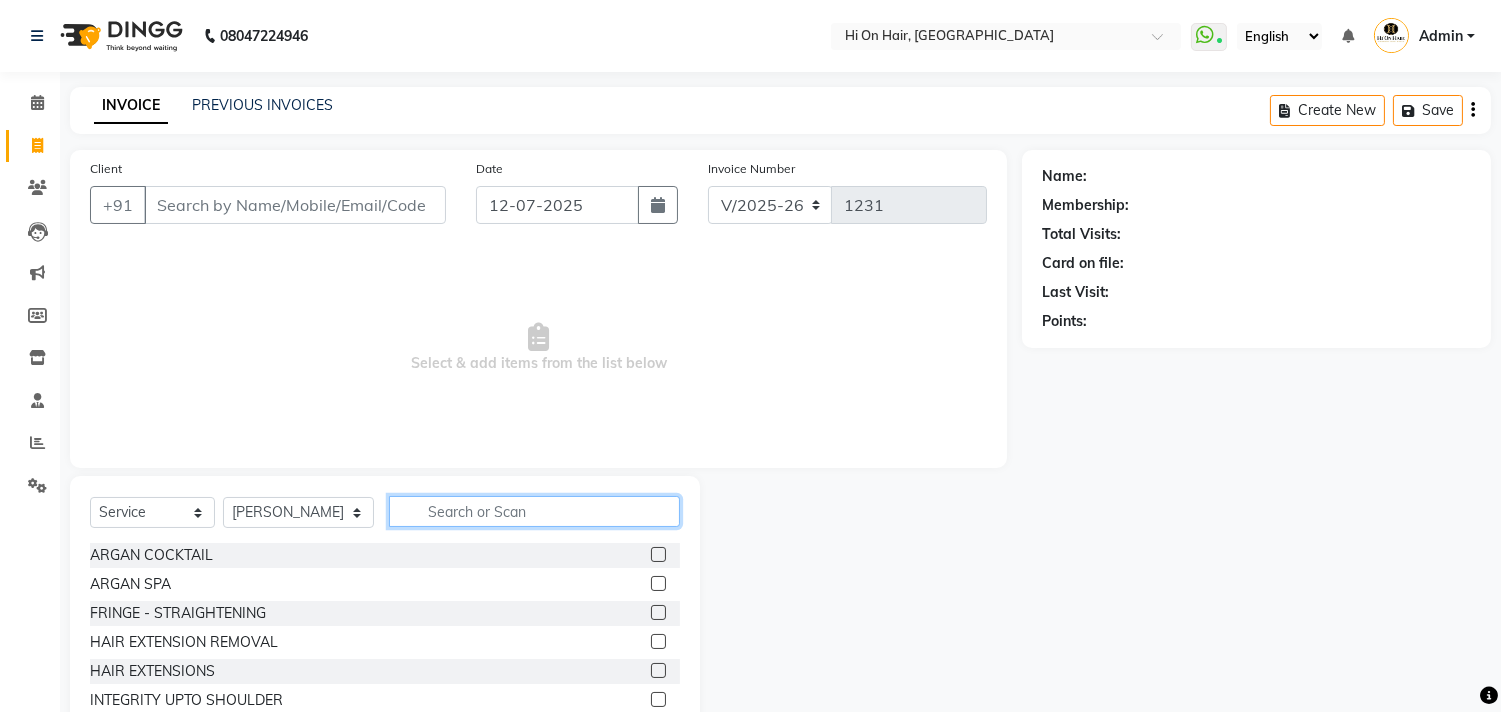 click 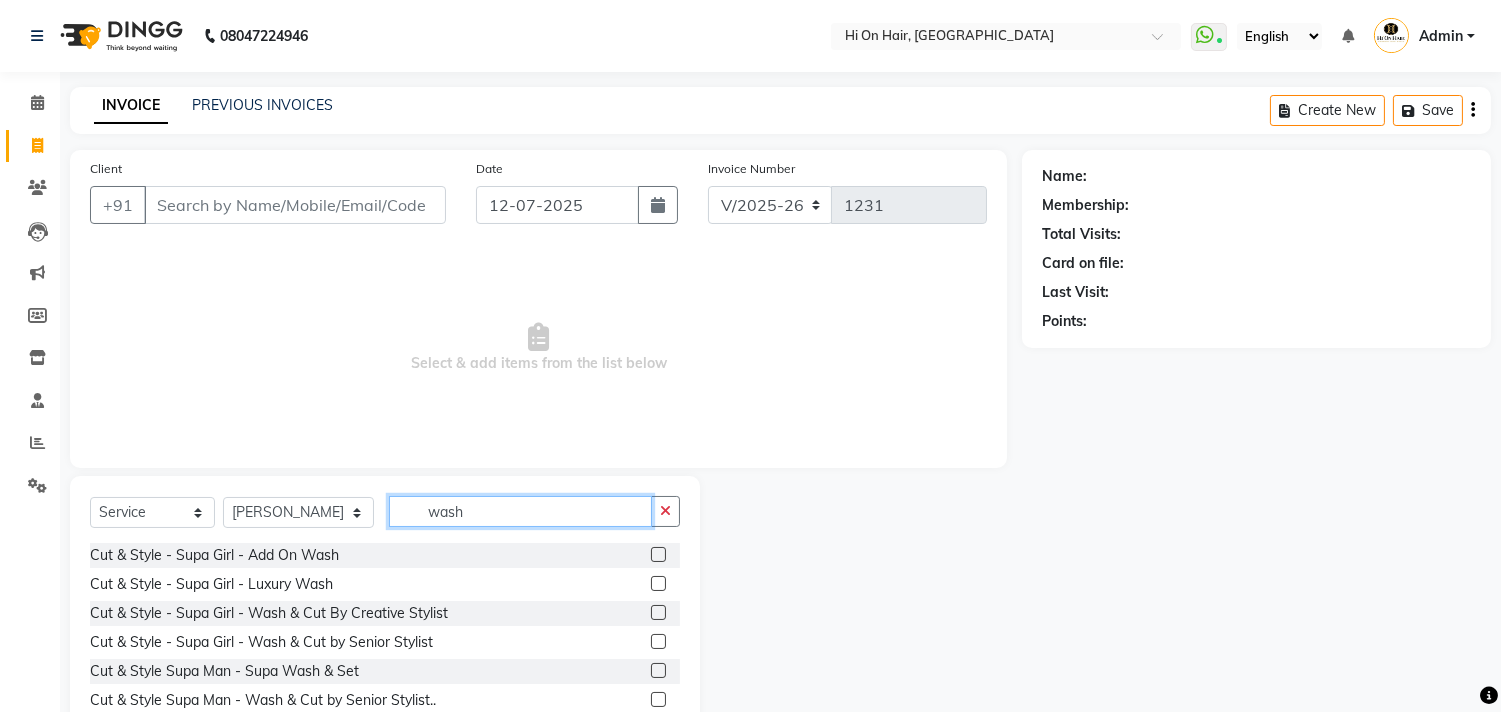 scroll, scrollTop: 118, scrollLeft: 0, axis: vertical 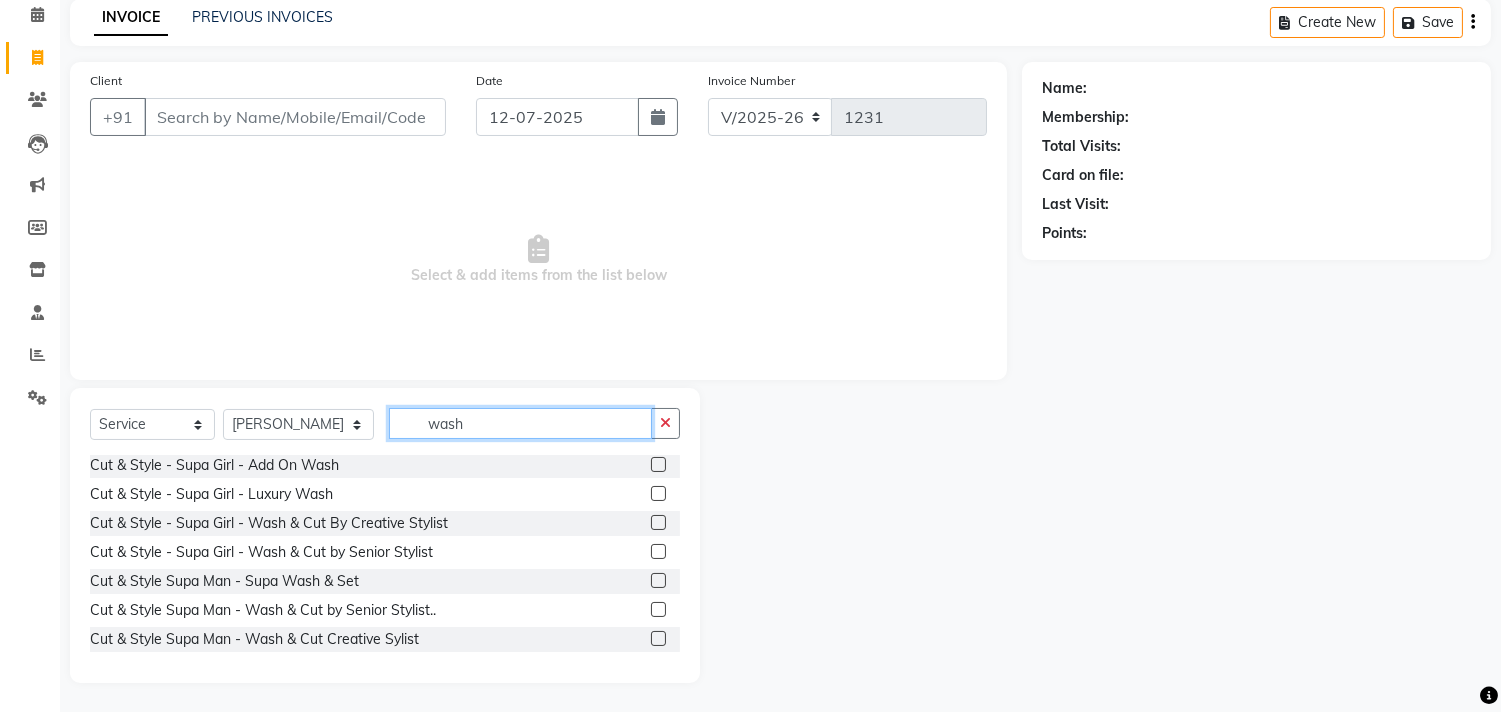 type on "wash" 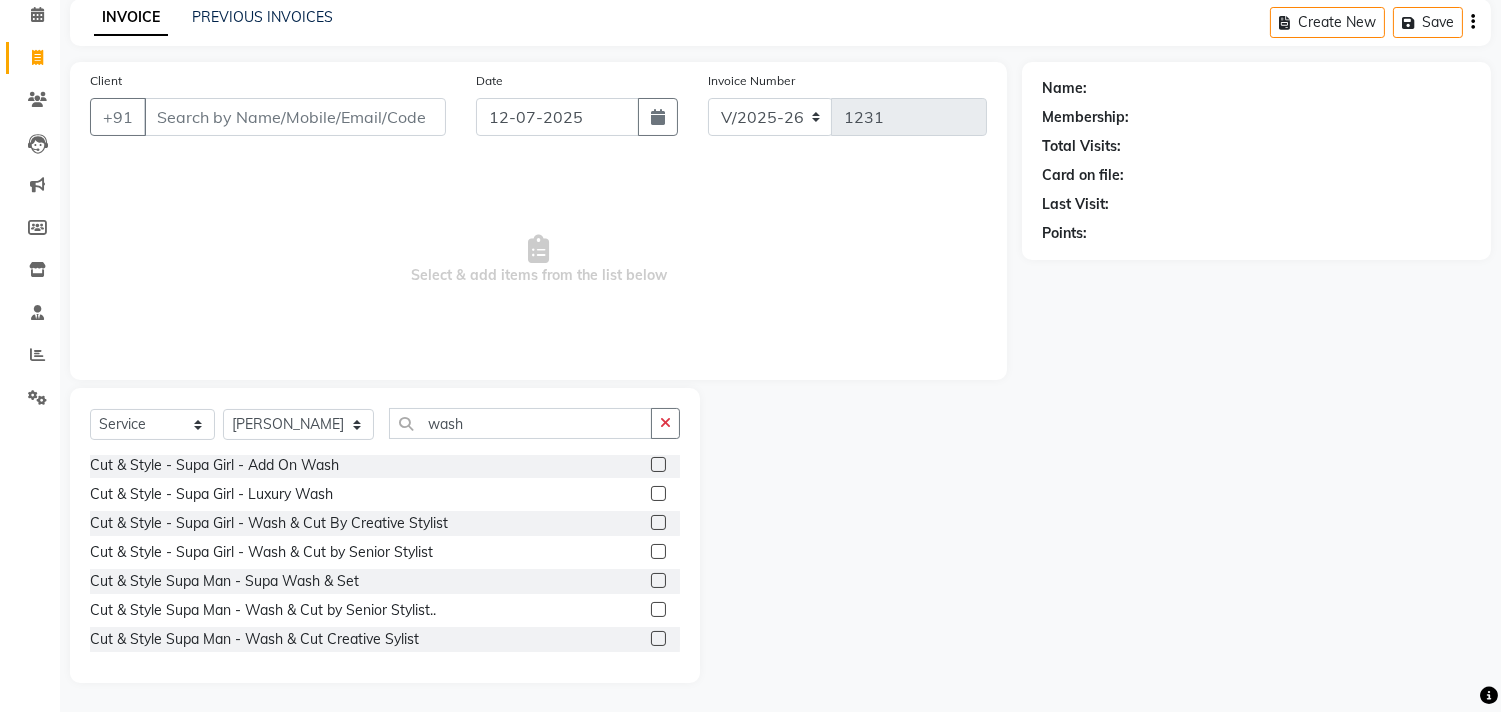 click 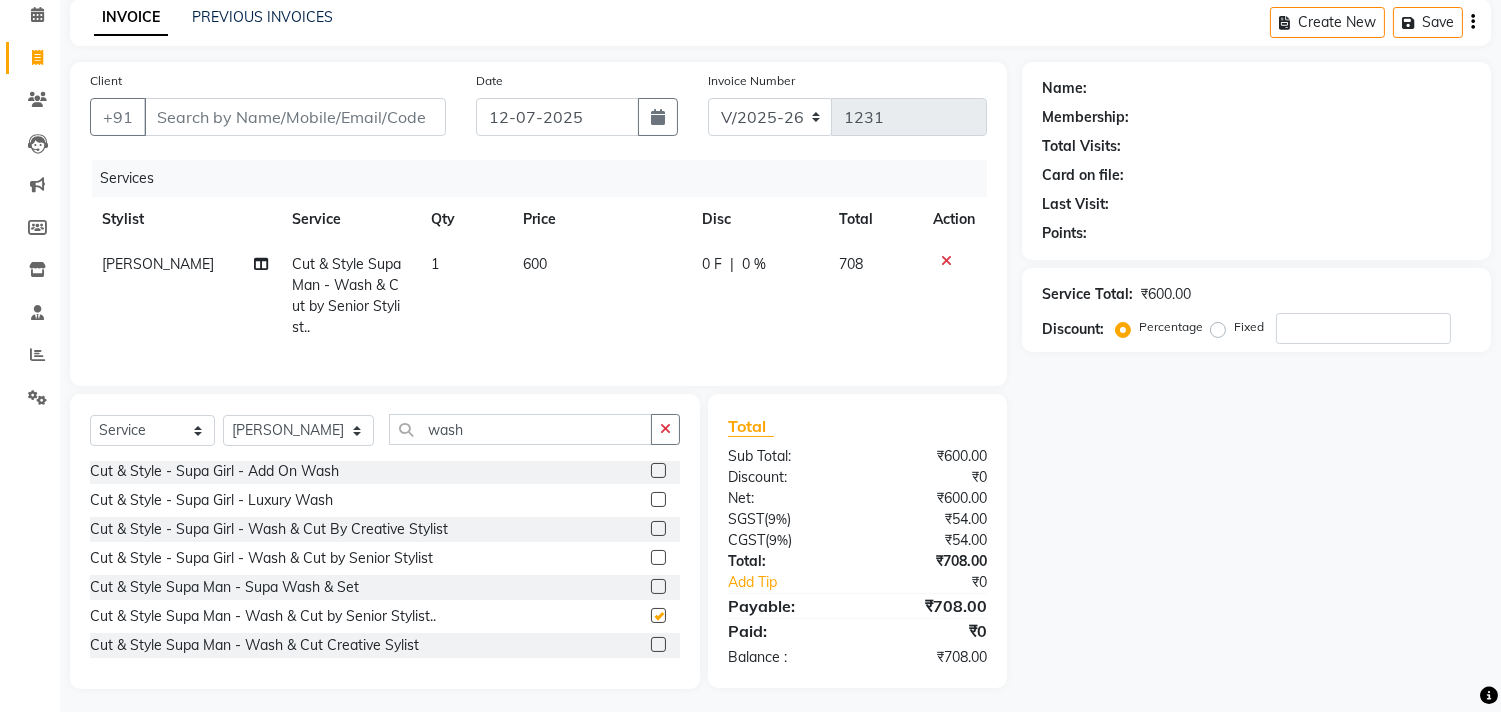 checkbox on "false" 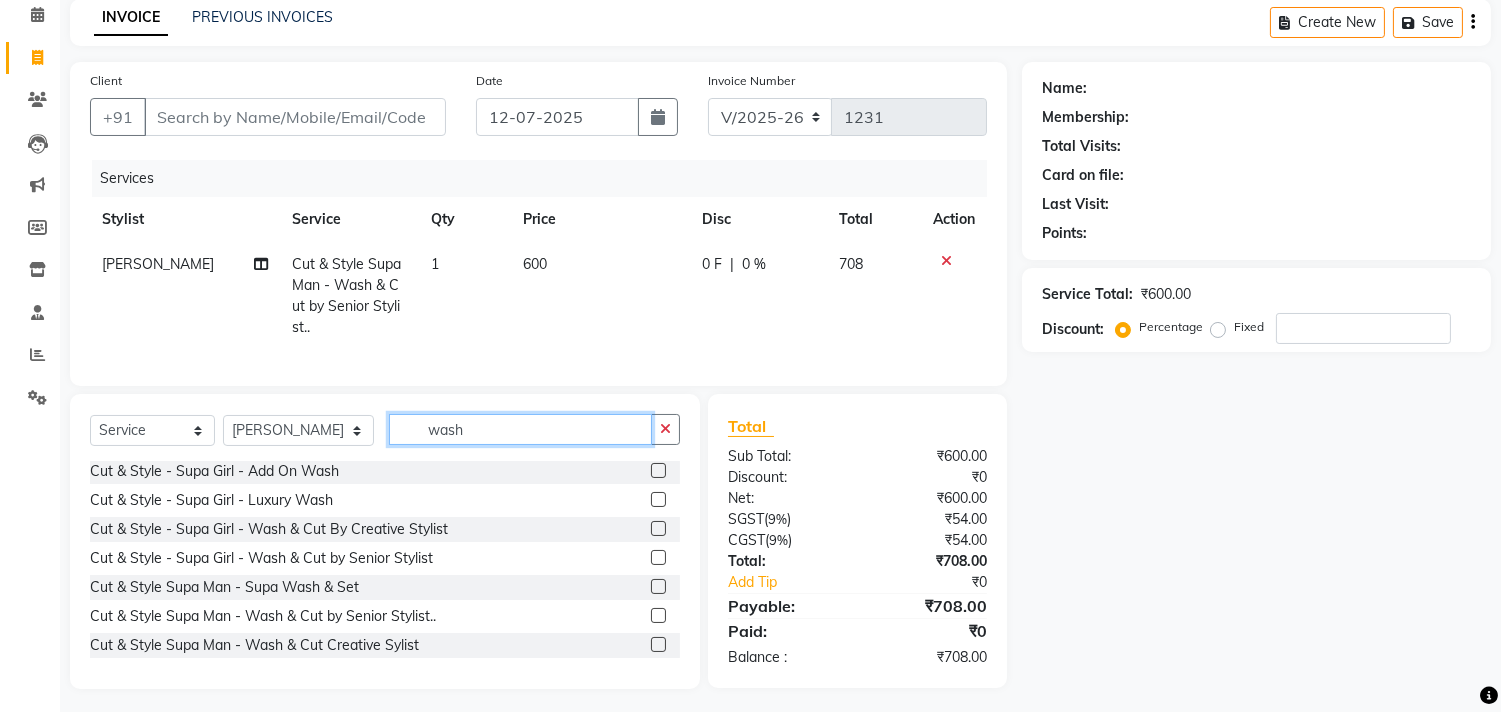 drag, startPoint x: 460, startPoint y: 443, endPoint x: 318, endPoint y: 442, distance: 142.00352 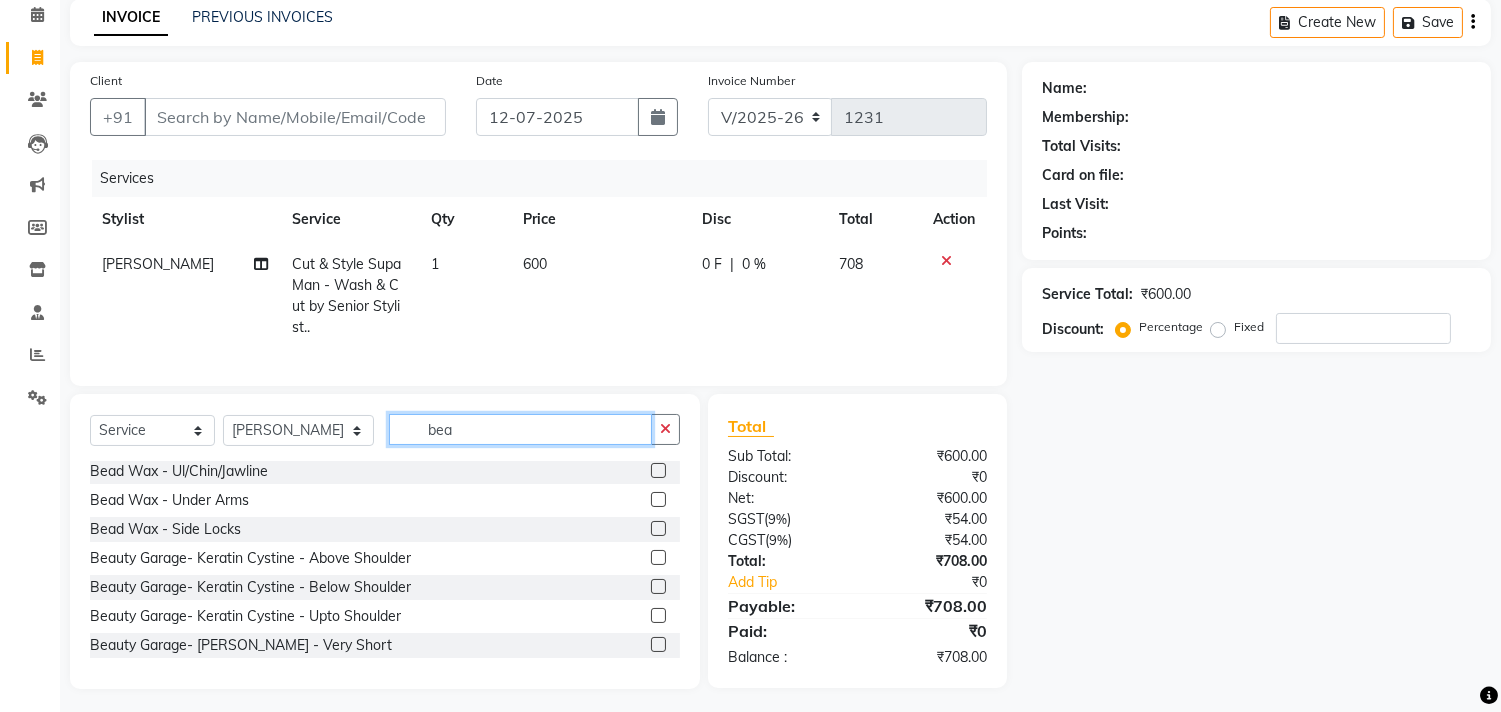 scroll, scrollTop: 0, scrollLeft: 0, axis: both 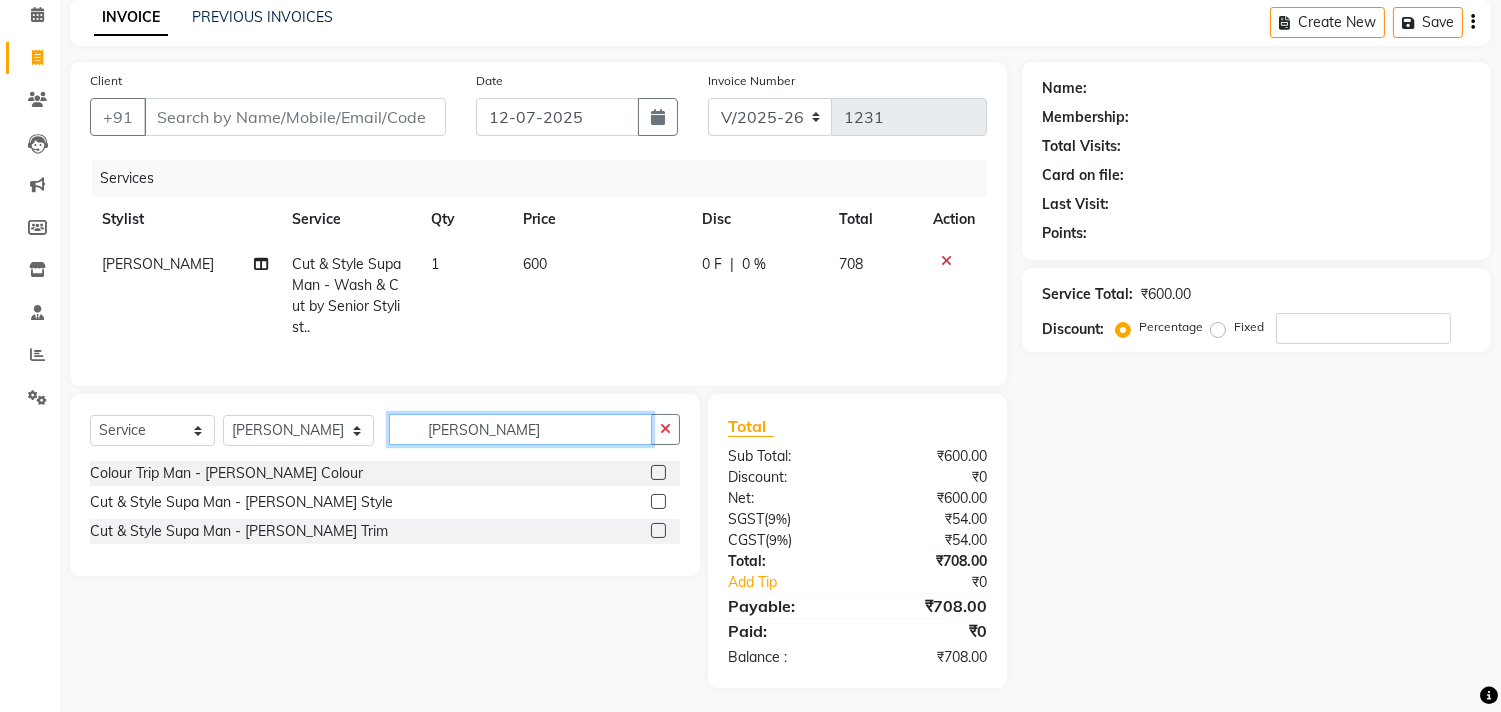 type on "[PERSON_NAME]" 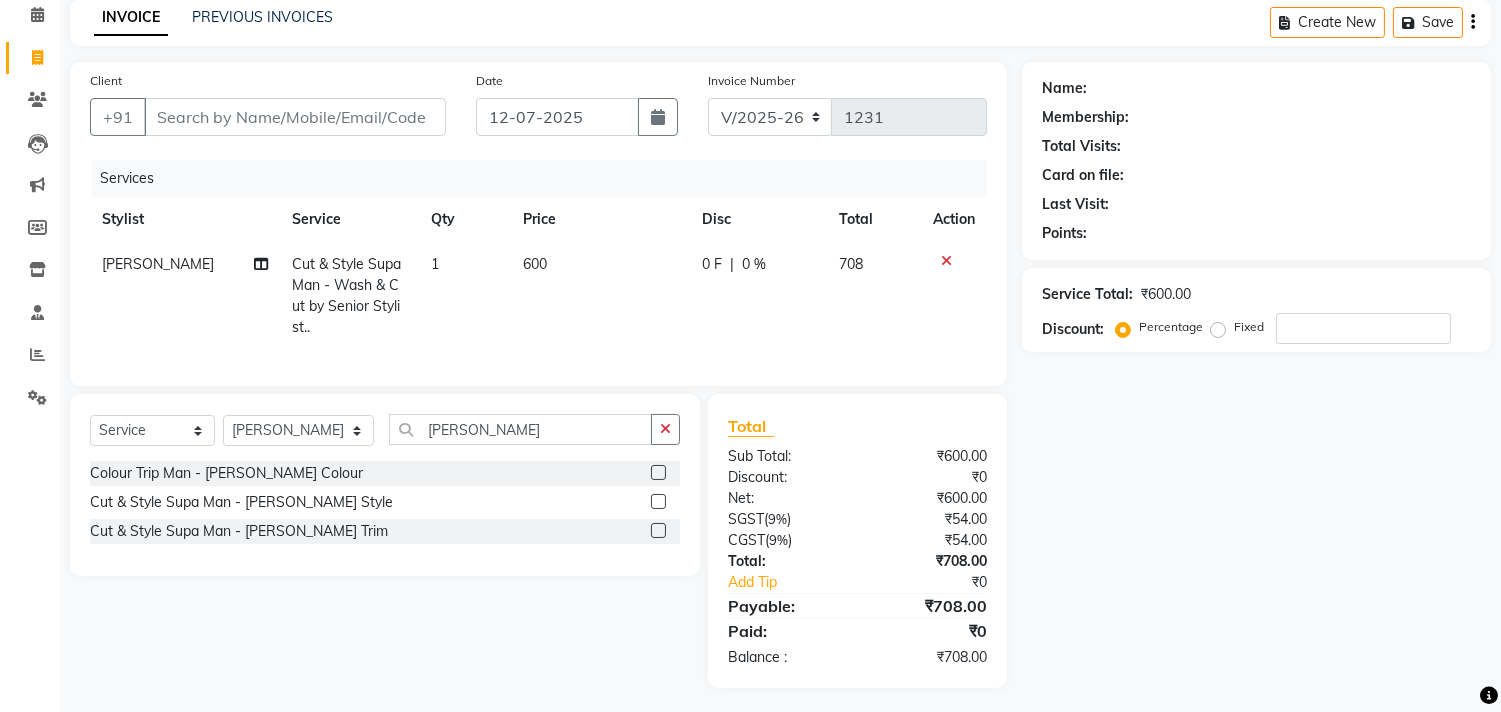 click 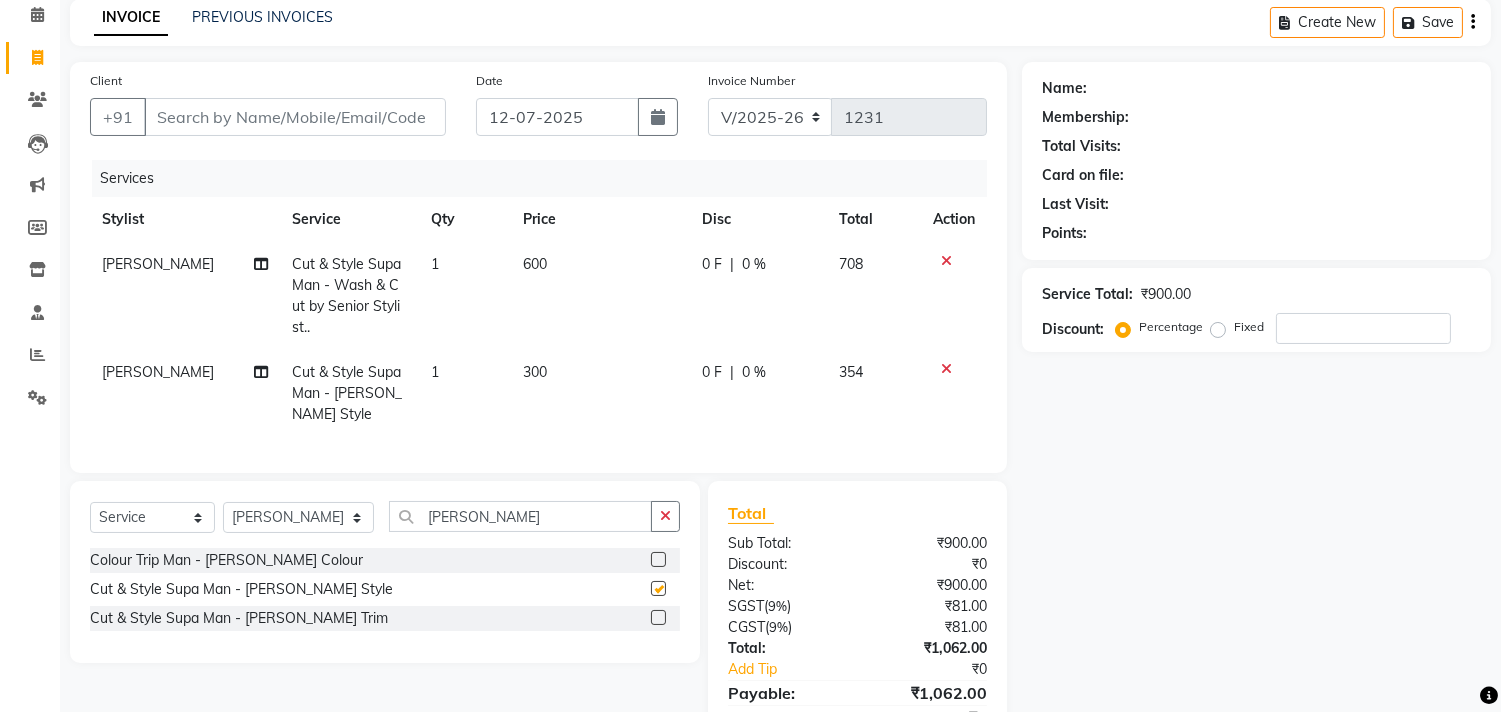 checkbox on "false" 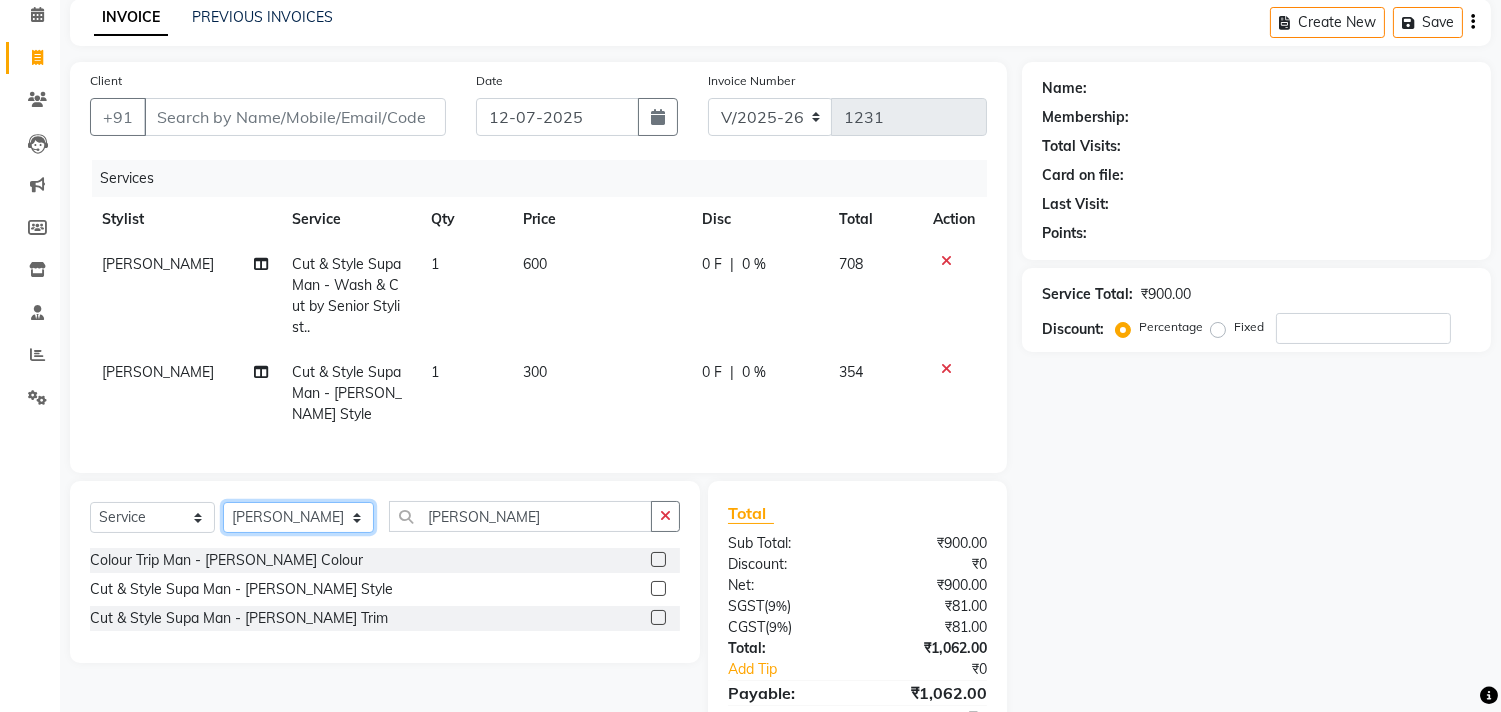 click on "Select Stylist [PERSON_NAME] [PERSON_NAME] Hi On Hair MAKYOPHI [PERSON_NAME] [PERSON_NAME] Raani [PERSON_NAME] [PERSON_NAME] [PERSON_NAME] [PERSON_NAME] SOSEM [PERSON_NAME]" 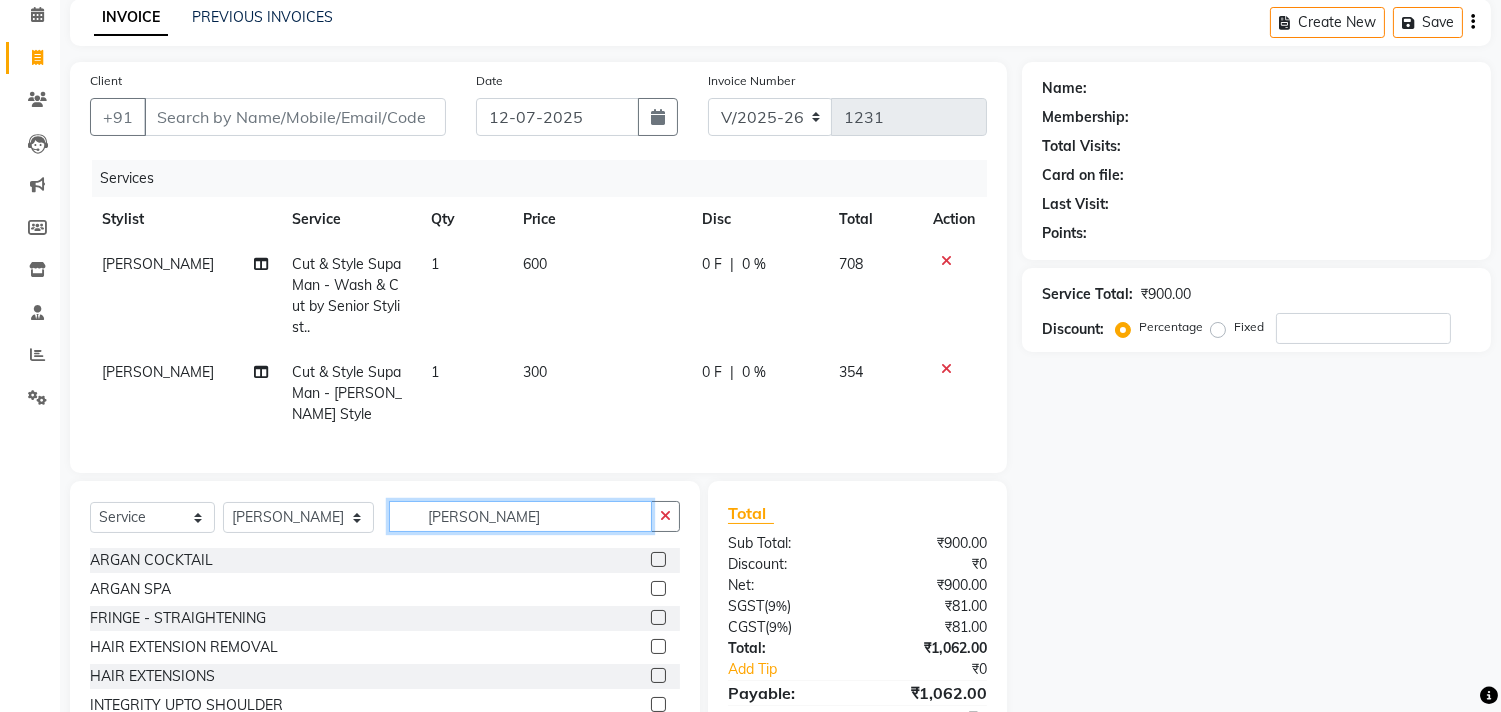 drag, startPoint x: 460, startPoint y: 528, endPoint x: 360, endPoint y: 552, distance: 102.83968 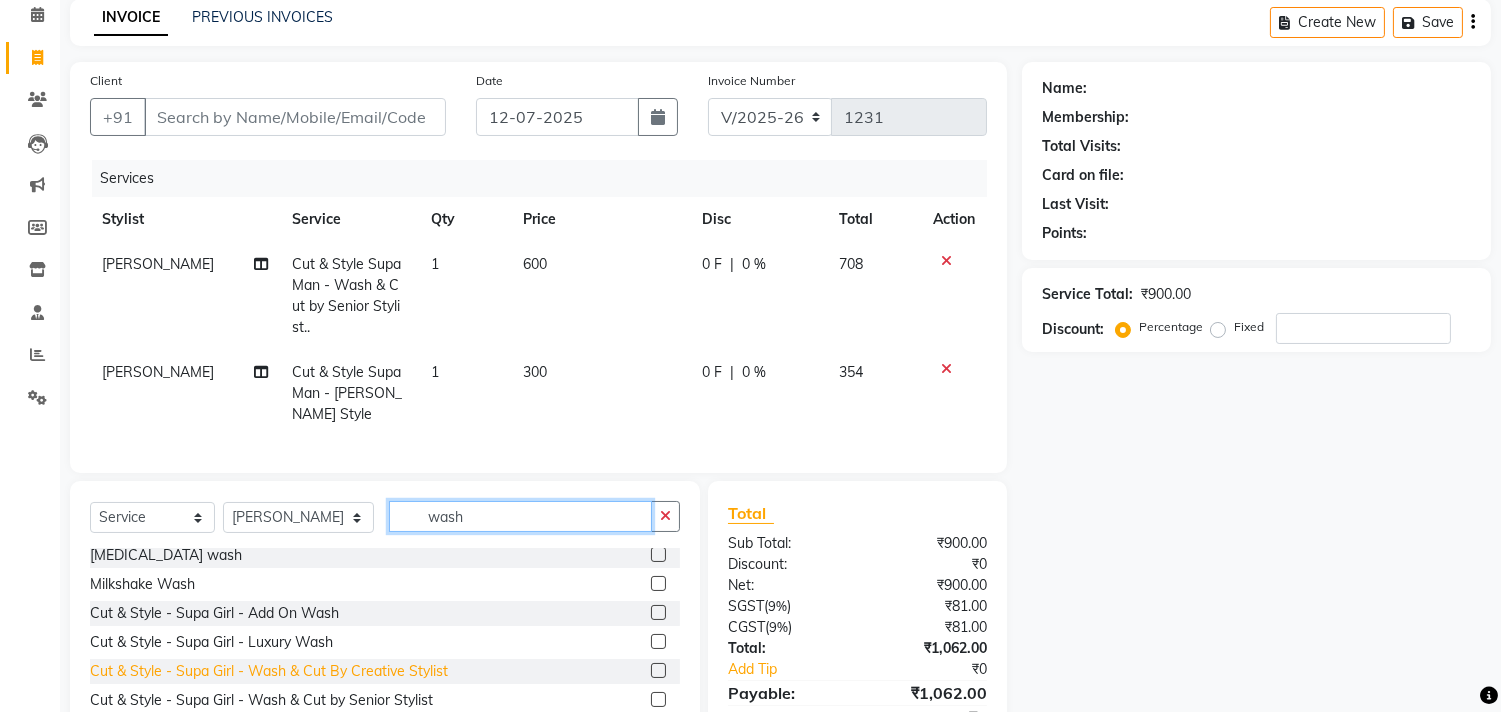 scroll, scrollTop: 118, scrollLeft: 0, axis: vertical 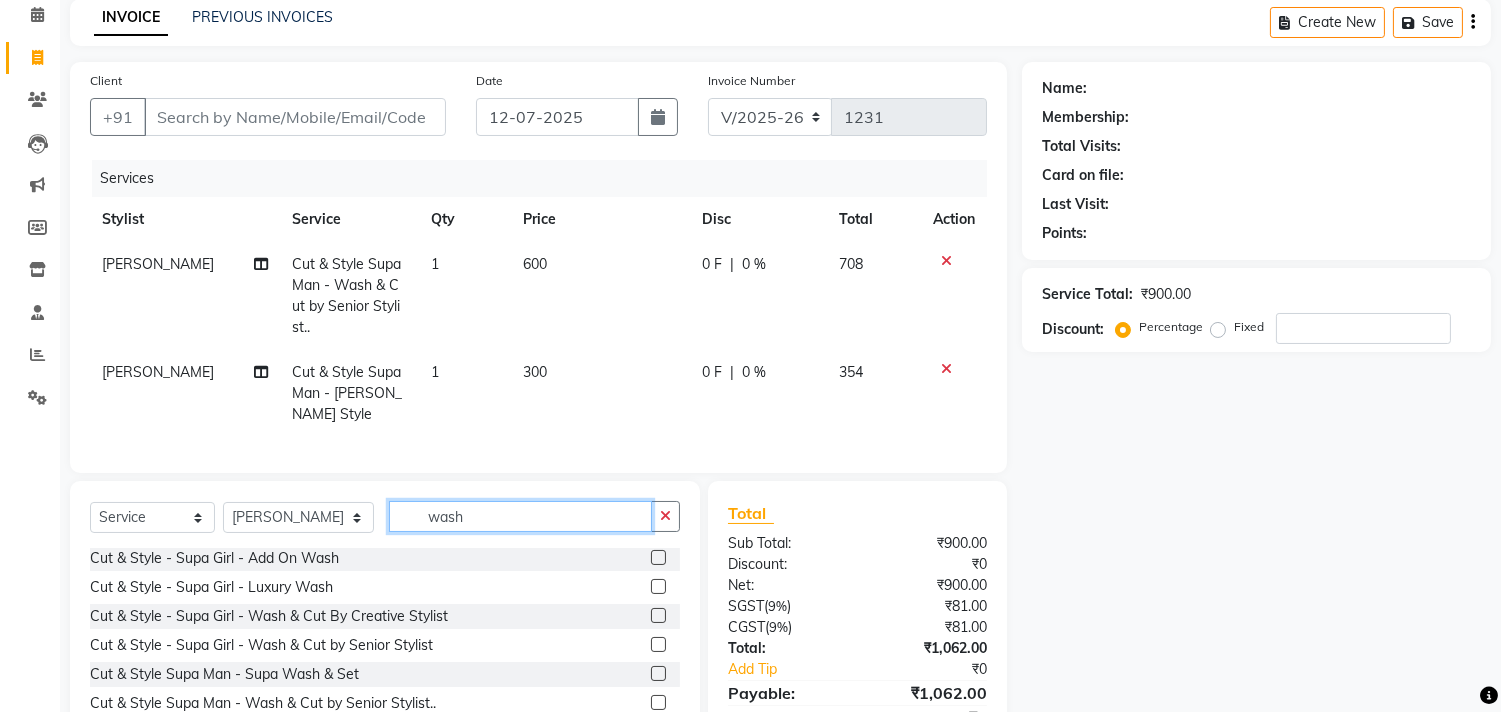 type on "wash" 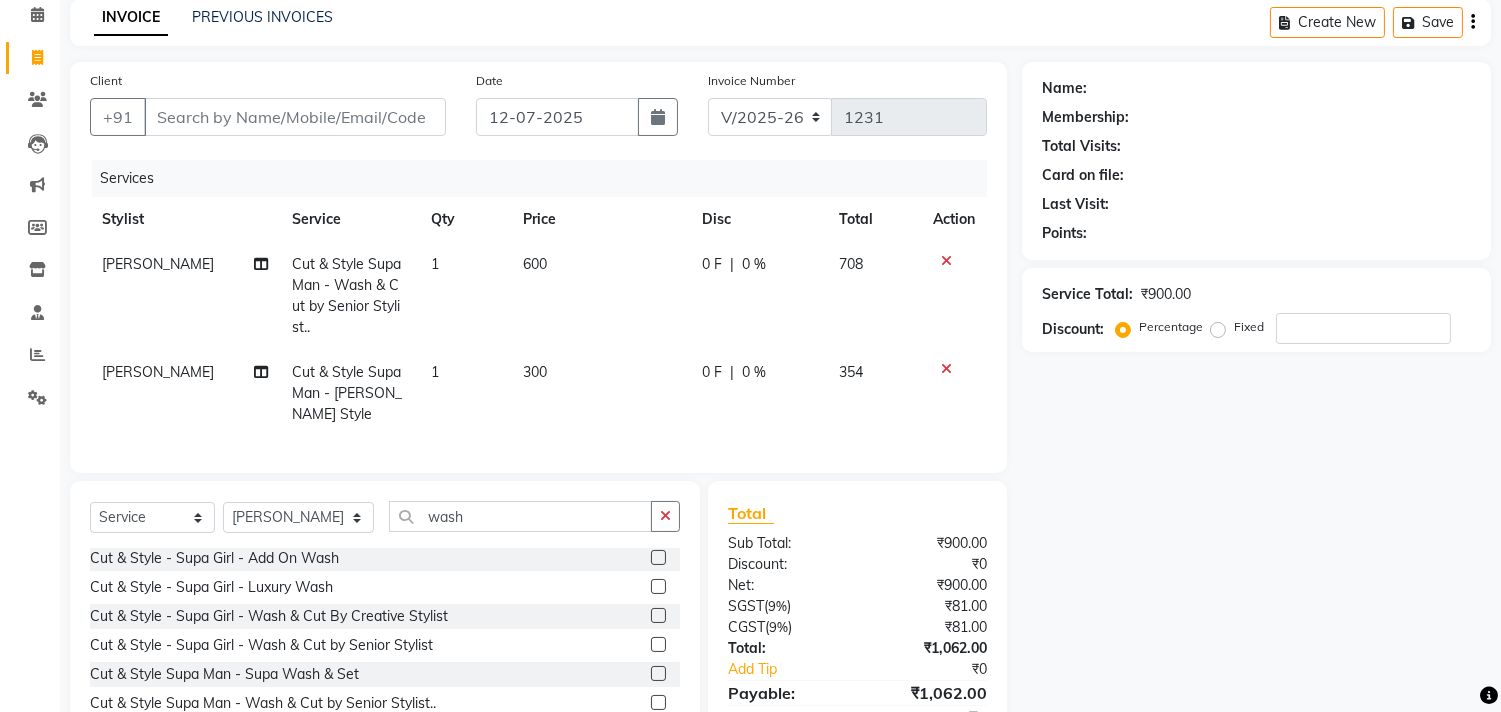 click 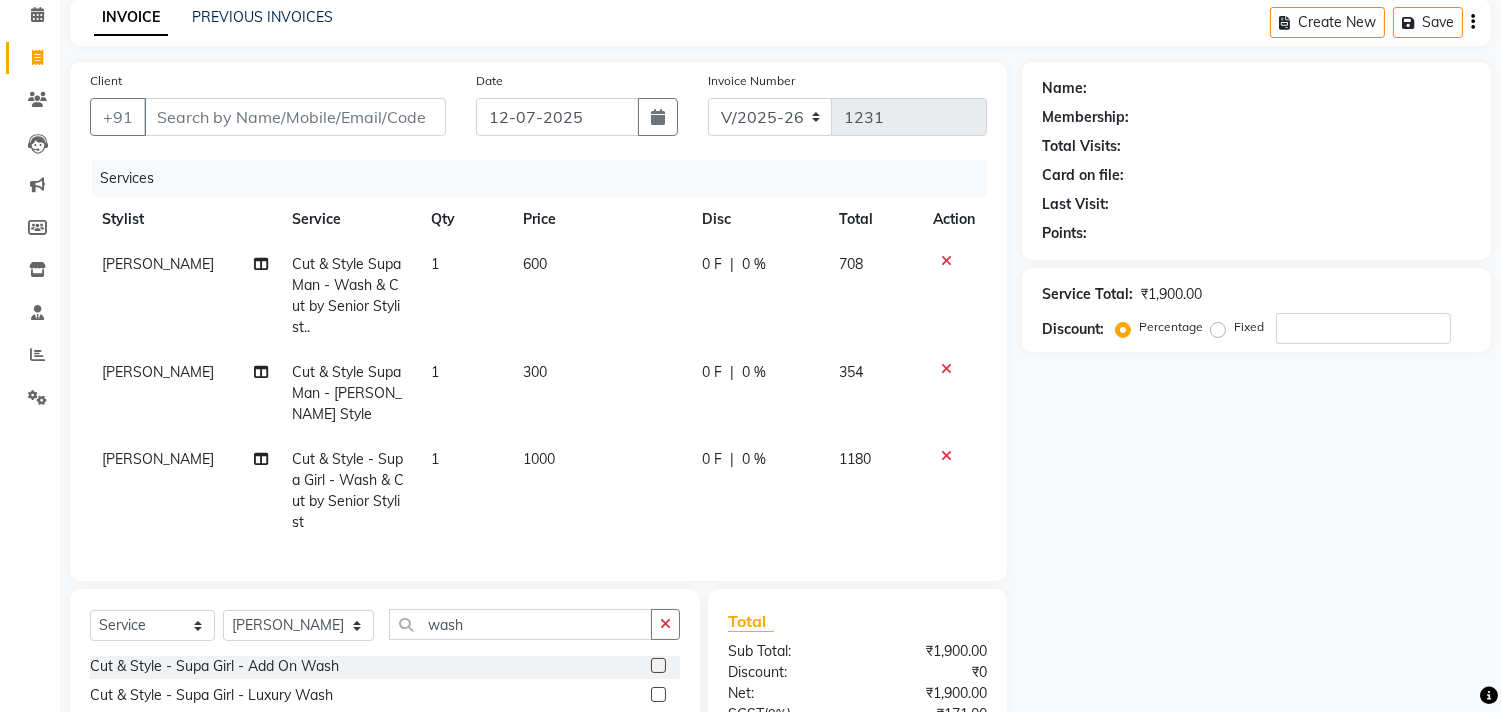 checkbox on "false" 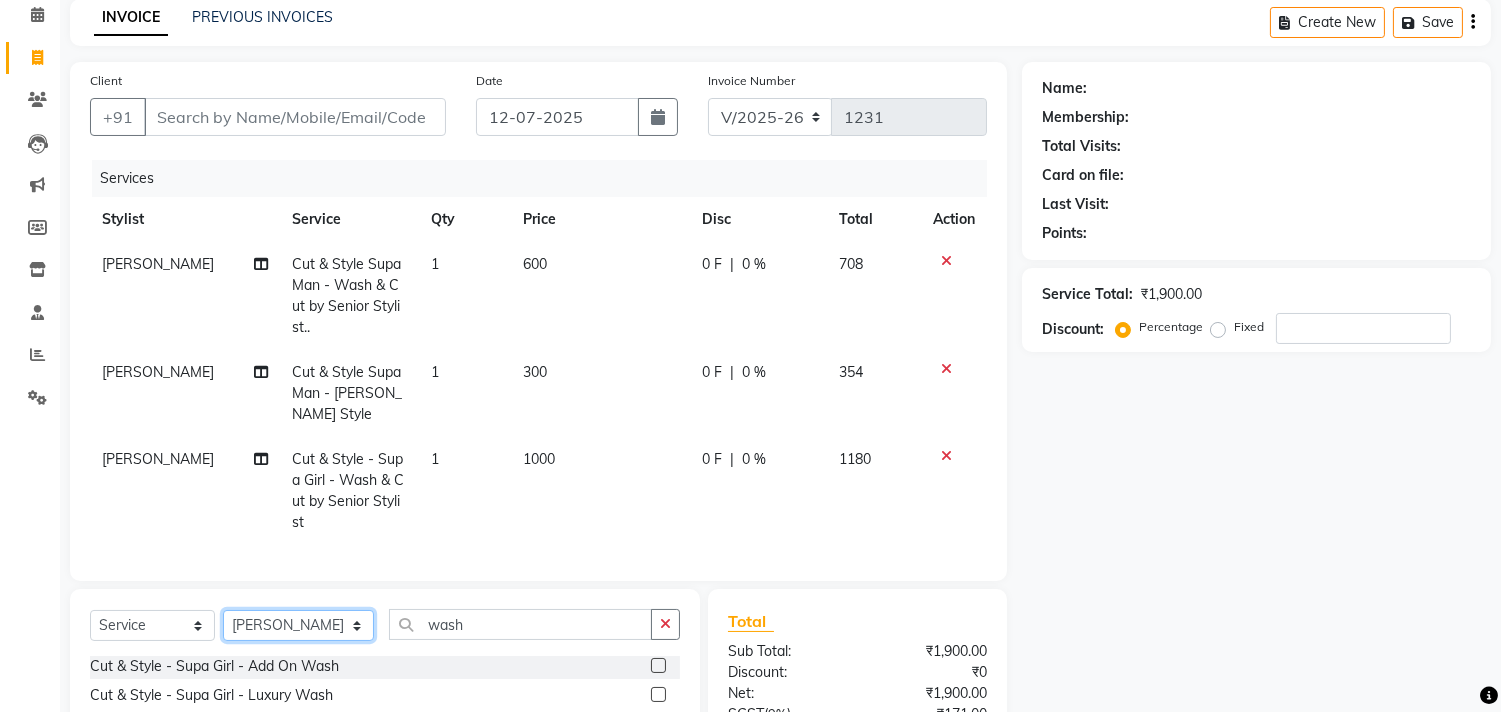 click on "Select Stylist [PERSON_NAME] [PERSON_NAME] Hi On Hair MAKYOPHI [PERSON_NAME] [PERSON_NAME] Raani [PERSON_NAME] [PERSON_NAME] [PERSON_NAME] [PERSON_NAME] SOSEM [PERSON_NAME]" 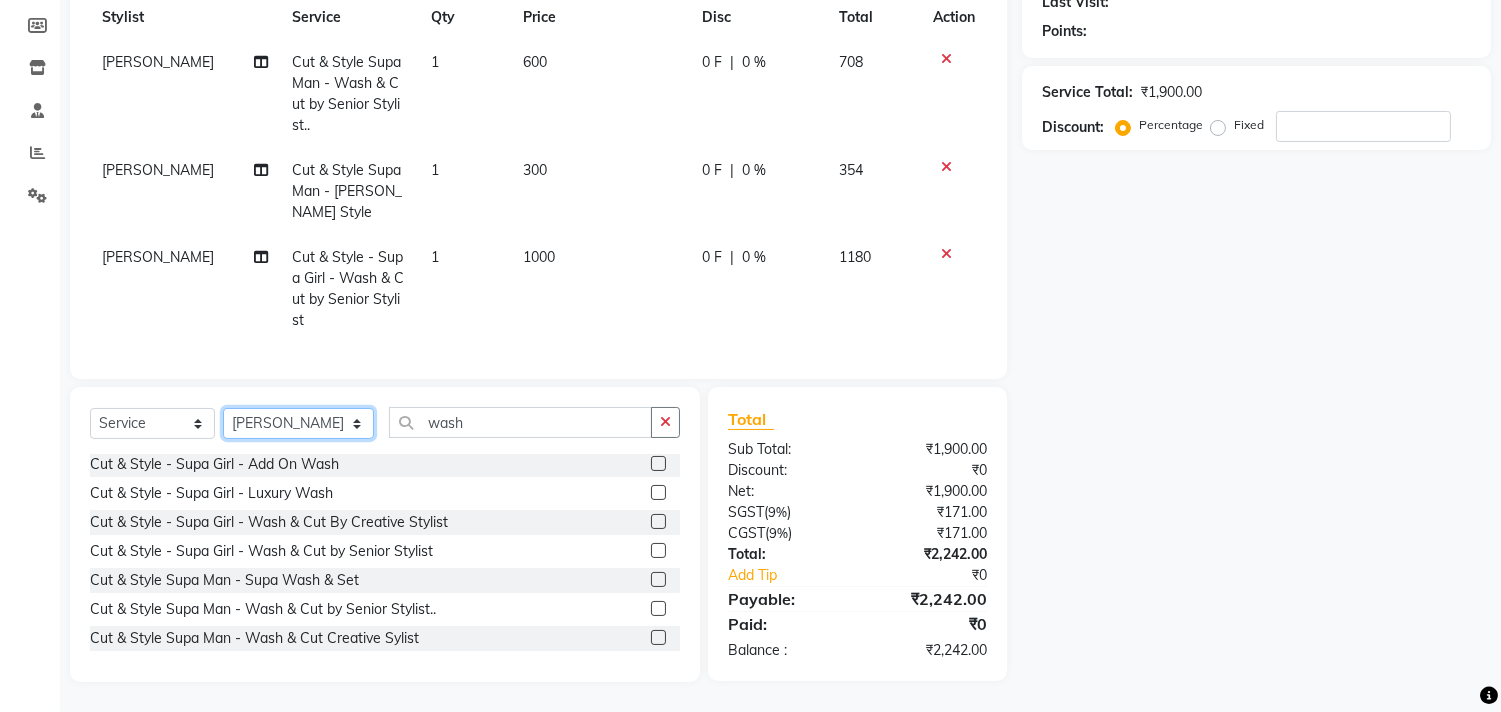 click on "Select Stylist [PERSON_NAME] [PERSON_NAME] Hi On Hair MAKYOPHI [PERSON_NAME] [PERSON_NAME] Raani [PERSON_NAME] [PERSON_NAME] [PERSON_NAME] [PERSON_NAME] SOSEM [PERSON_NAME]" 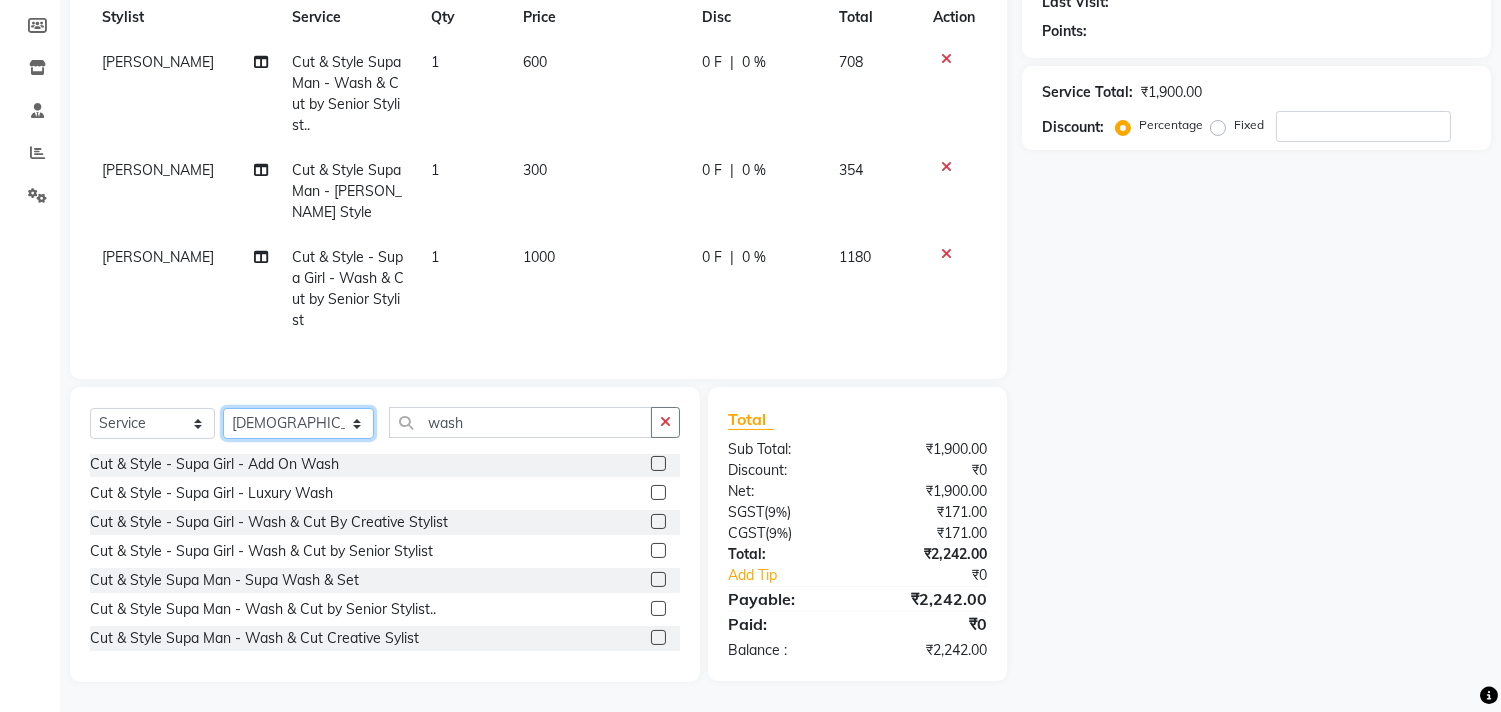 click on "Select Stylist [PERSON_NAME] [PERSON_NAME] Hi On Hair MAKYOPHI [PERSON_NAME] [PERSON_NAME] Raani [PERSON_NAME] [PERSON_NAME] [PERSON_NAME] [PERSON_NAME] SOSEM [PERSON_NAME]" 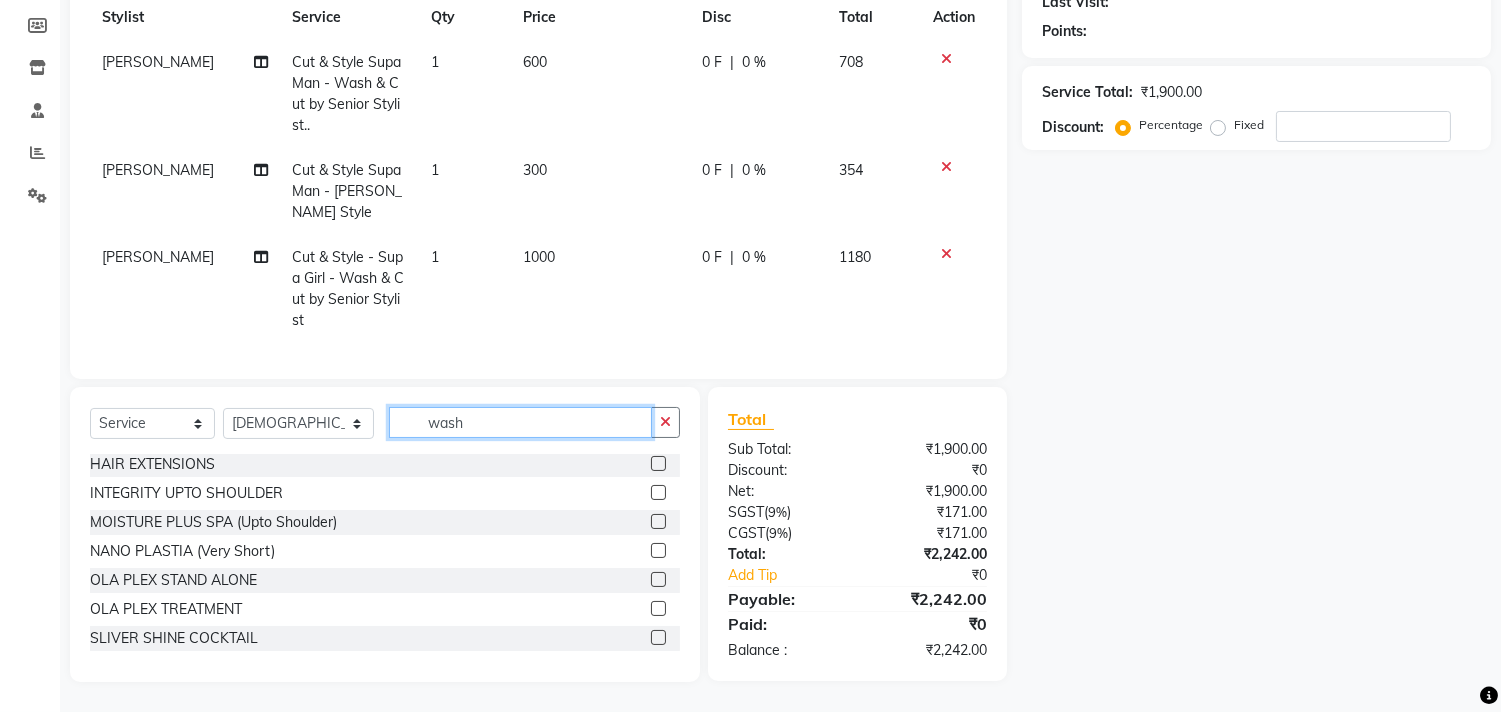 drag, startPoint x: 458, startPoint y: 422, endPoint x: 335, endPoint y: 442, distance: 124.61541 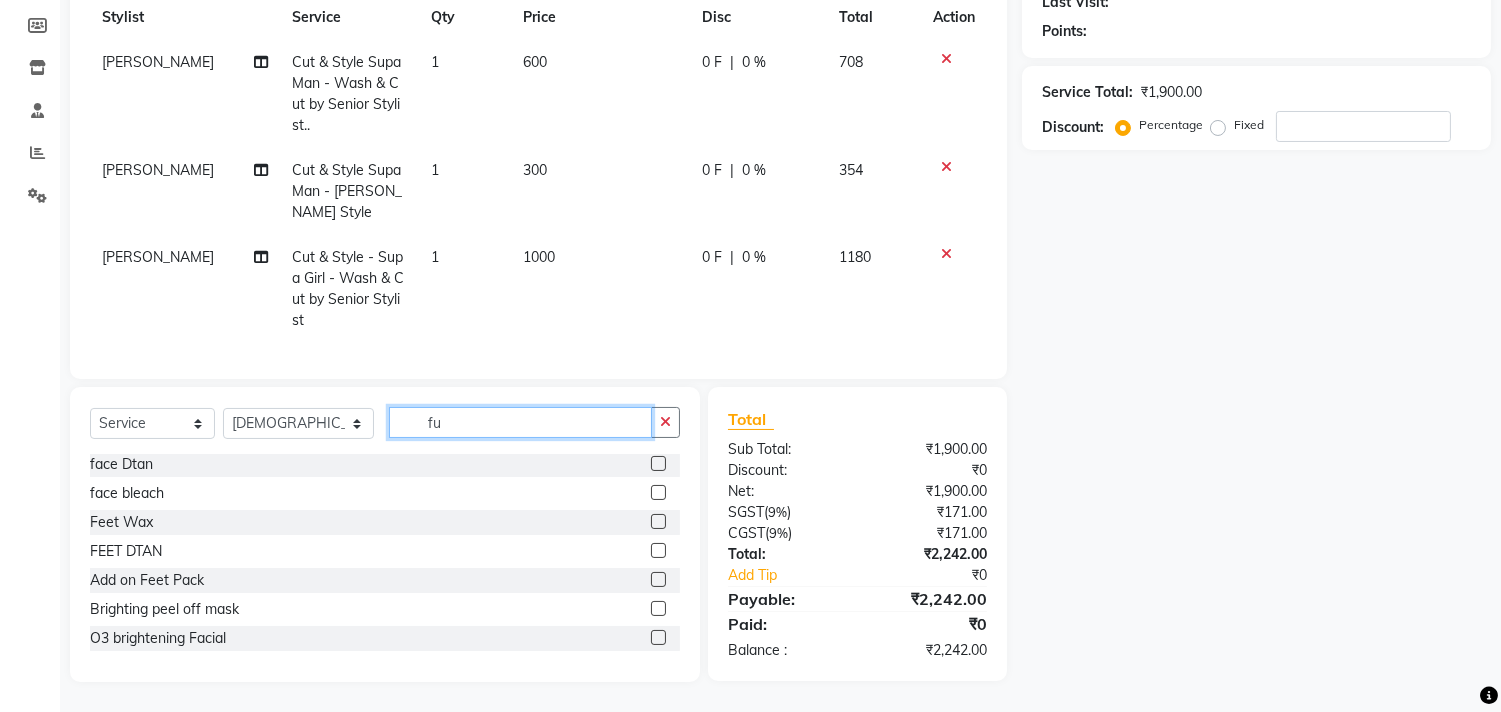 scroll, scrollTop: 0, scrollLeft: 0, axis: both 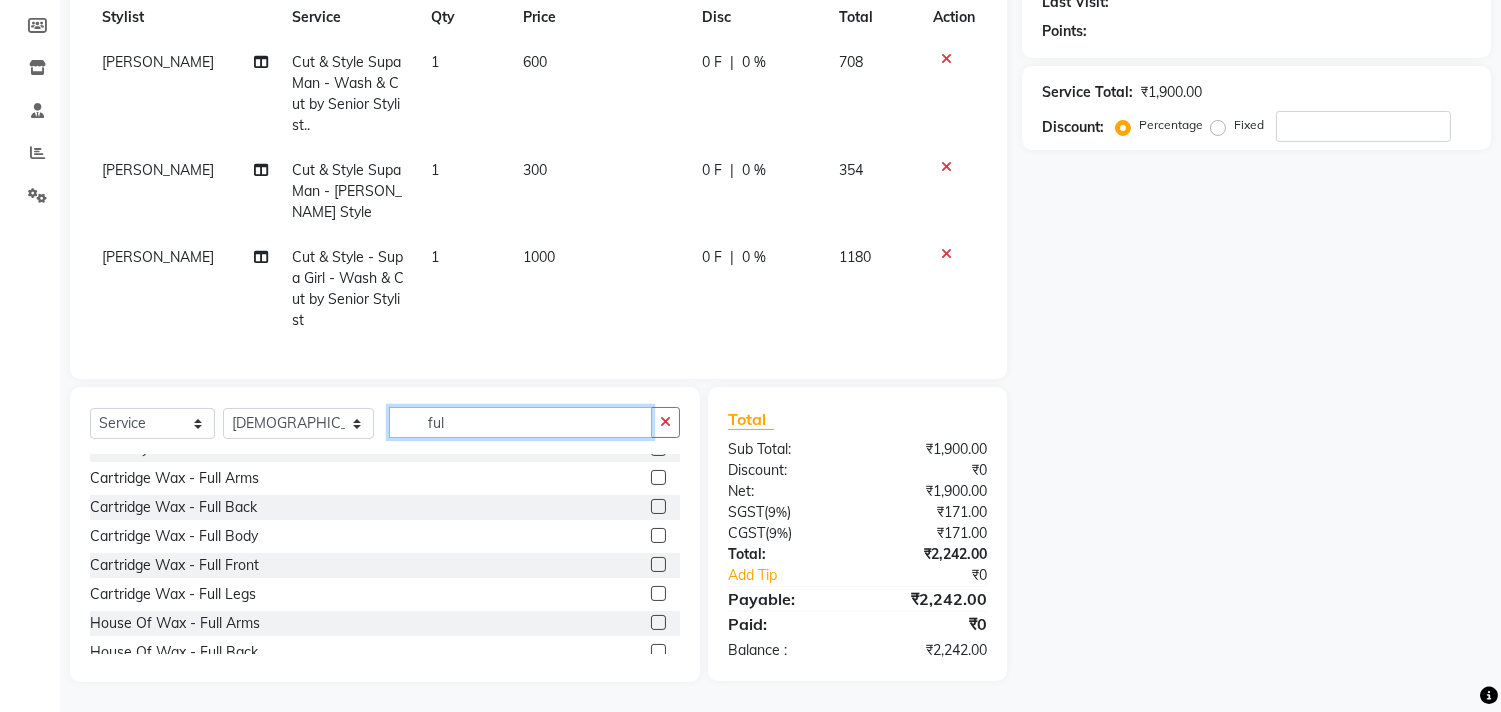 type on "ful" 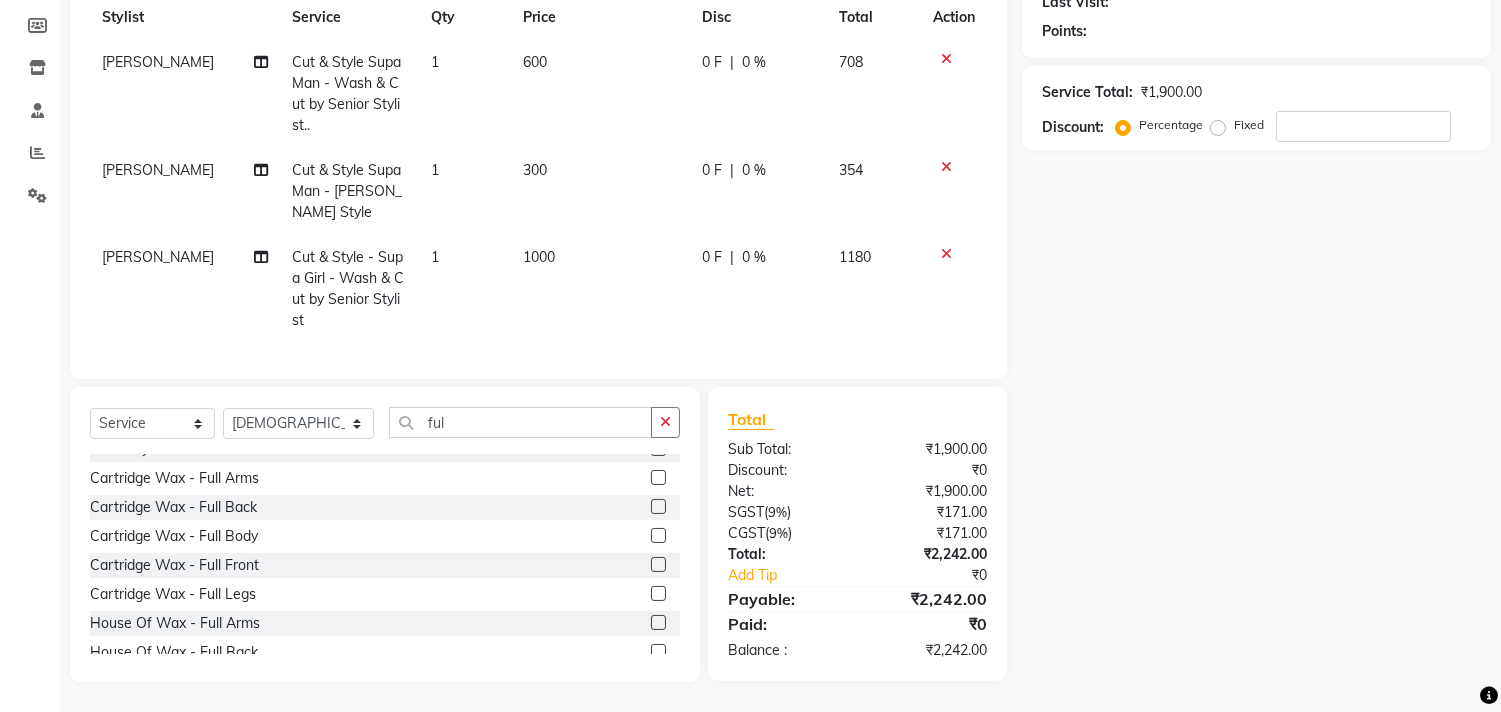 click 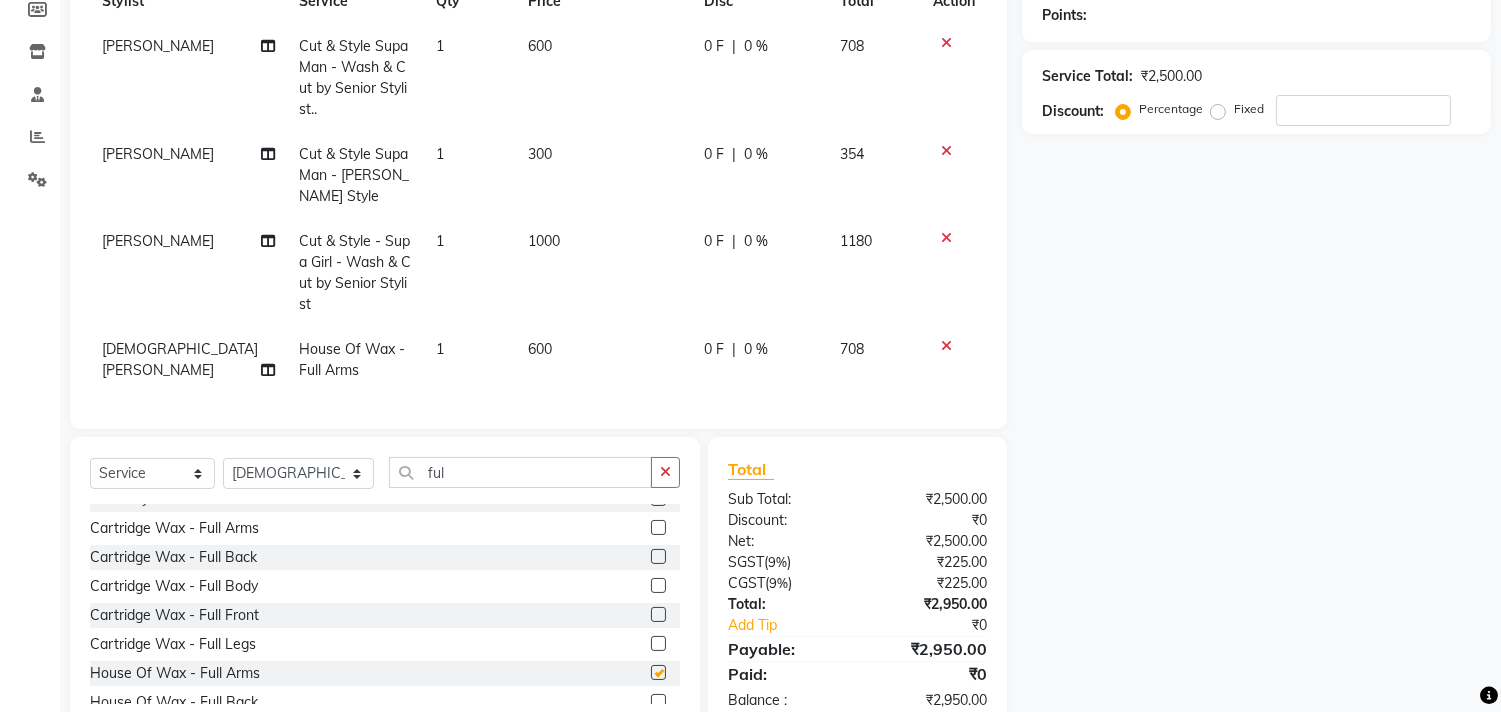 checkbox on "false" 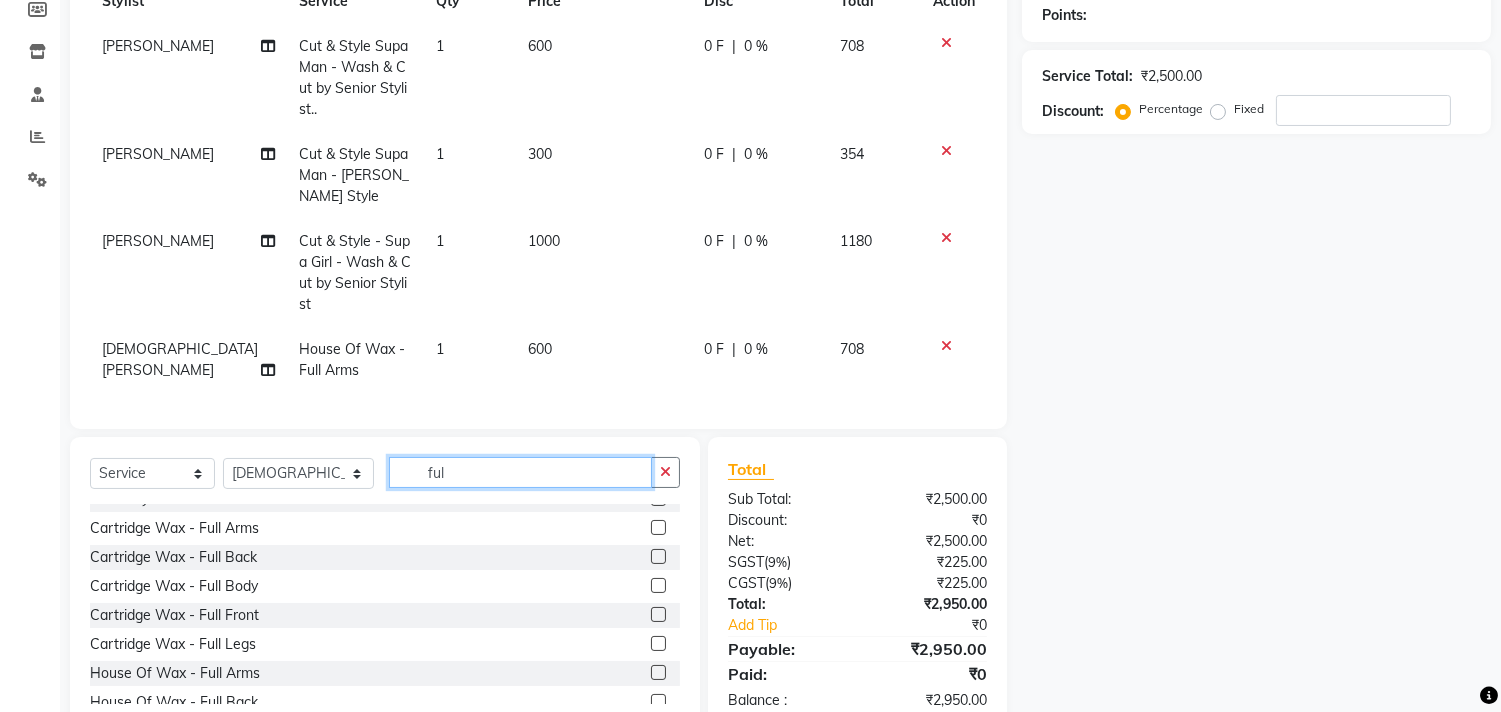 click on "ful" 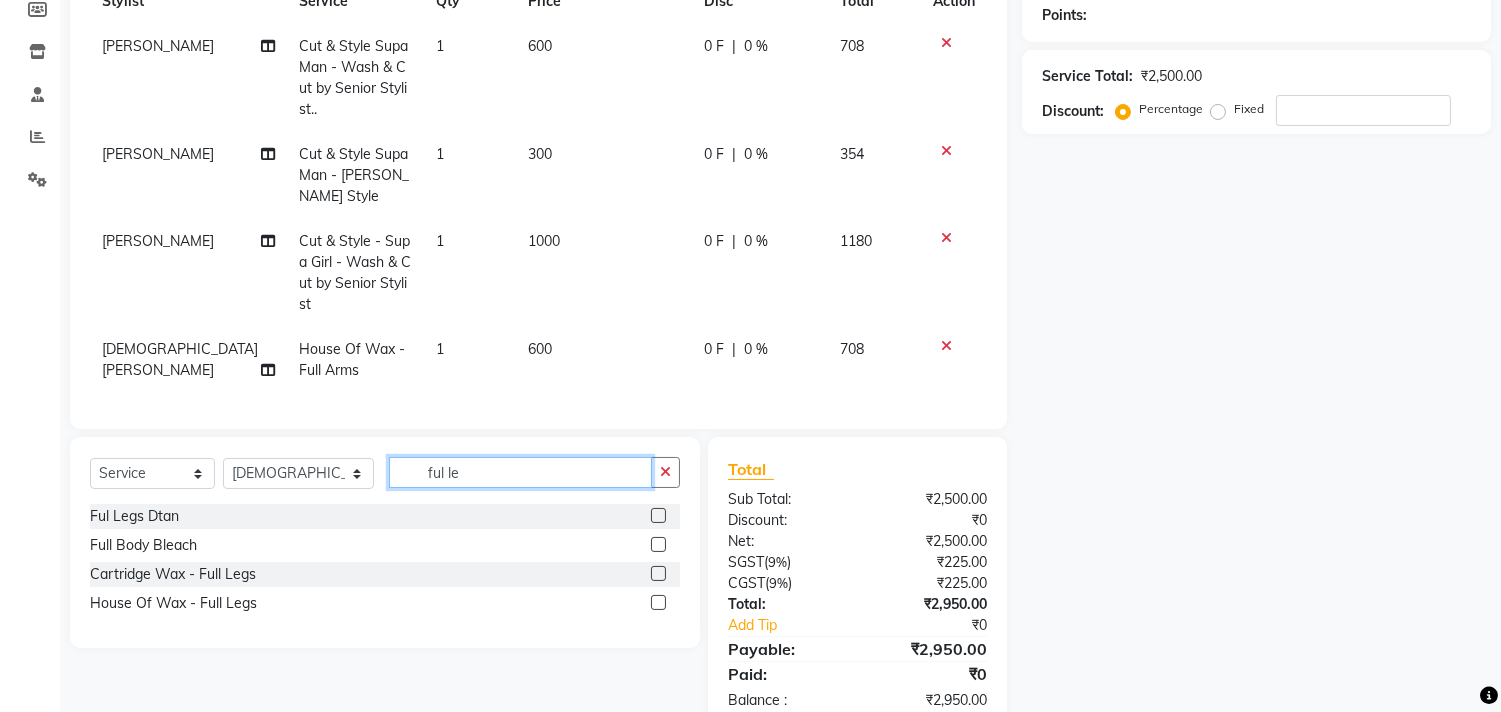 scroll, scrollTop: 0, scrollLeft: 0, axis: both 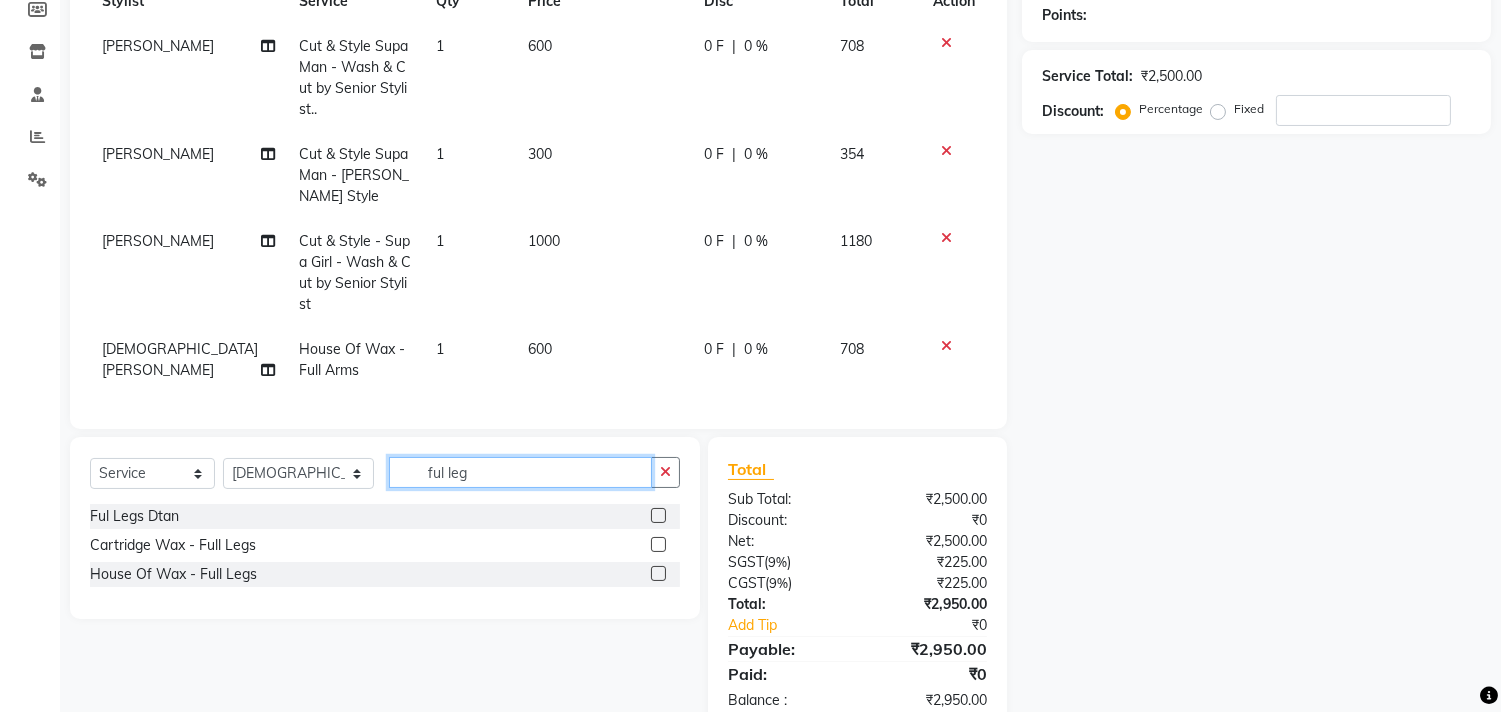 type on "ful leg" 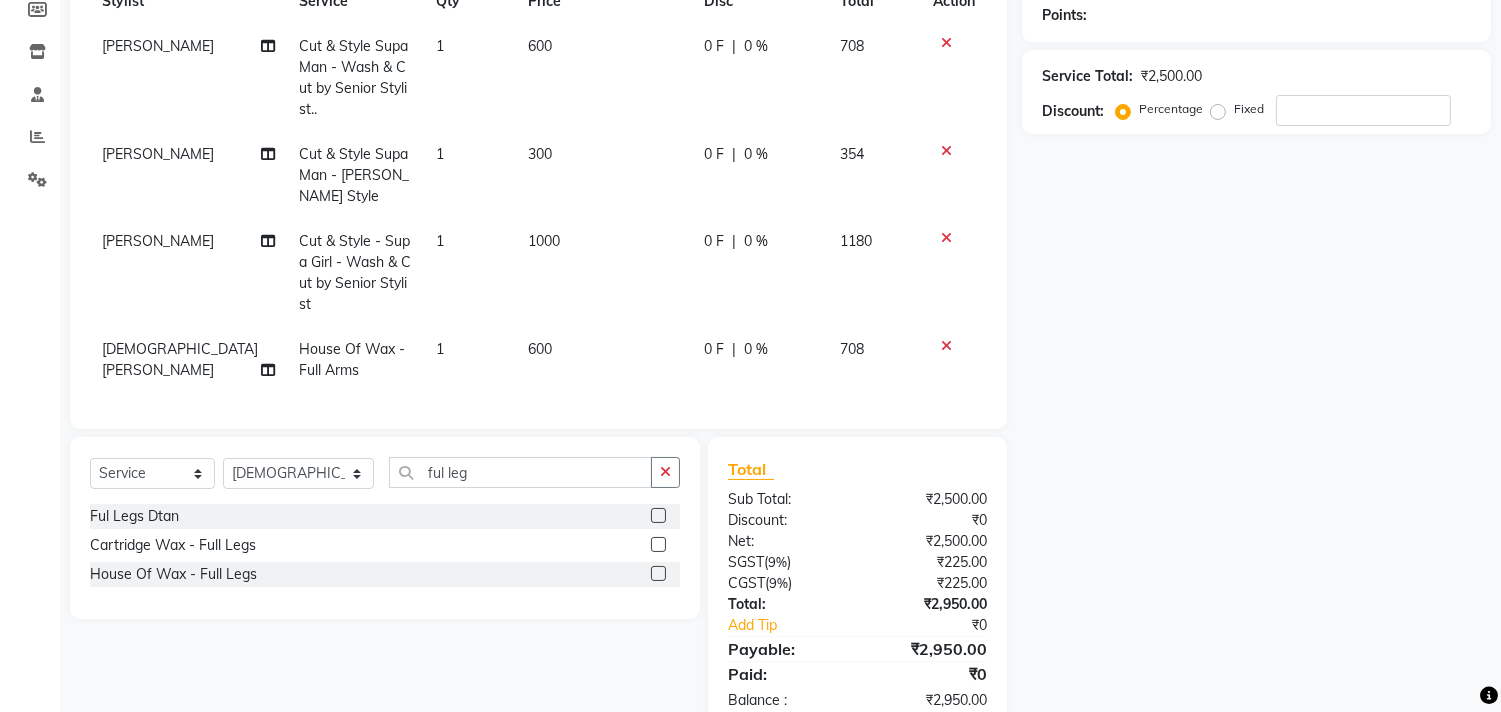 click 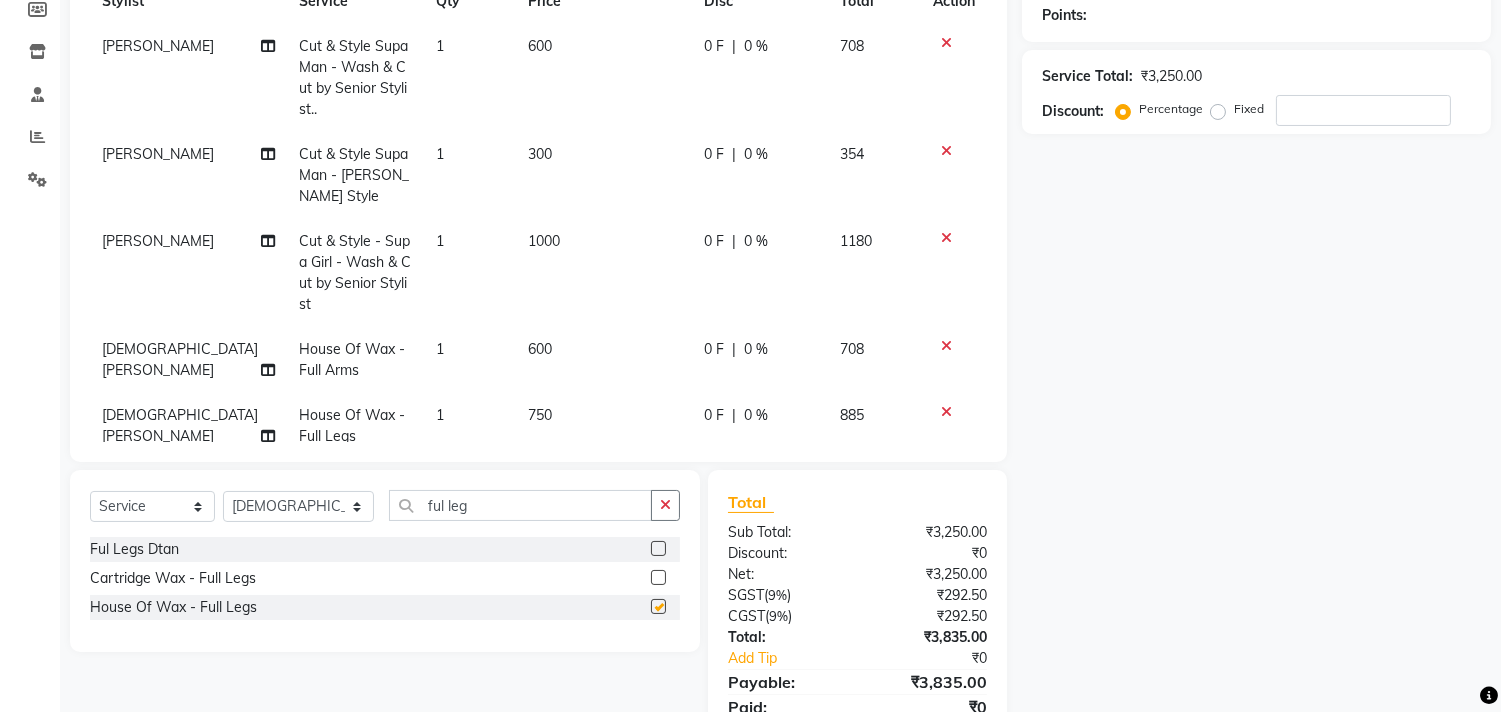 checkbox on "false" 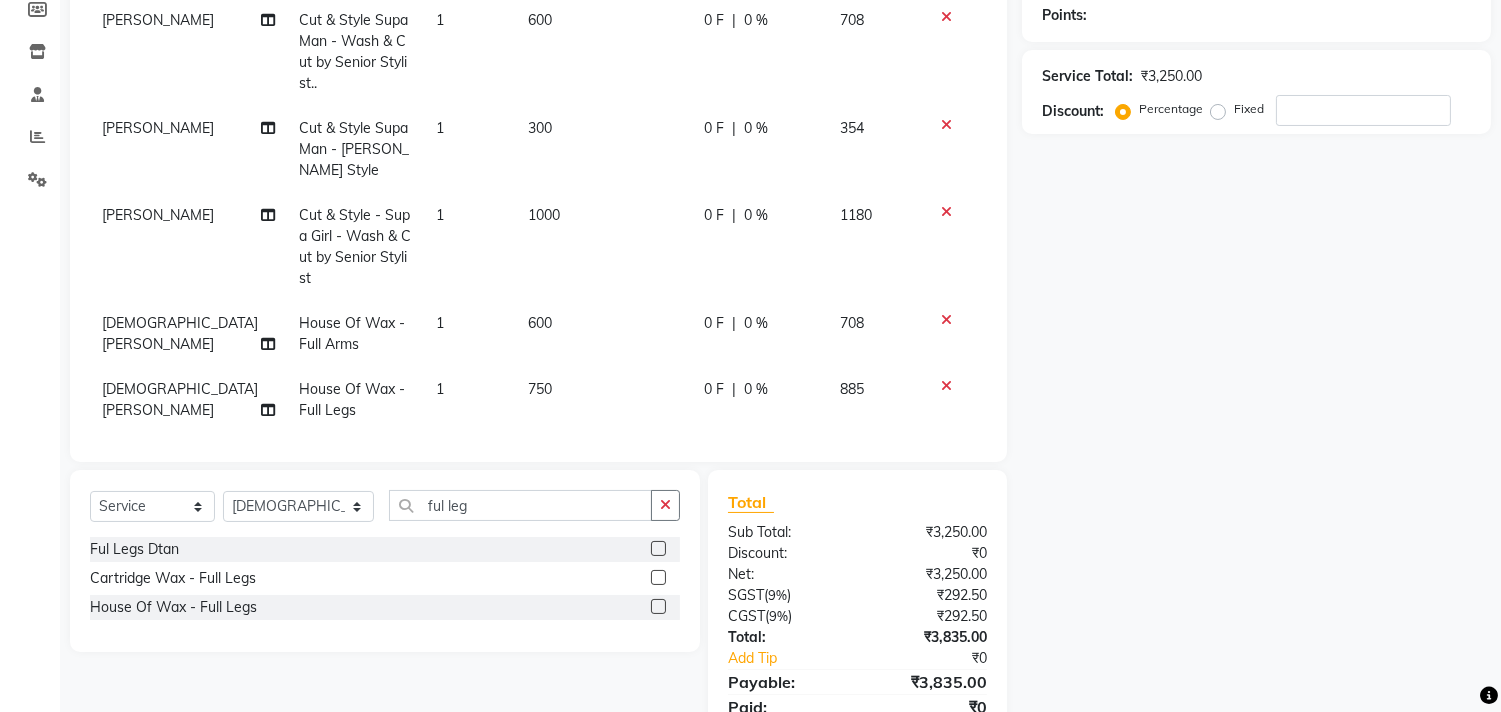 scroll, scrollTop: 48, scrollLeft: 0, axis: vertical 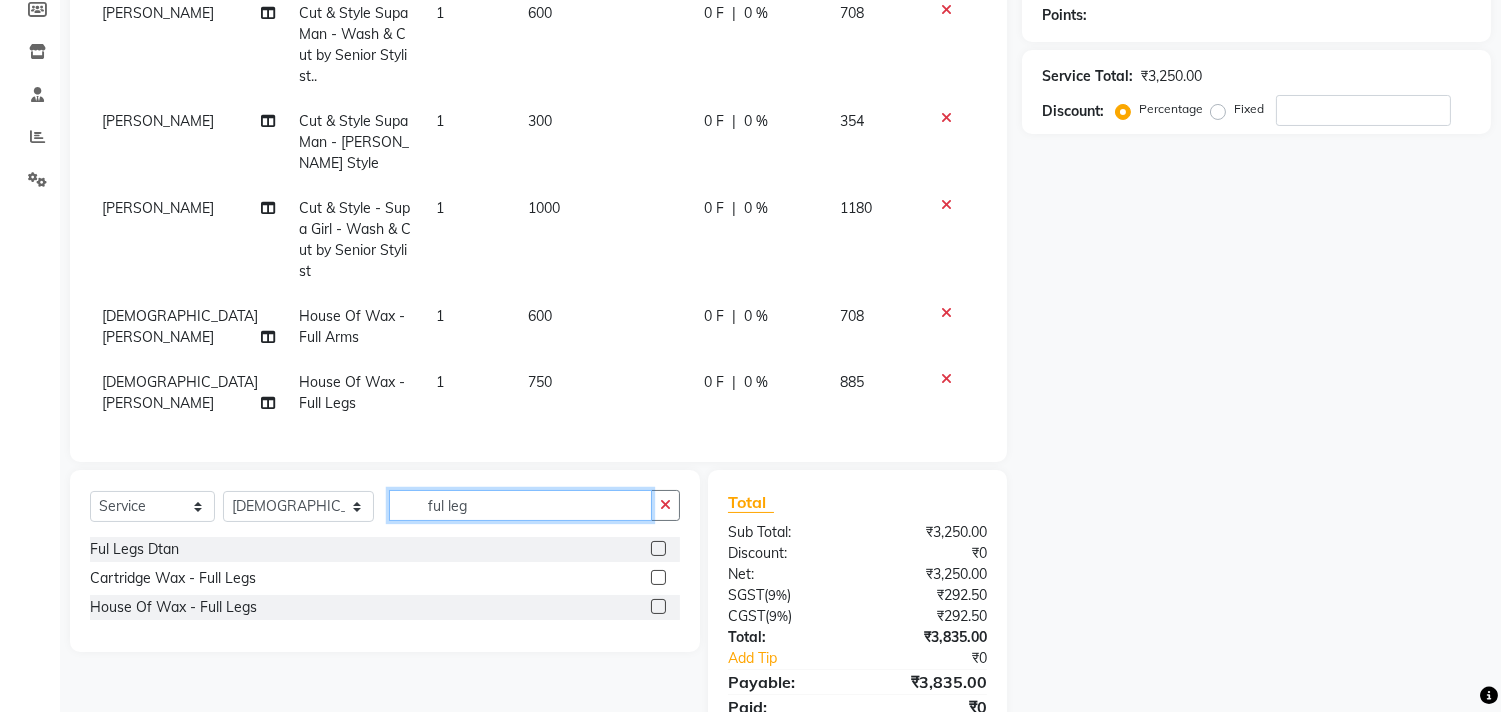 drag, startPoint x: 465, startPoint y: 504, endPoint x: 320, endPoint y: 523, distance: 146.23953 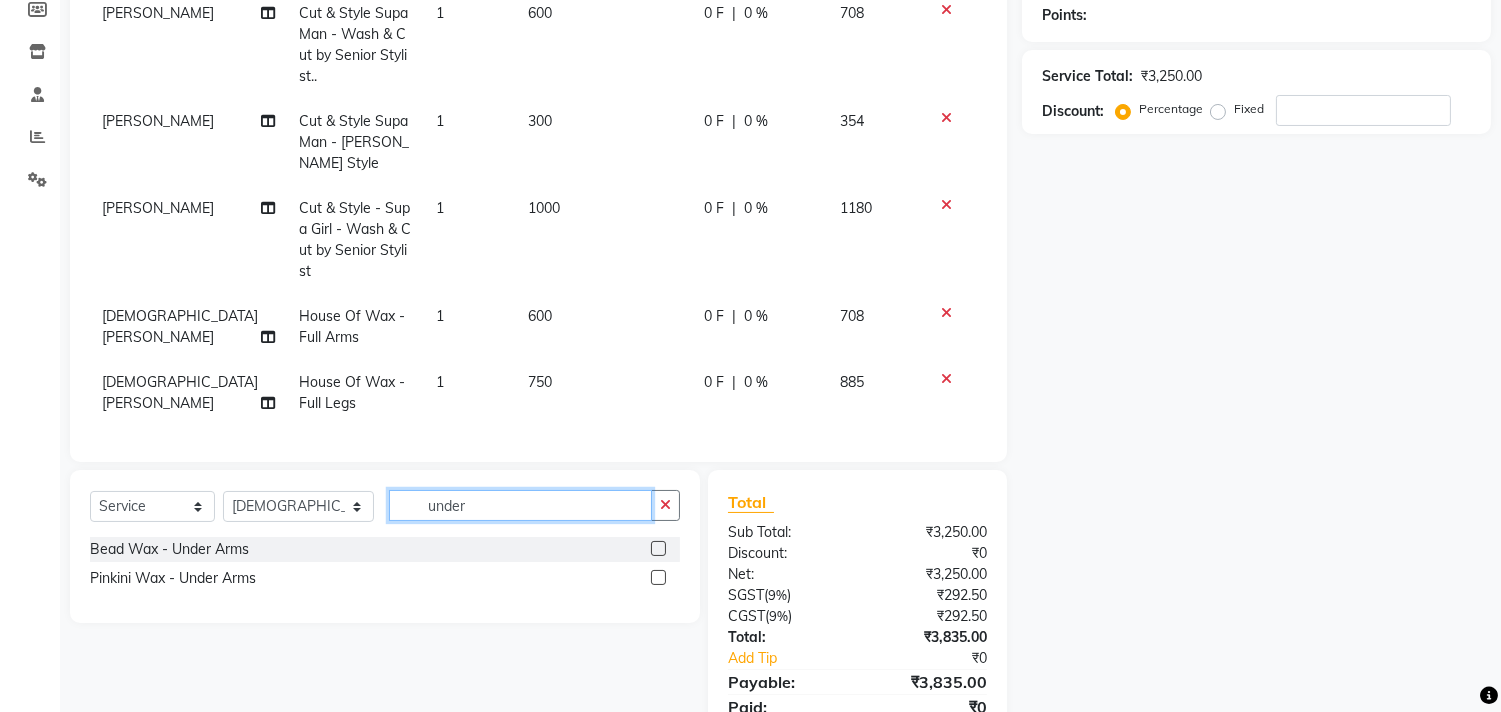 type on "under" 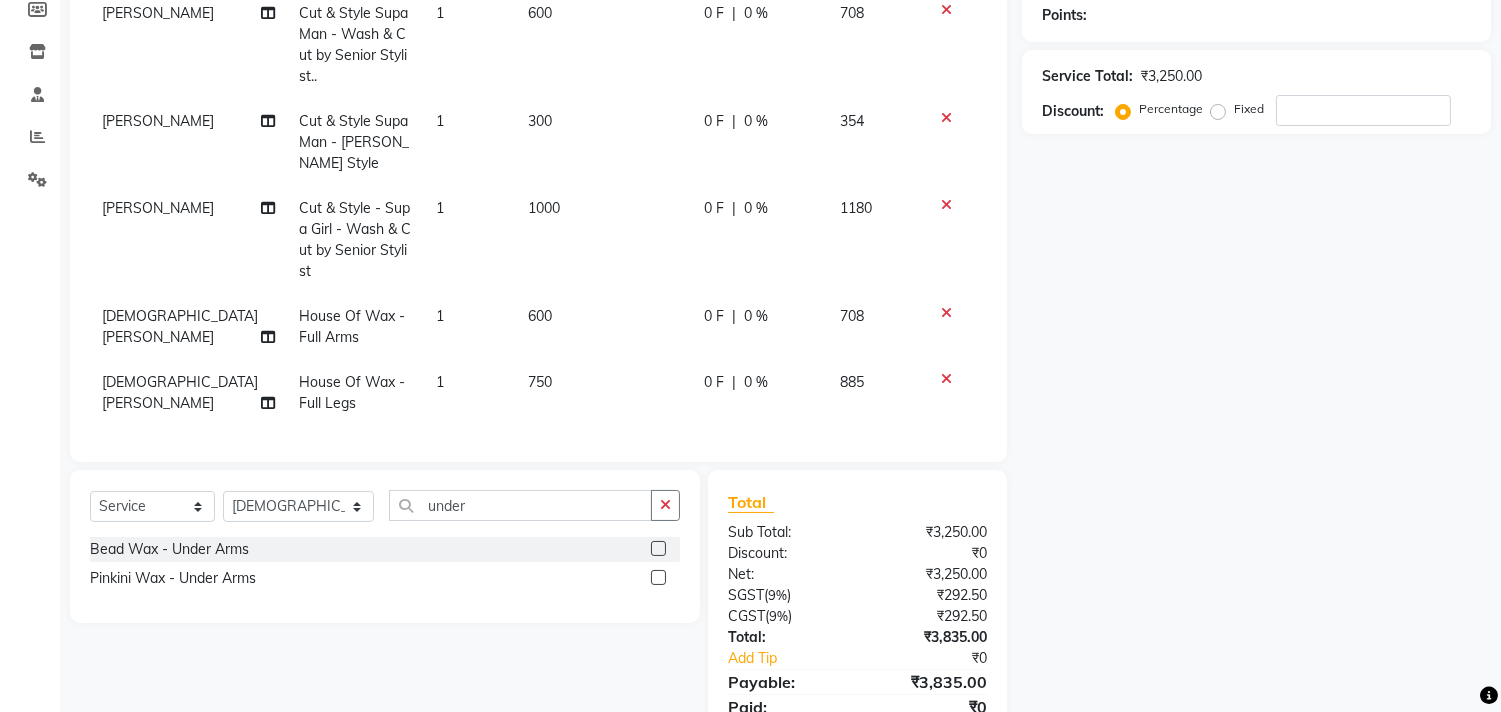 click 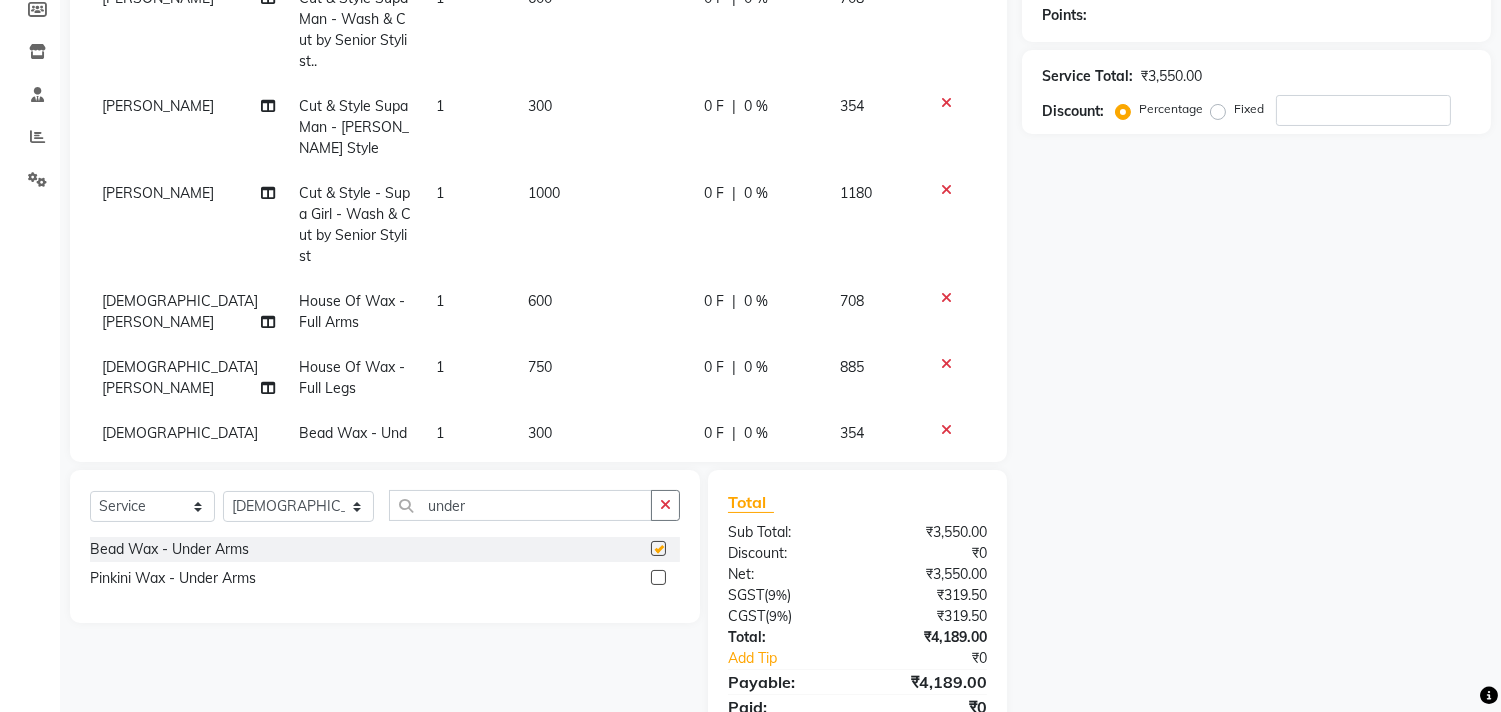 checkbox on "false" 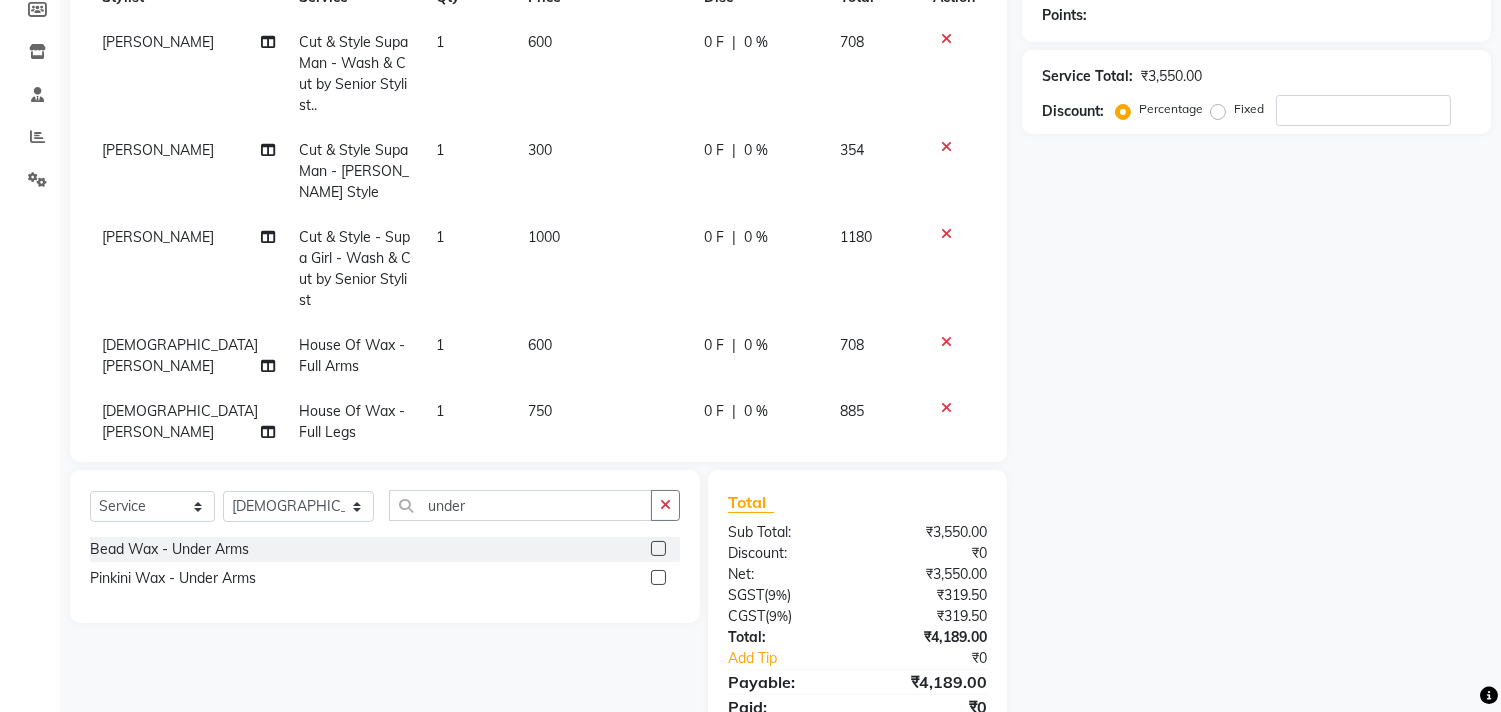 scroll, scrollTop: 0, scrollLeft: 0, axis: both 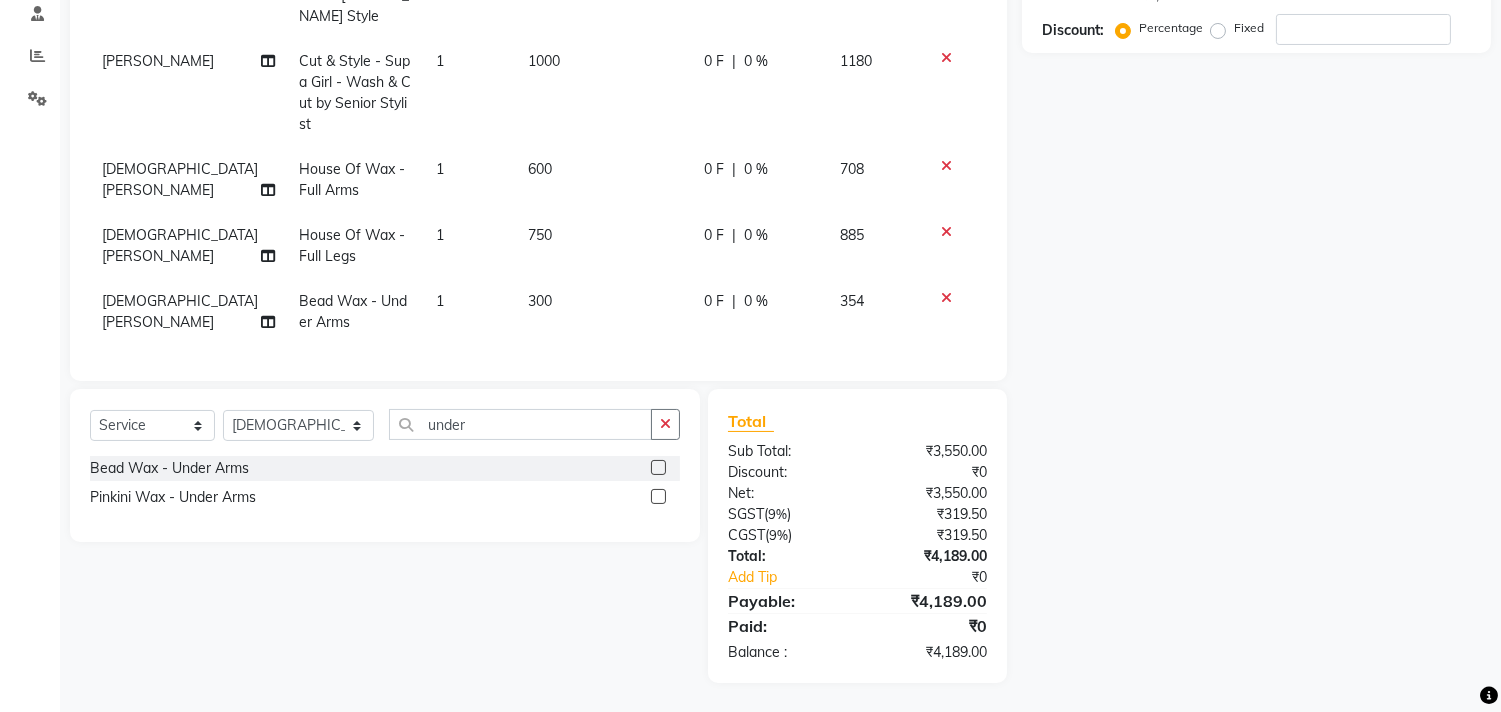 click on "0 F | 0 %" 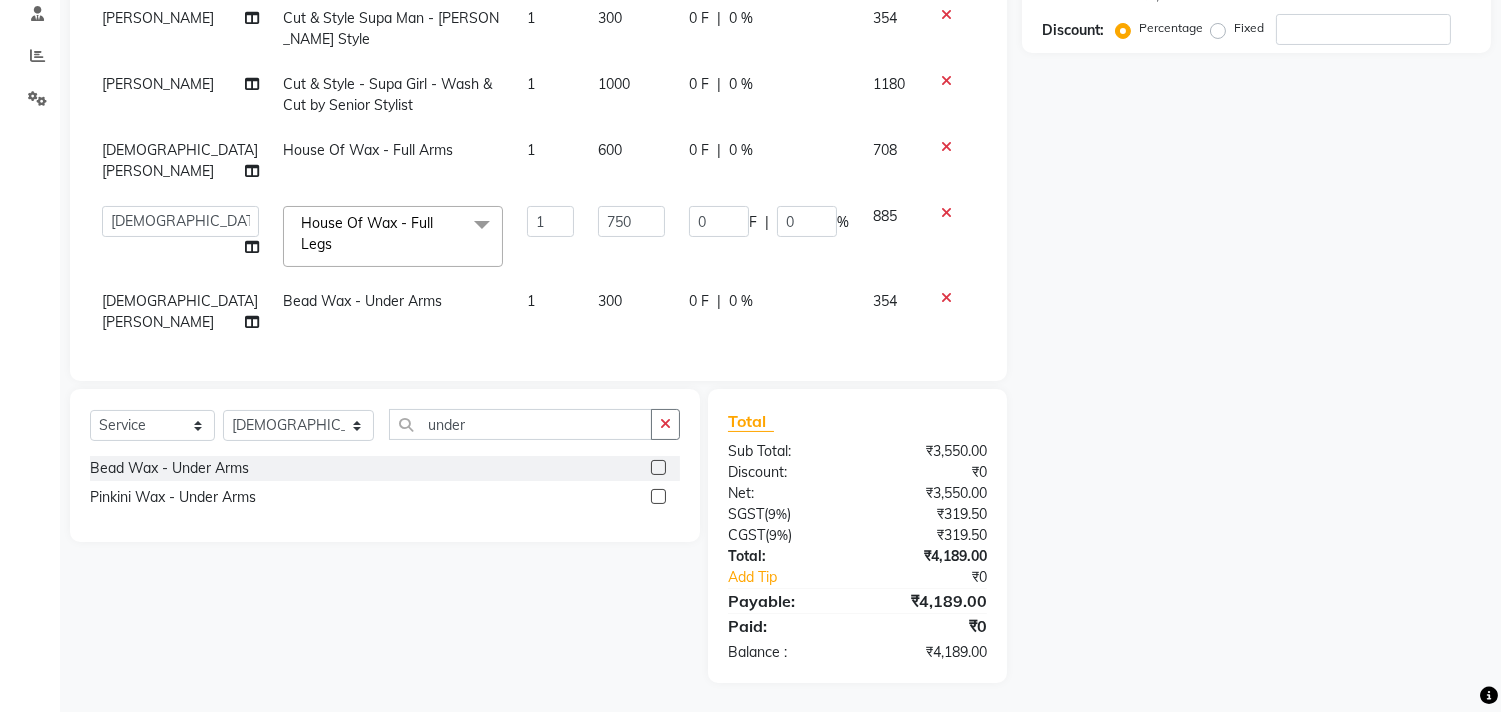 scroll, scrollTop: 28, scrollLeft: 0, axis: vertical 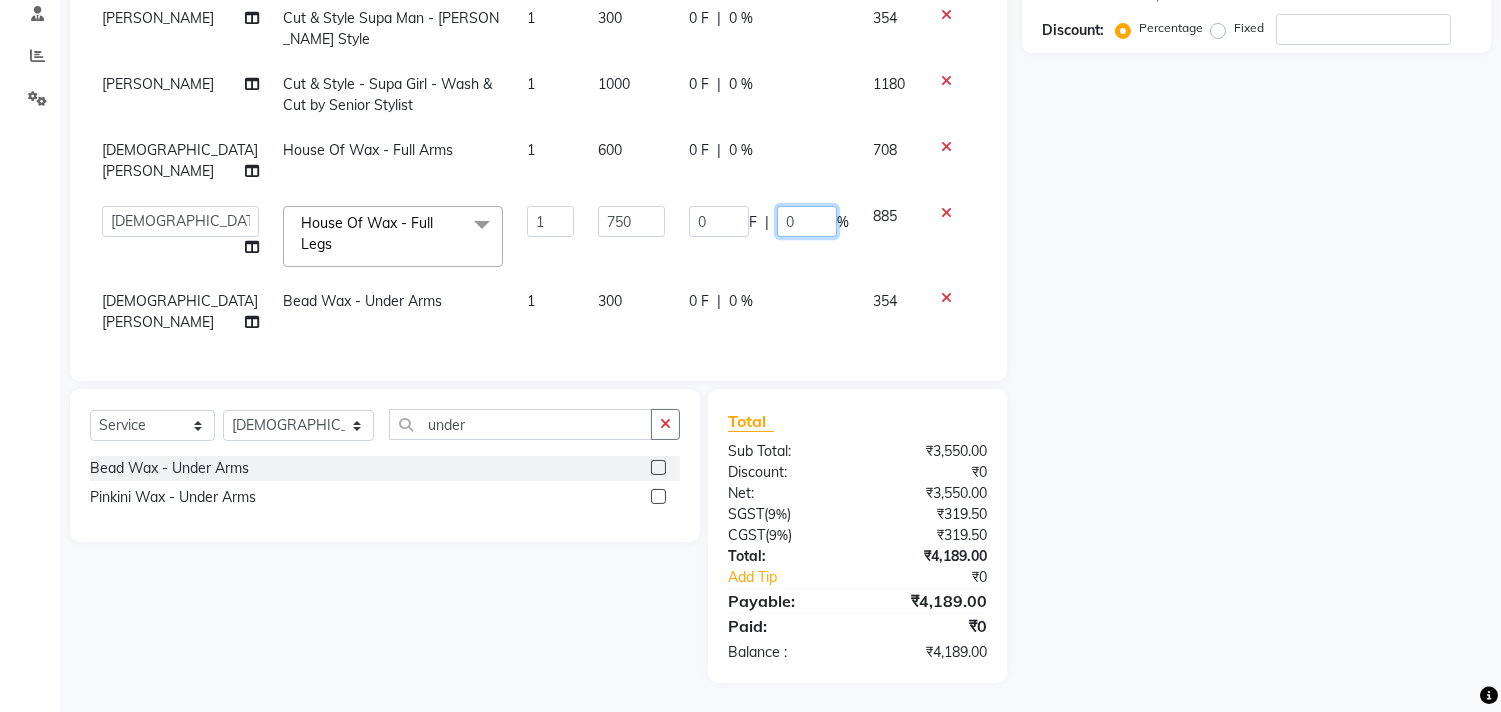 click on "0" 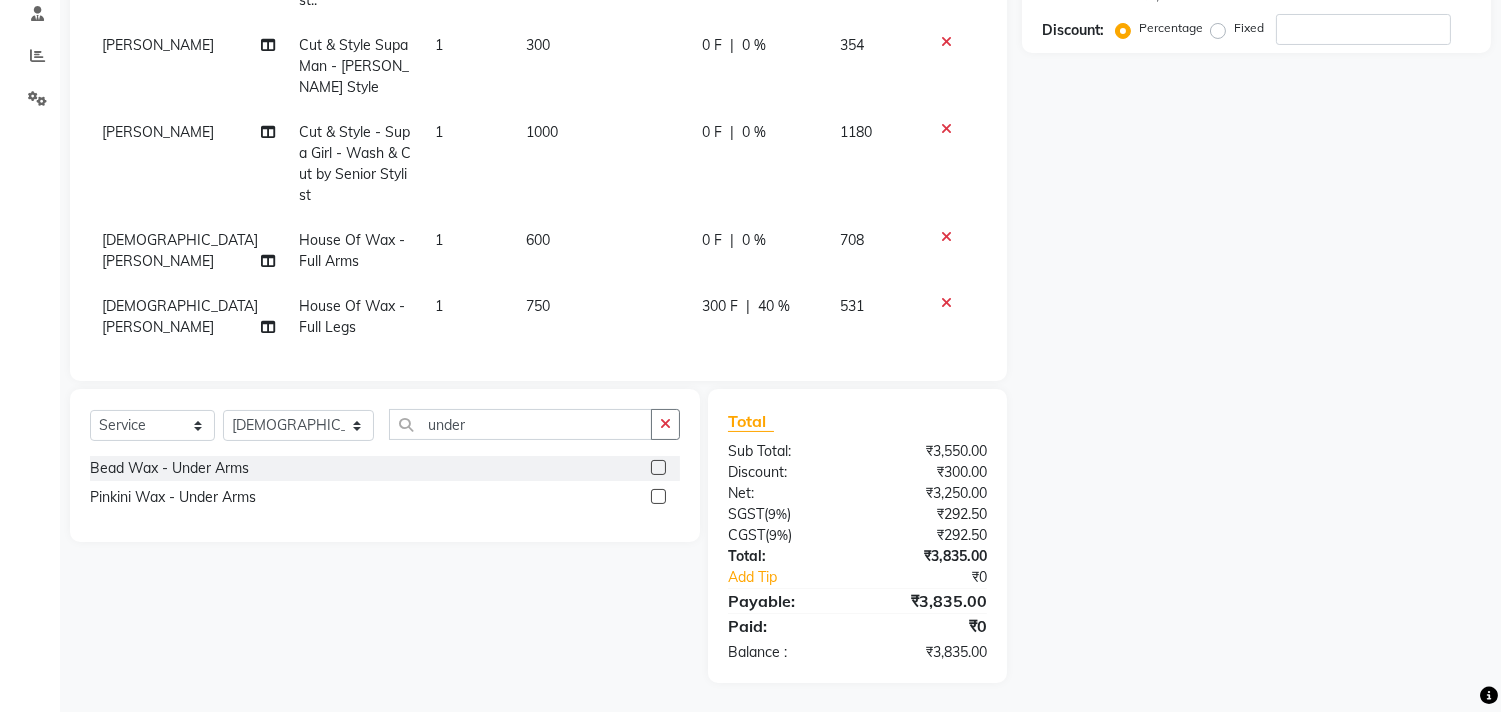 click on "[PERSON_NAME] Cut & Style Supa Man  - Wash & Cut by Senior Stylist.. 1 600 0 F | 0 % 708 [PERSON_NAME] Cut & Style Supa Man  - [PERSON_NAME] Style 1 300 0 F | 0 % 354 [PERSON_NAME] Cut & Style - Supa Girl  - Wash & Cut by Senior Stylist 1 1000 0 F | 0 % 1180 [PERSON_NAME] House Of Wax  - Full Arms 1 600 0 F | 0 % 708 [PERSON_NAME] House Of Wax  - Full Legs 1 750 300 F | 40 % 531 [PERSON_NAME] Bead Wax  - Under Arms 1 300 0 F | 0 % 354" 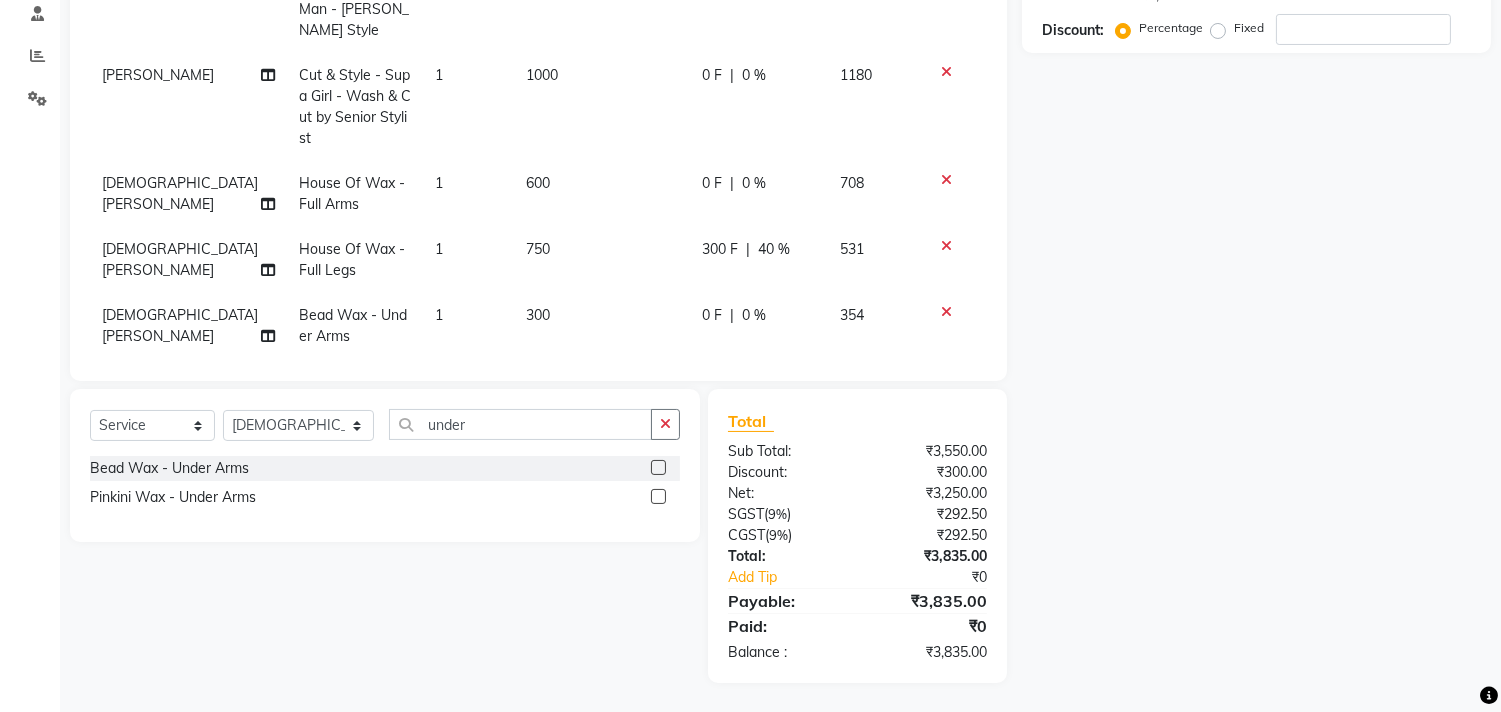 scroll, scrollTop: 115, scrollLeft: 0, axis: vertical 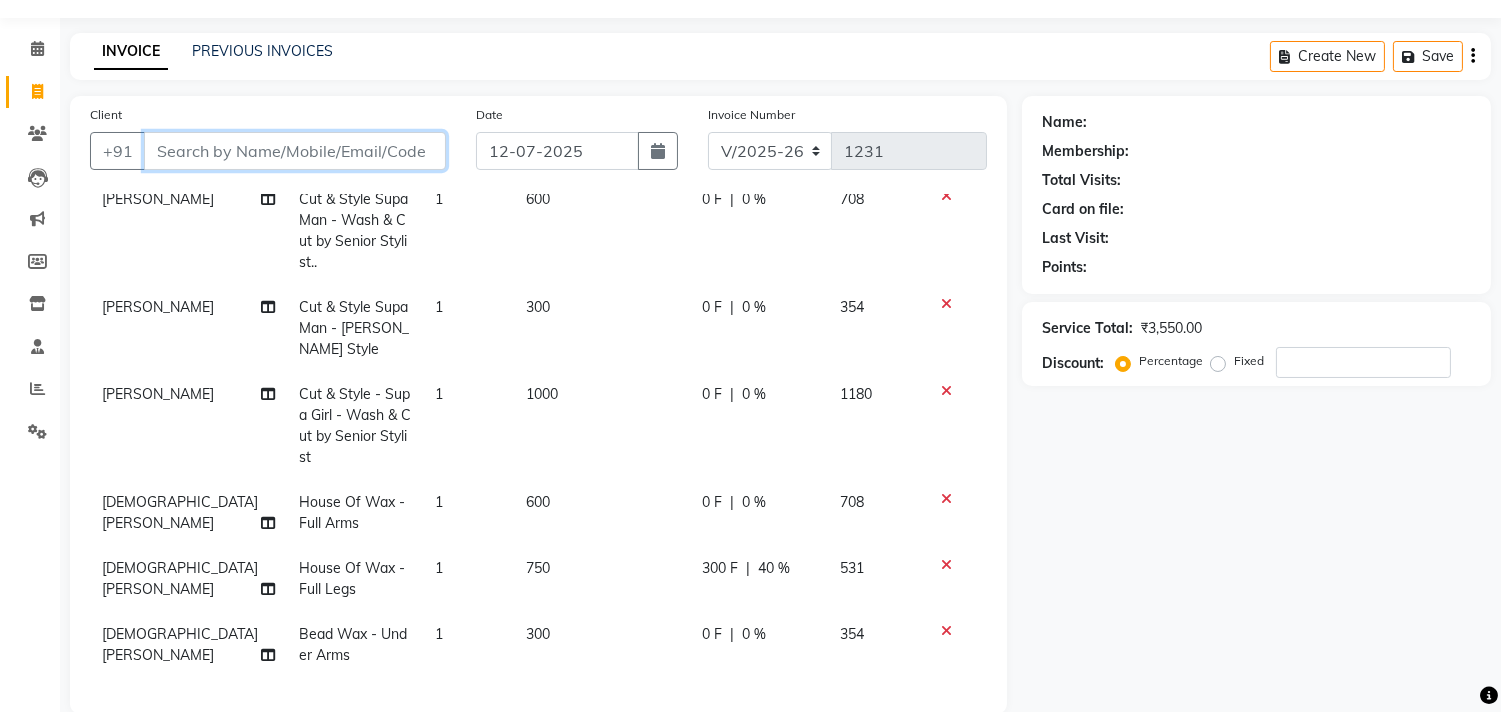 click on "Client" at bounding box center (295, 151) 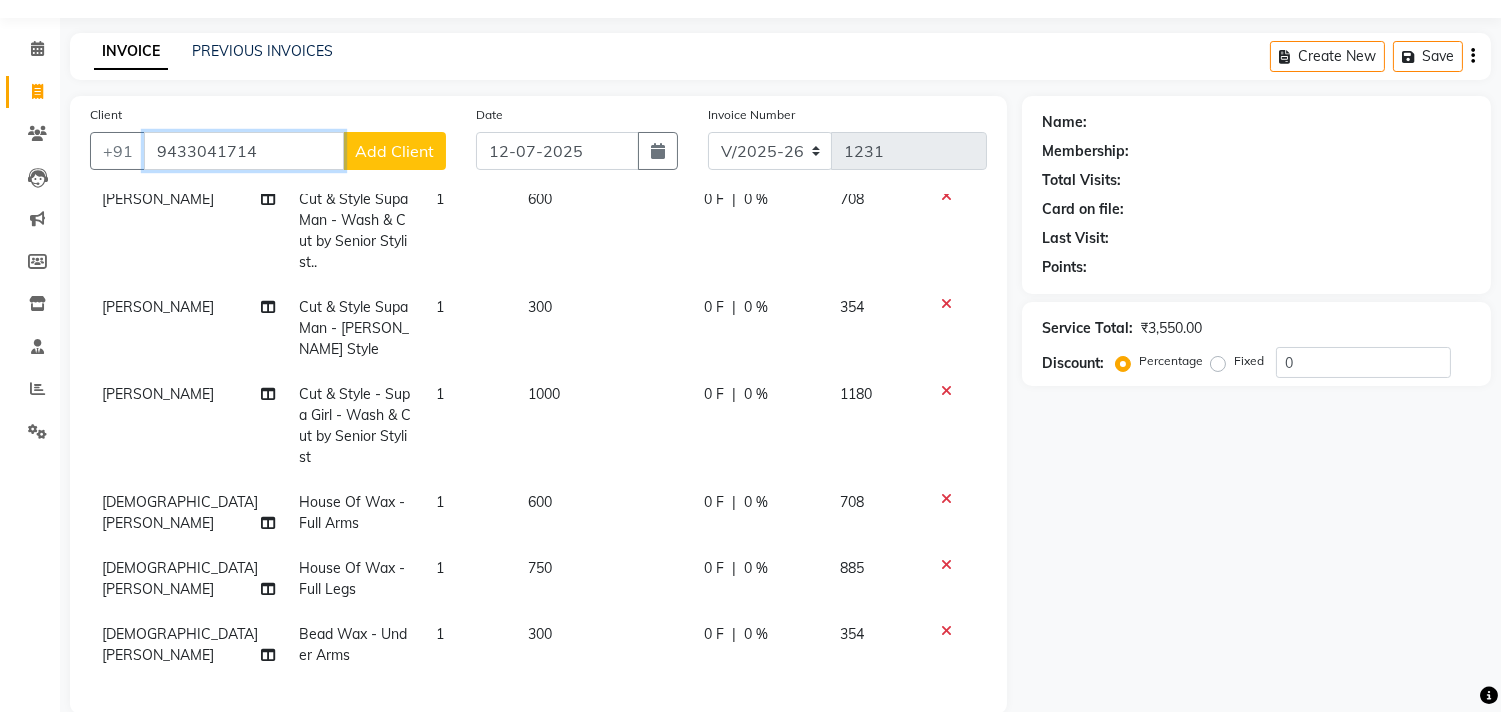 type on "9433041714" 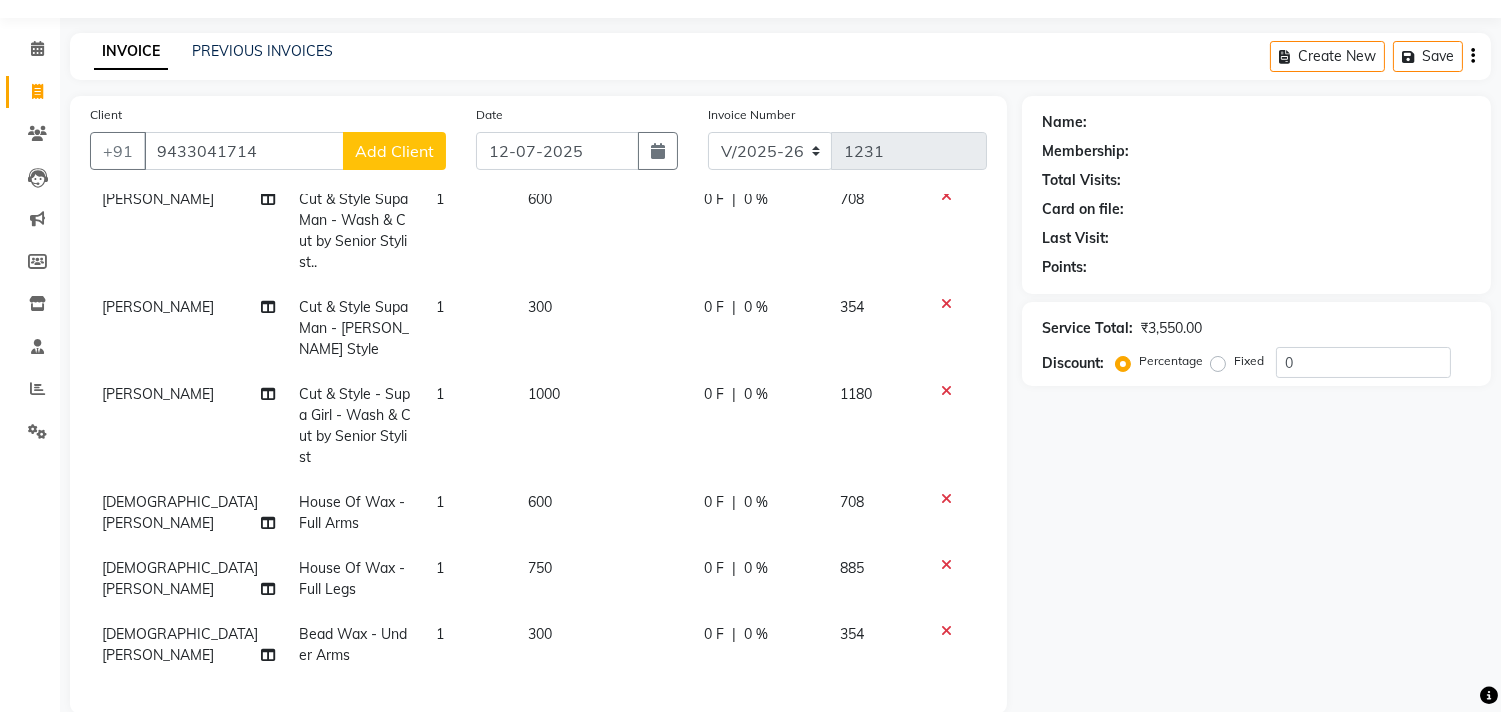 click on "Add Client" 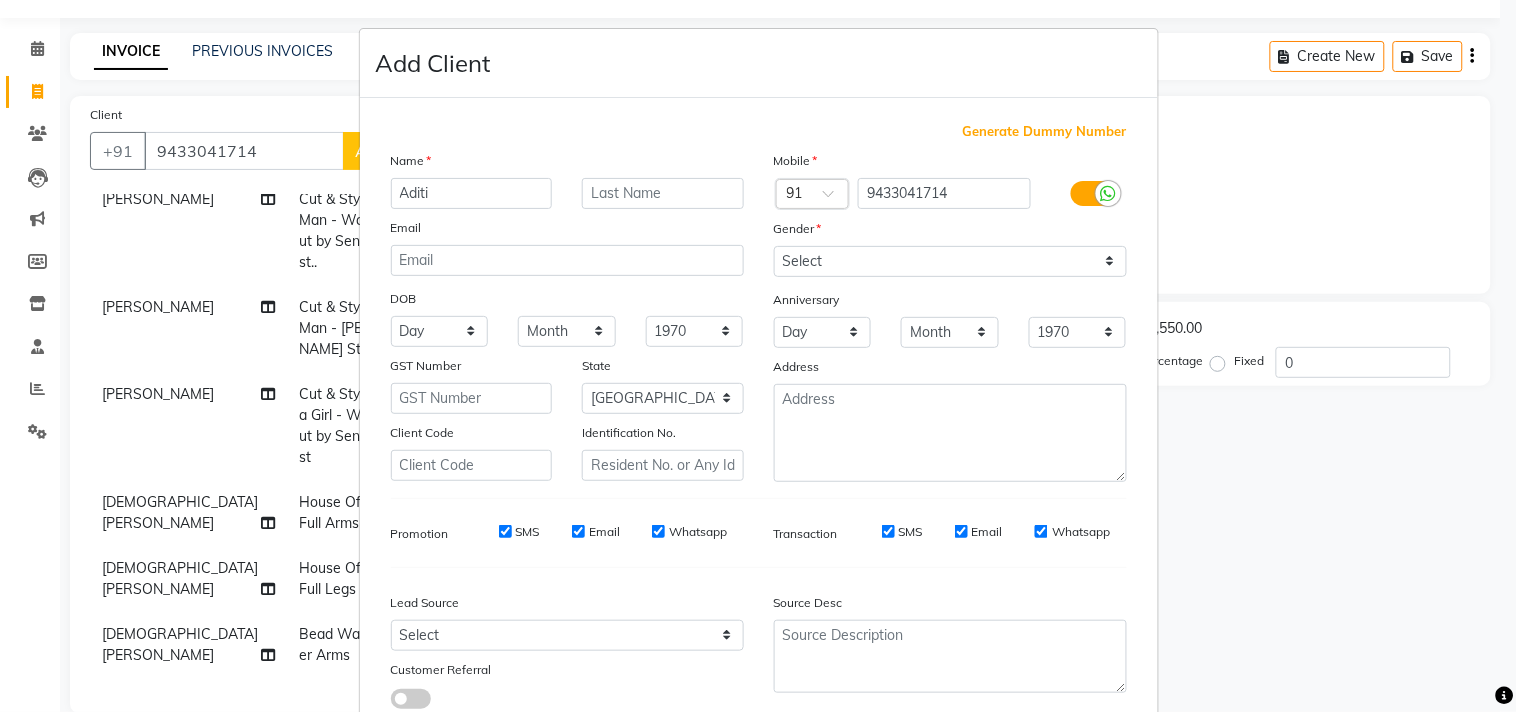 type on "Aditi" 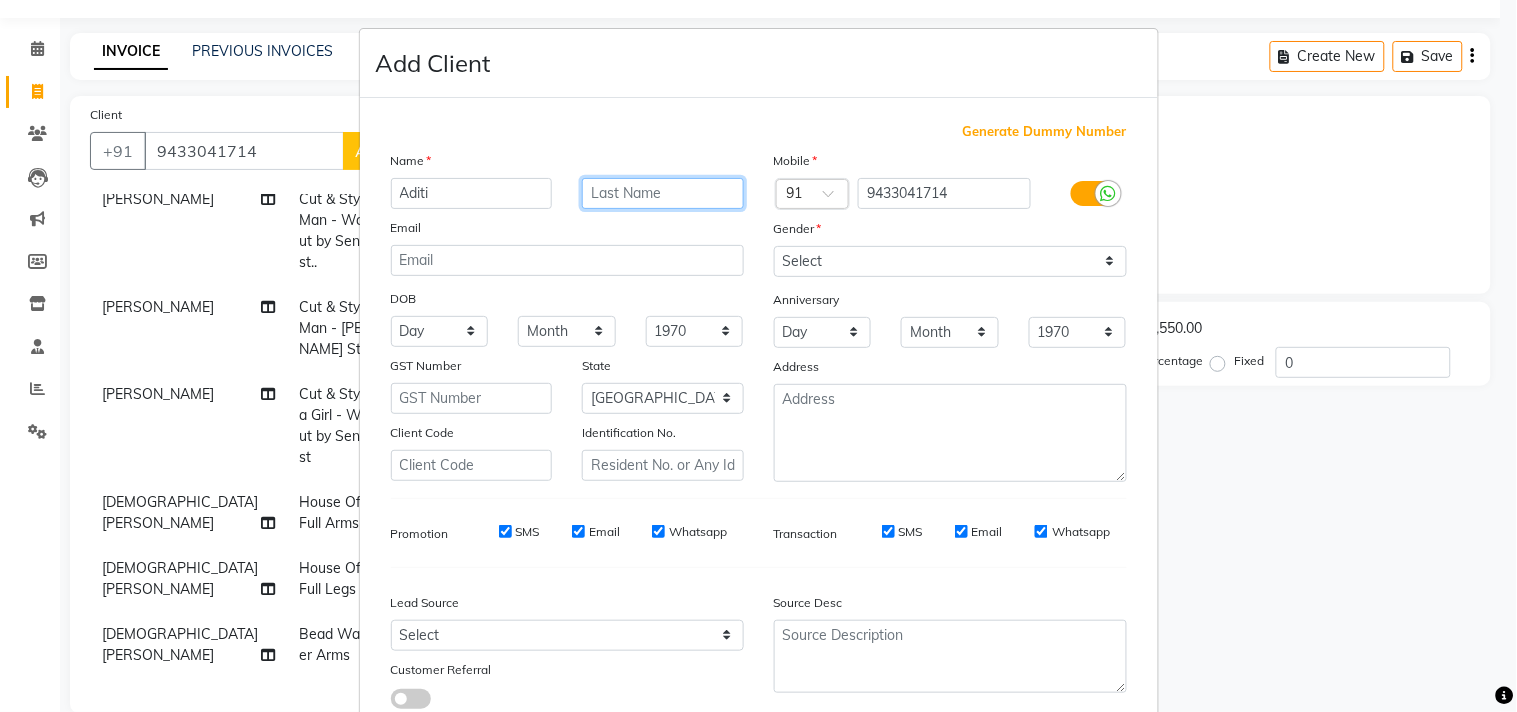 click at bounding box center [663, 193] 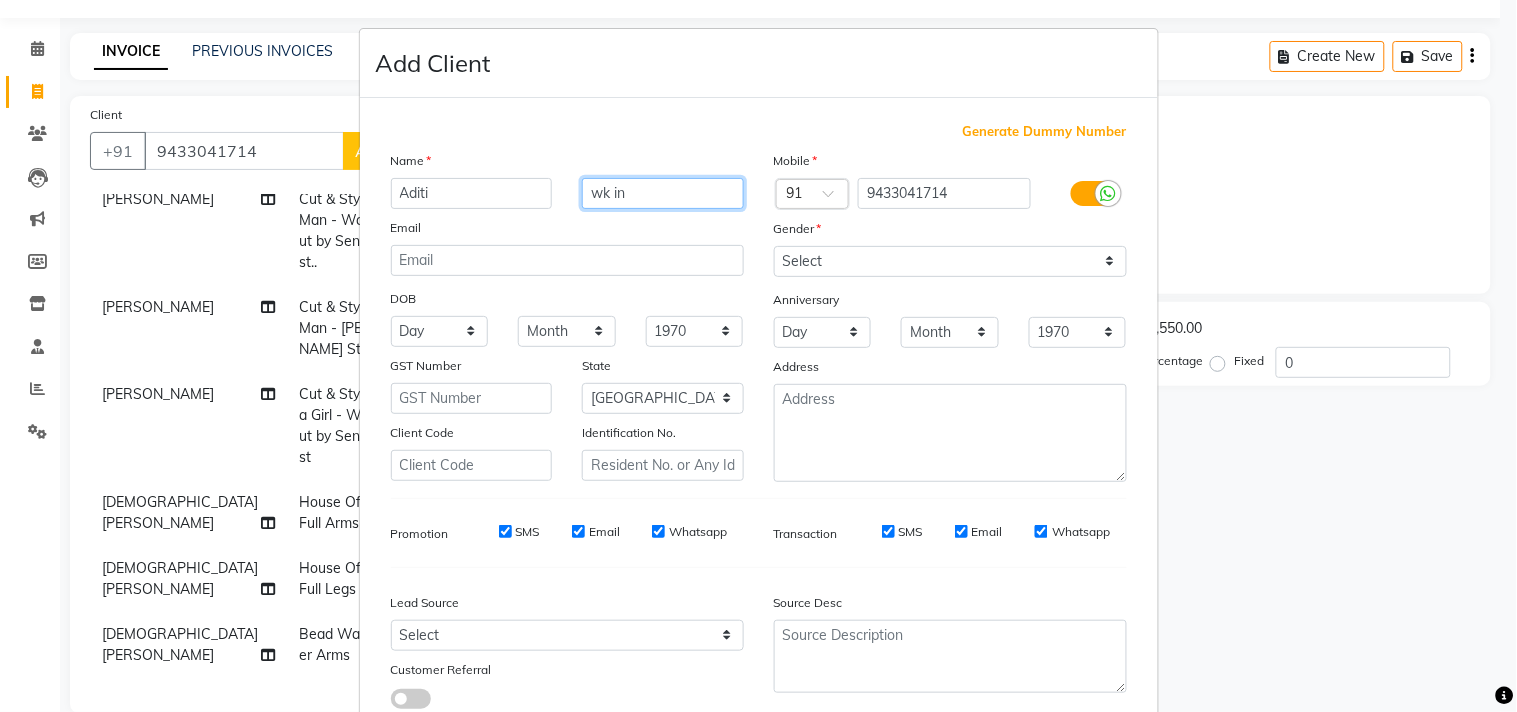 type on "wk in" 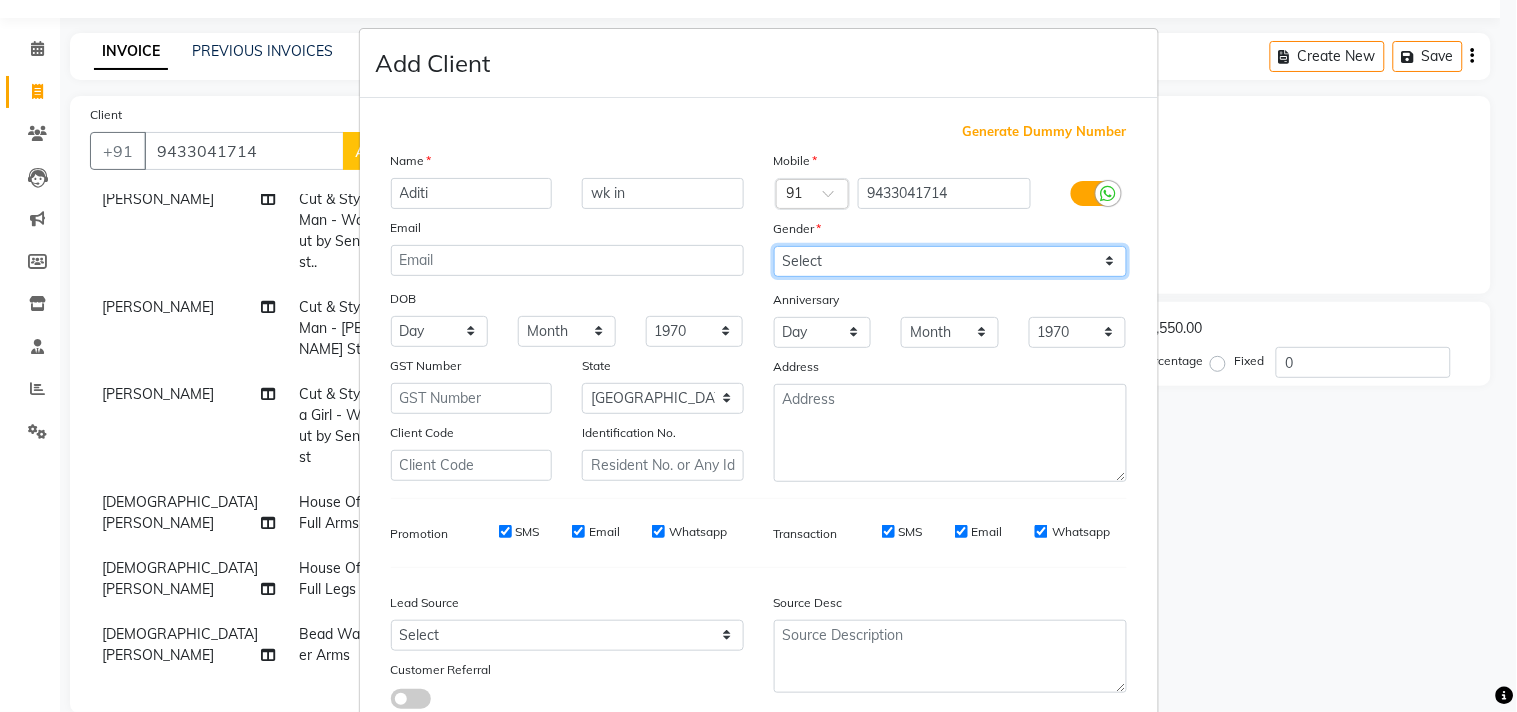click on "Select [DEMOGRAPHIC_DATA] [DEMOGRAPHIC_DATA] Other Prefer Not To Say" at bounding box center (950, 261) 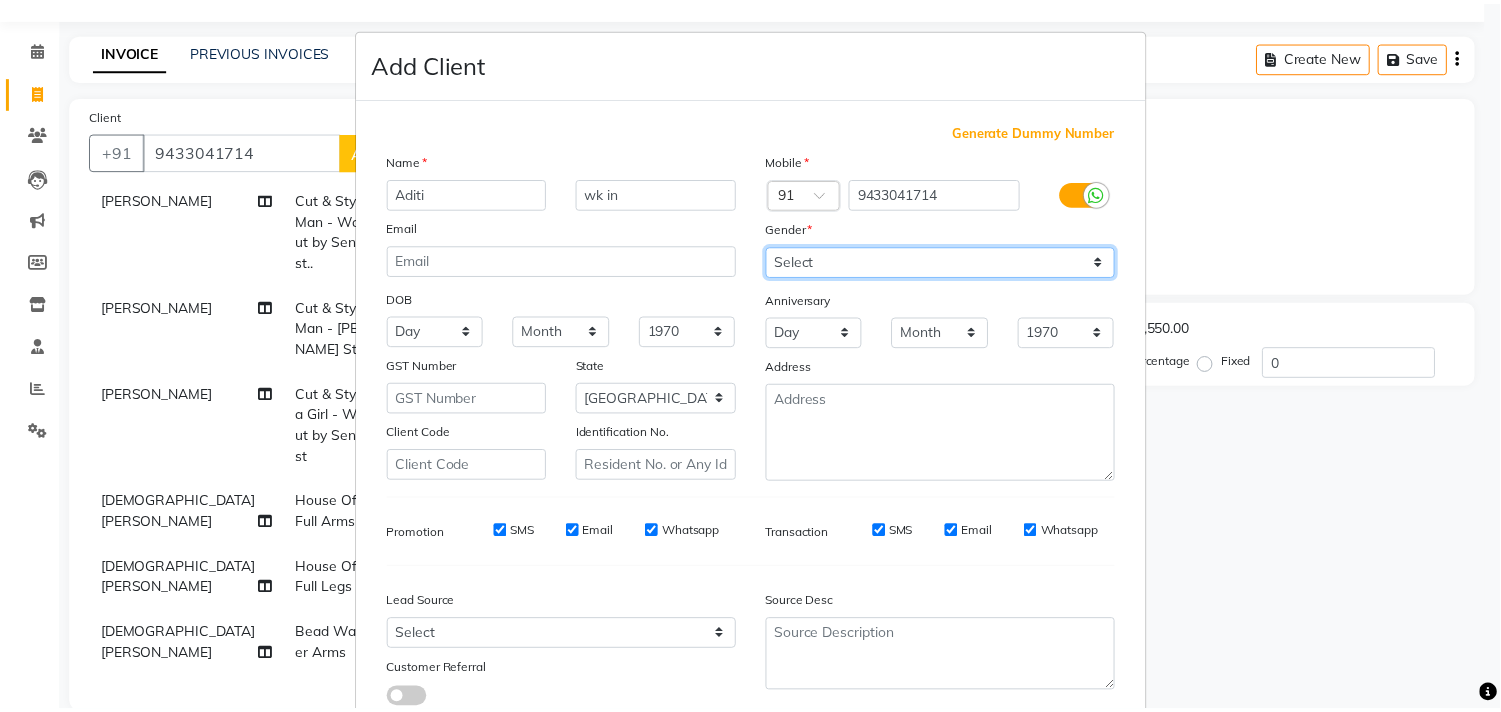 scroll, scrollTop: 138, scrollLeft: 0, axis: vertical 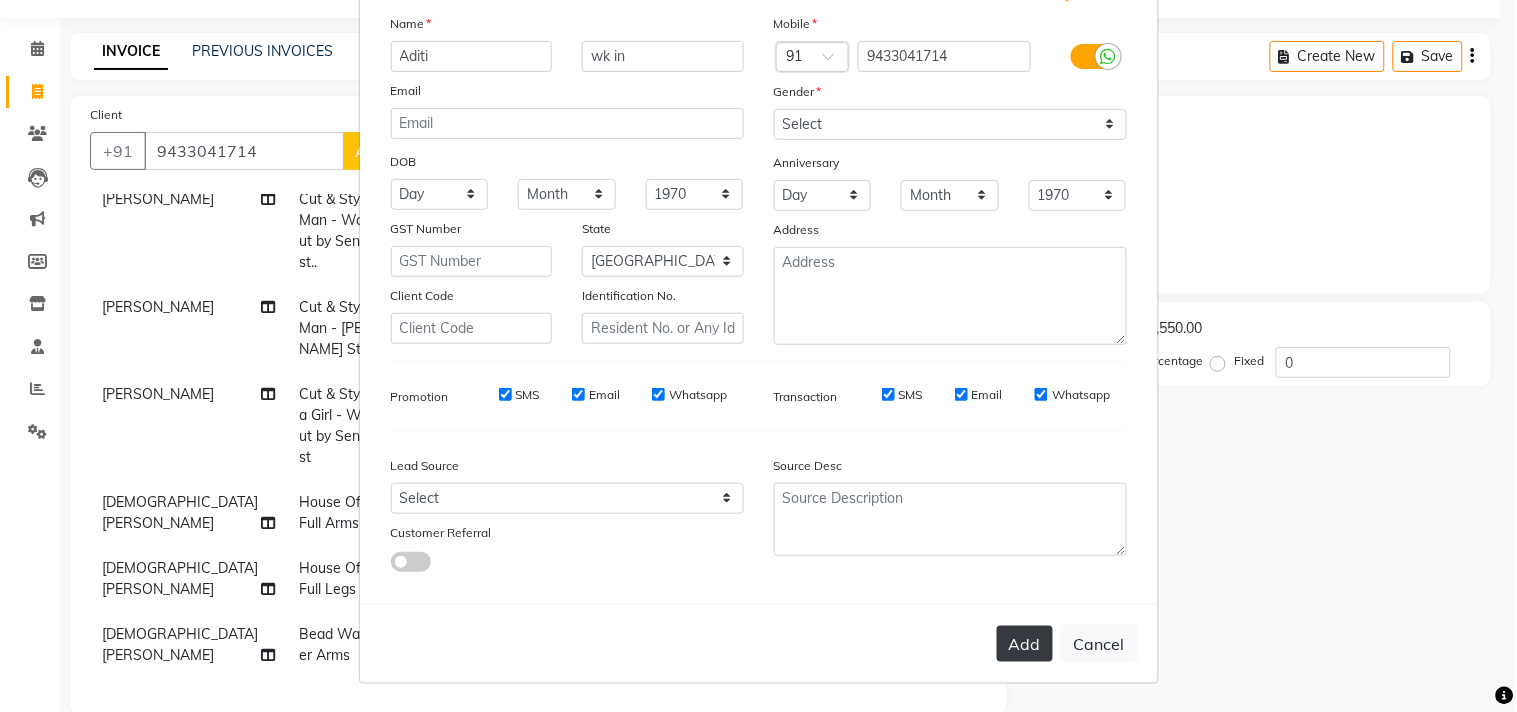 click on "Add" at bounding box center [1025, 644] 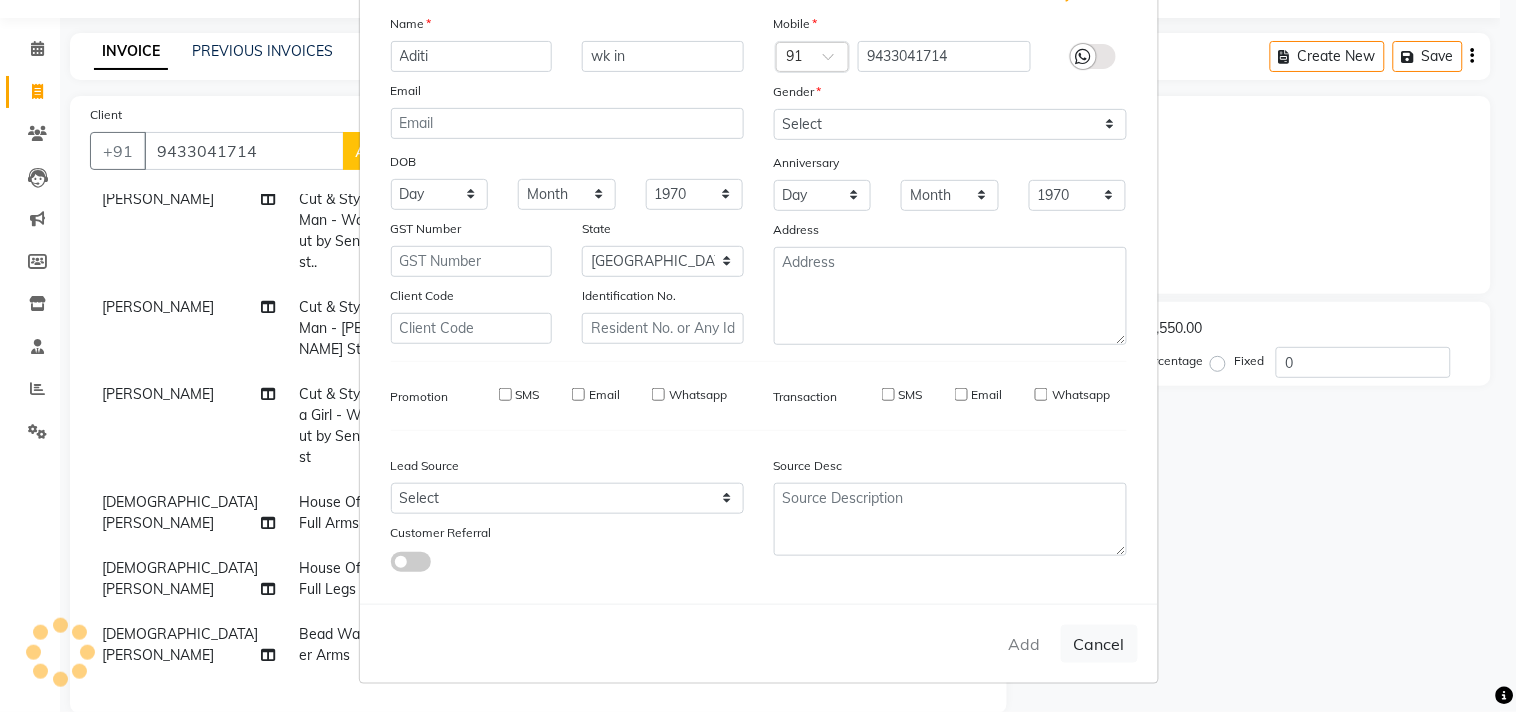 type 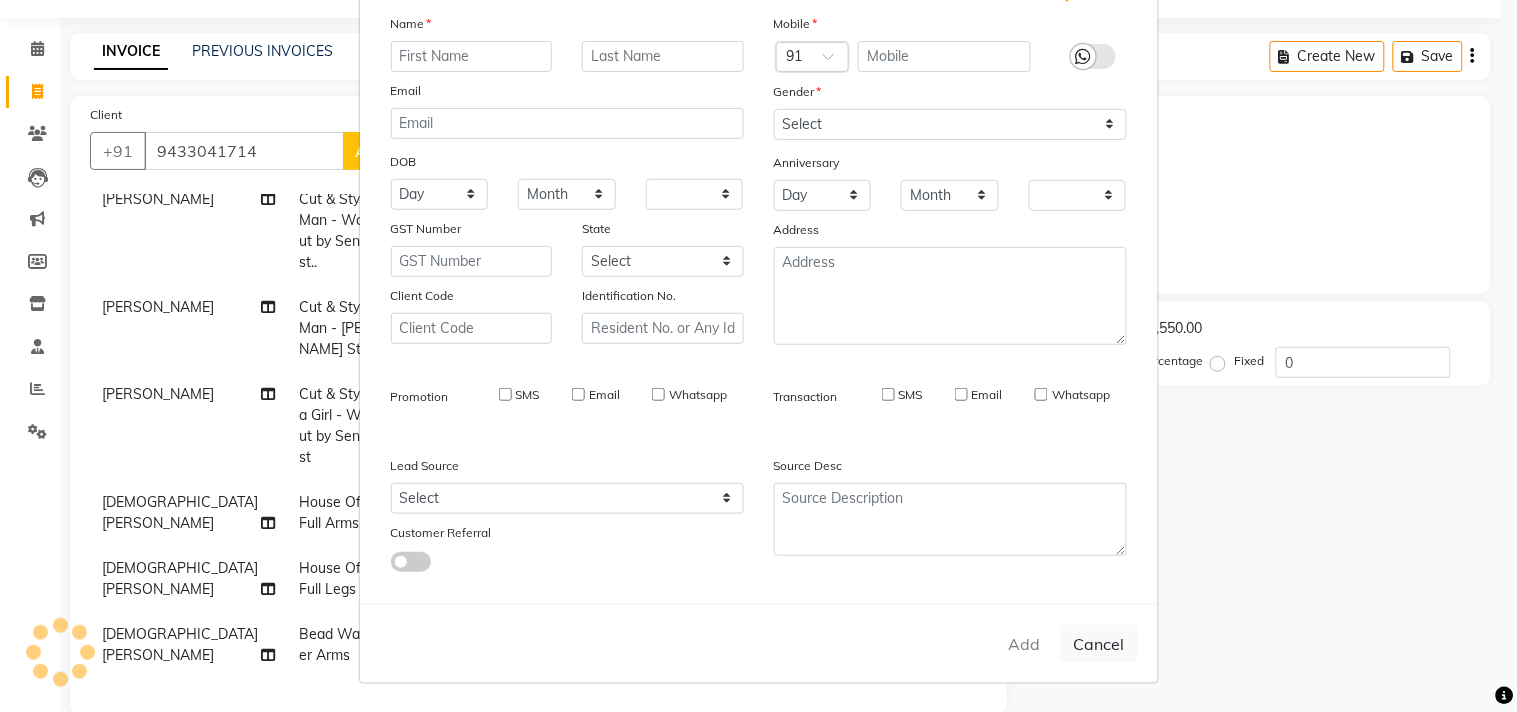 checkbox on "false" 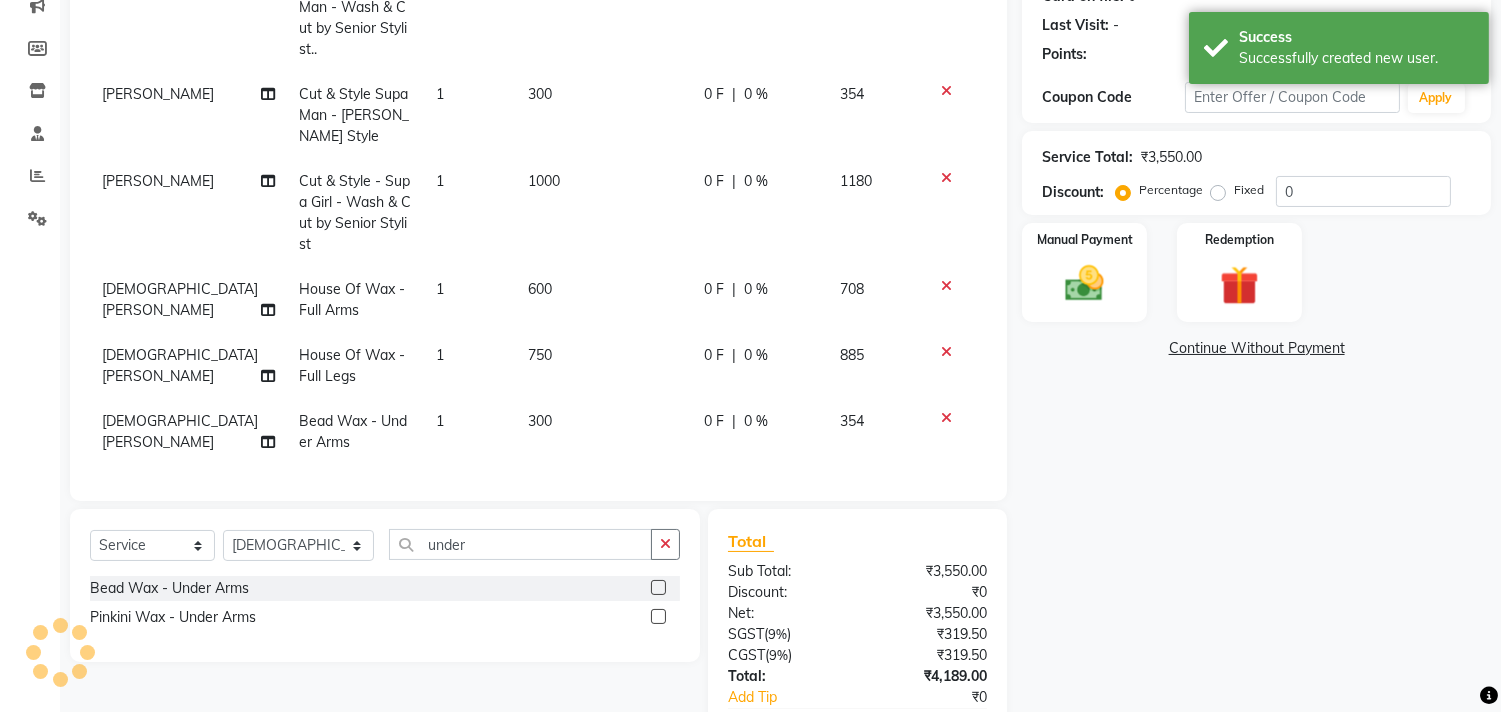 scroll, scrollTop: 276, scrollLeft: 0, axis: vertical 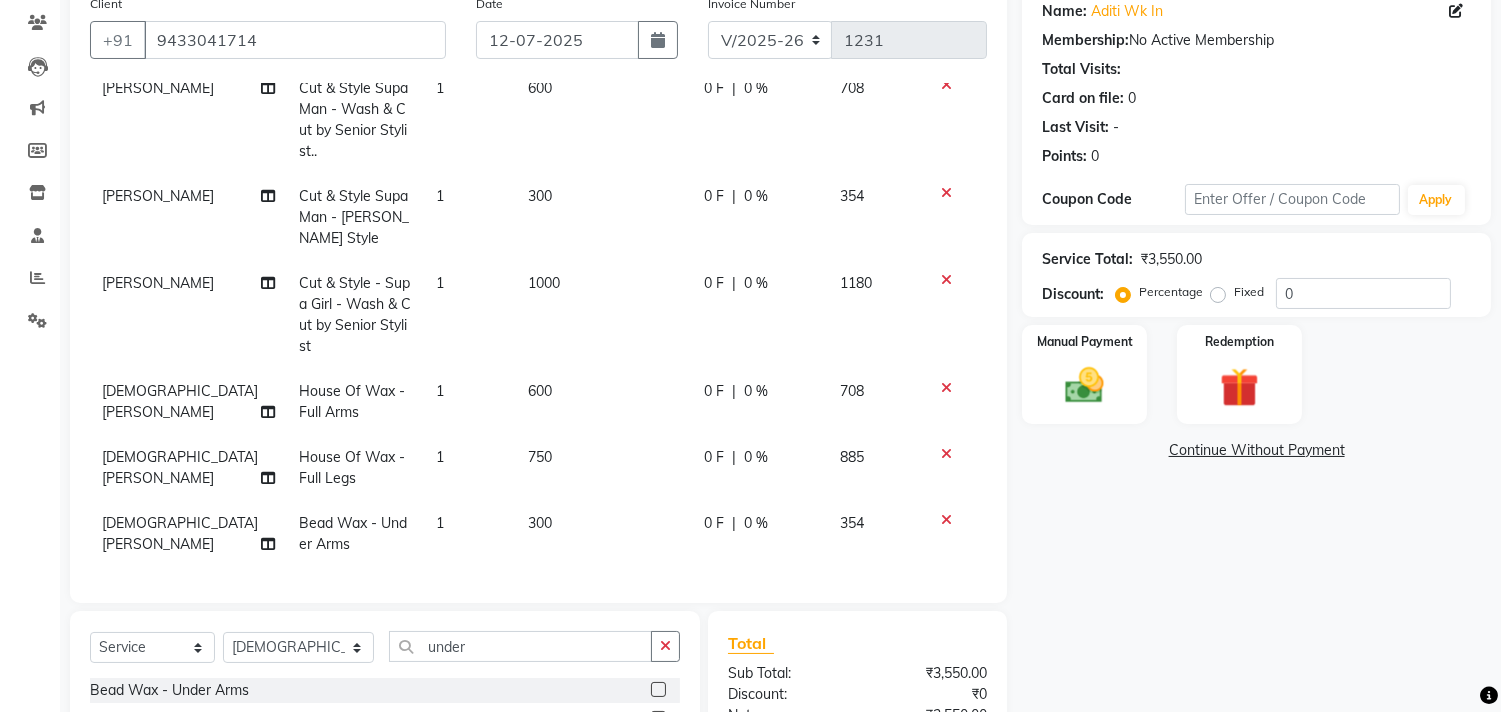 click on "0 F | 0 %" 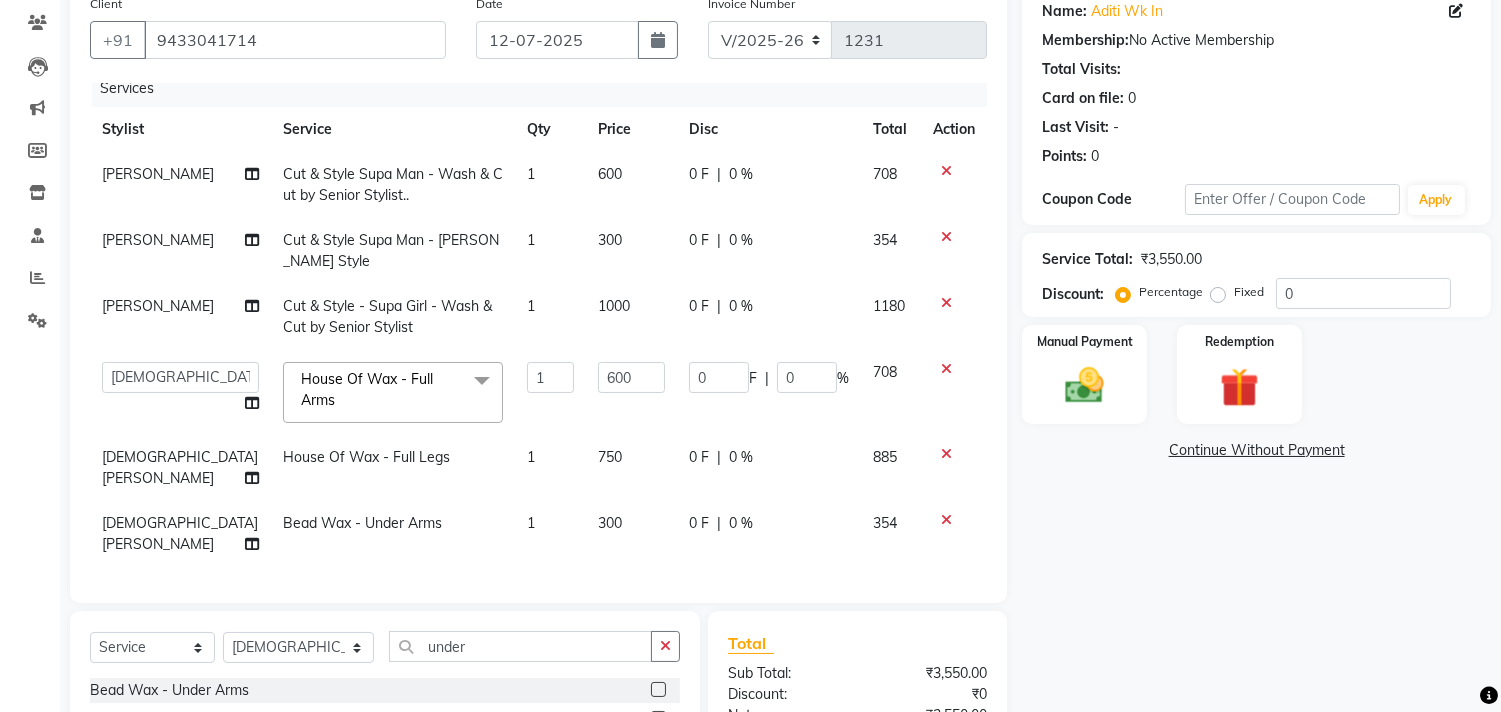 scroll, scrollTop: 28, scrollLeft: 0, axis: vertical 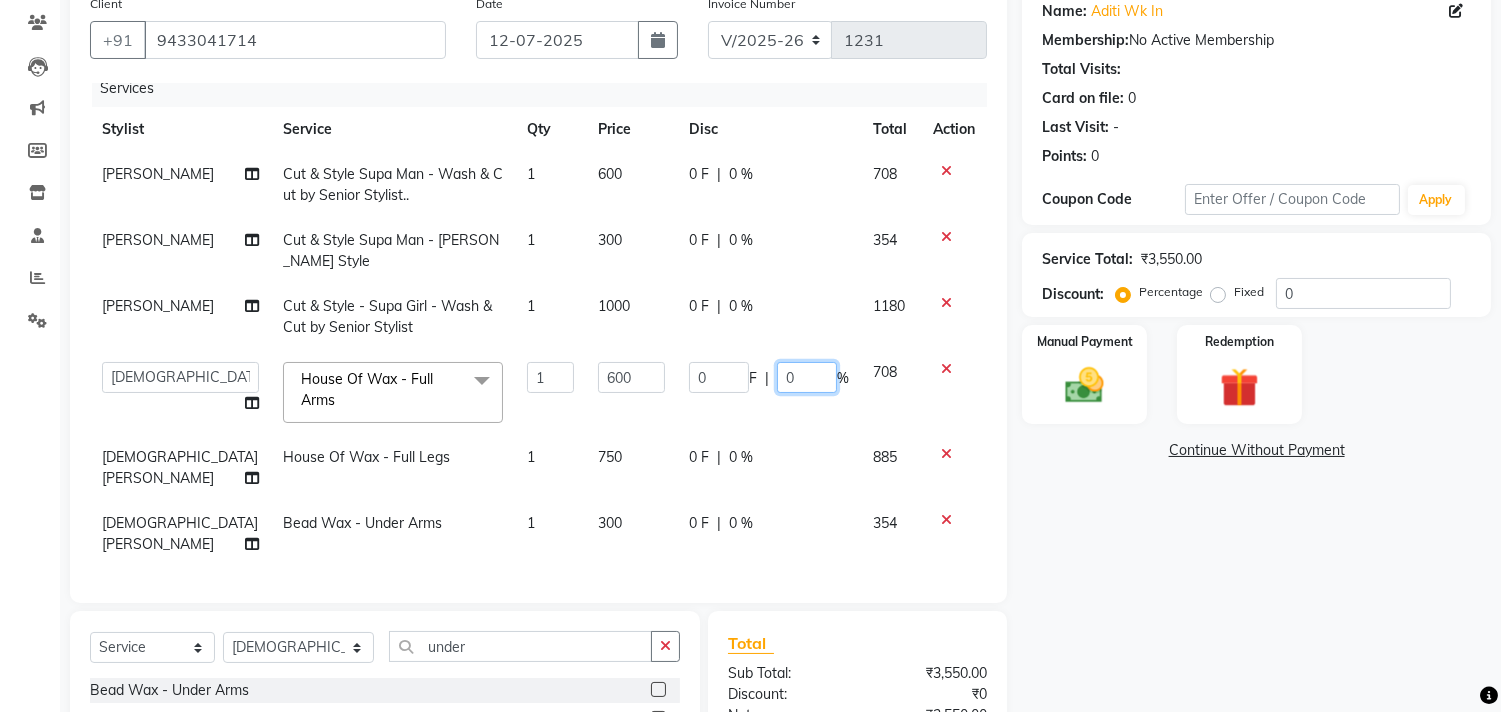click on "0" 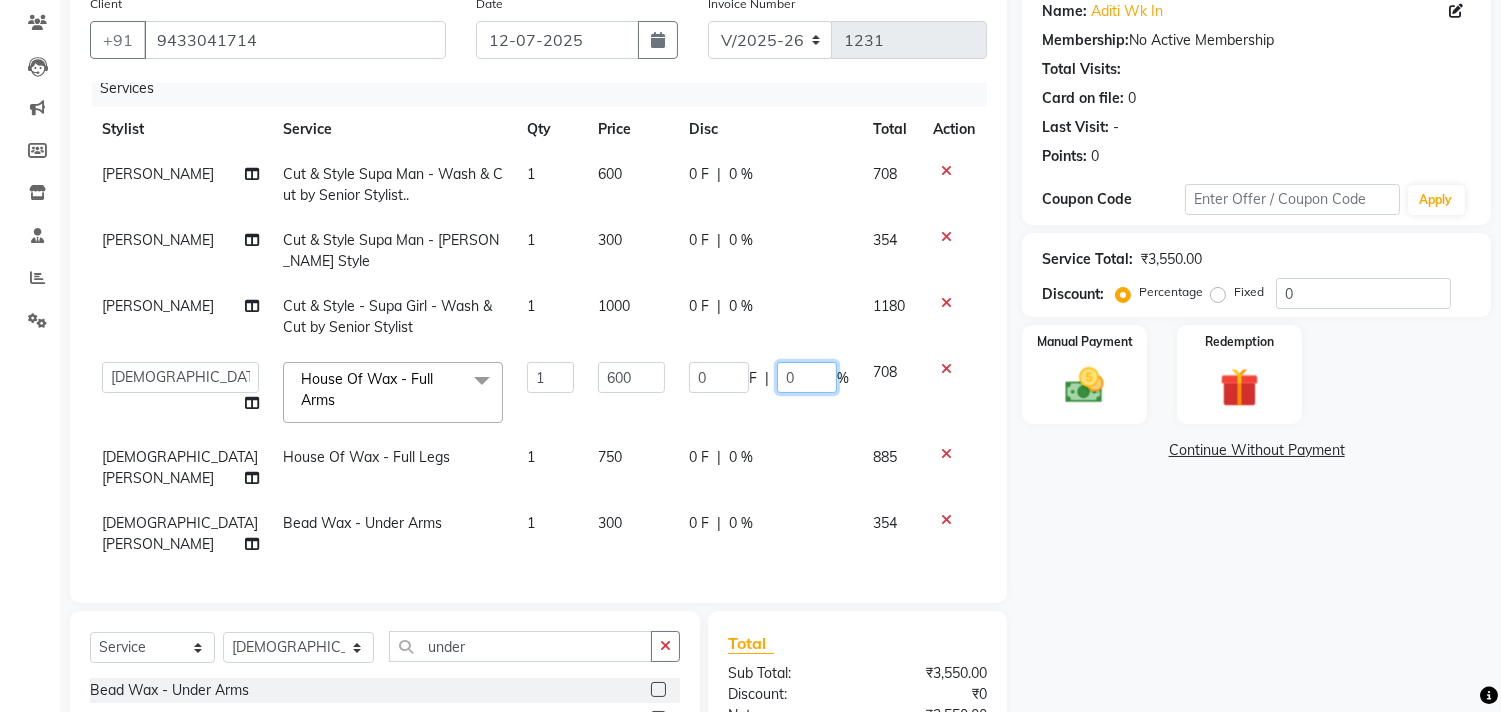 type on "40" 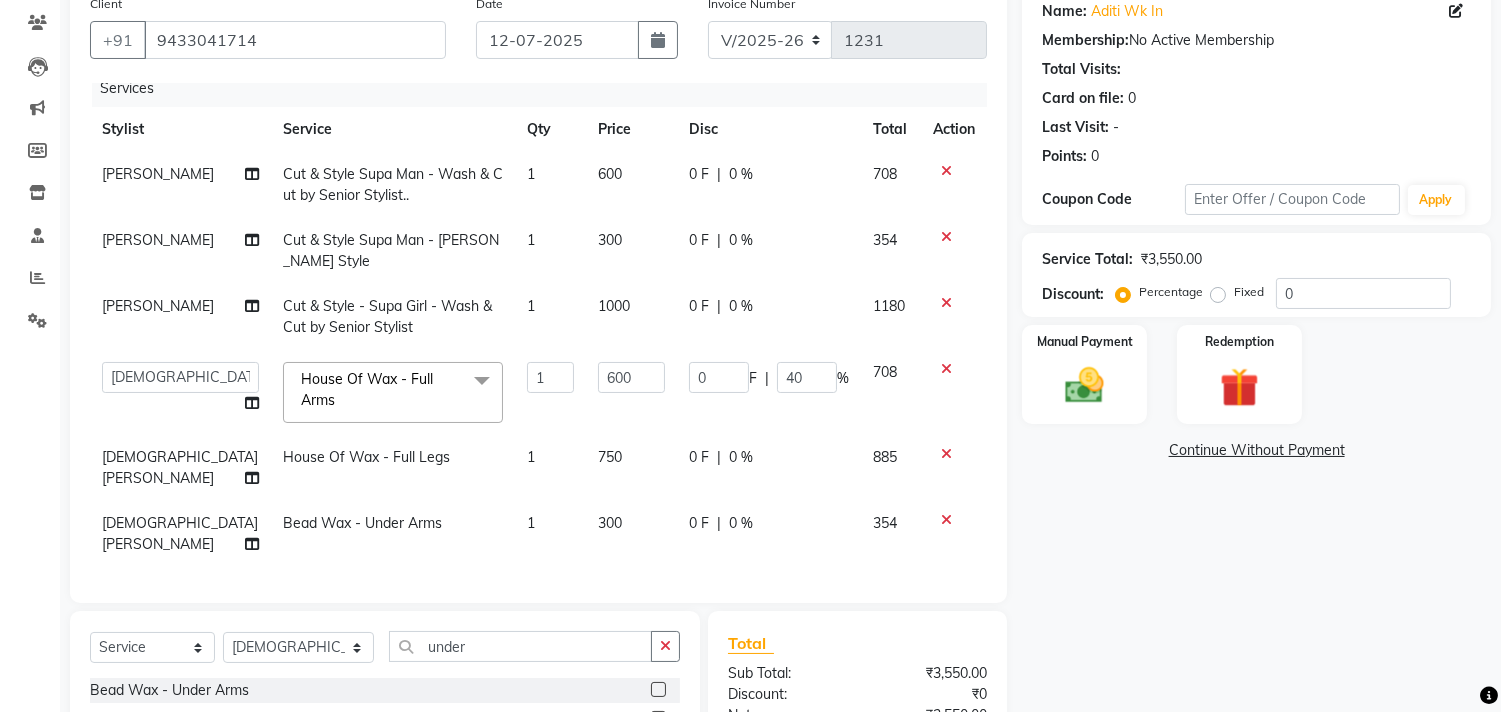 click on "[PERSON_NAME] Cut & Style Supa Man  - Wash & Cut by Senior Stylist.. 1 600 0 F | 0 % 708 [PERSON_NAME] Cut & Style Supa Man  - [PERSON_NAME] Style 1 300 0 F | 0 % 354 [PERSON_NAME] Cut & Style - Supa Girl  - Wash & Cut by Senior Stylist 1 1000 0 F | 0 % 1180  [PERSON_NAME]   [PERSON_NAME]   Hi On Hair   MAKYOPHI   [PERSON_NAME]   [PERSON_NAME]   Raani   [PERSON_NAME]   [PERSON_NAME]   [PERSON_NAME]   [PERSON_NAME]   SOSEM   [PERSON_NAME]  House Of Wax  - Full Arms  x ARGAN COCKTAIL ARGAN SPA FRINGE - STRAIGHTENING [MEDICAL_DATA] REMOVAL [MEDICAL_DATA] INTEGRITY UPTO SHOULDER MOISTURE PLUS SPA (Upto Shoulder) NANO PLASTIA (Very Short) OLA PLEX STAND ALONE OLA PLEX TREATMENT SLIVER SHINE COCKTAIL STENSILS STRAIGHTNING (ABOVE SHOULDER) STRAIGHTNING (BELOW SHOULDER) STRAIGHTNING (UPTO WAIST) STRAIGHTNING (VERY SHORT) Colour Care milkshake Spa foot massage Nose wax file/cut file/cut/polish outcurls Blow dry Aroma Manicure eyebrows/upperlips wash n Blowdry UPPERLIPS PINKINI WAX face Dtan Cateye gel polish Aroma Pedicure 1" 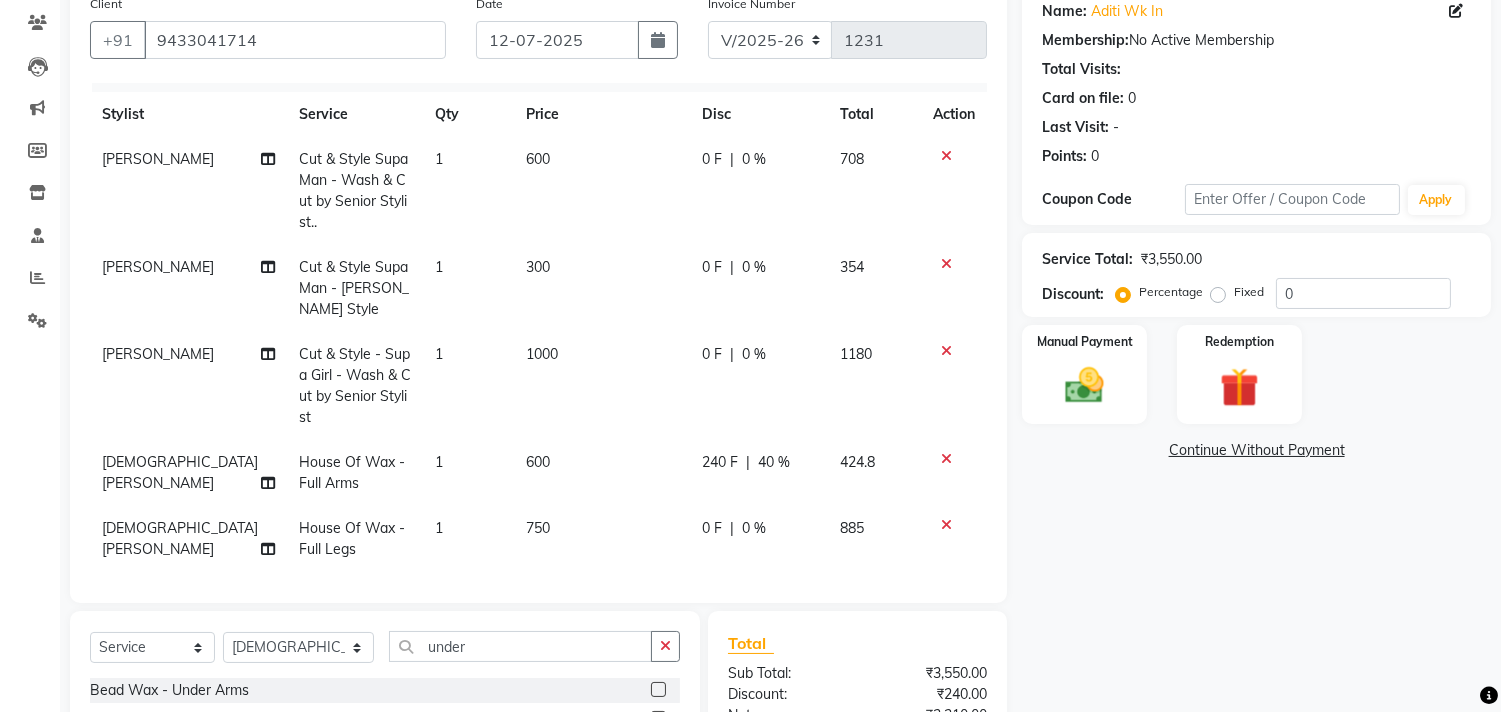 scroll, scrollTop: 115, scrollLeft: 0, axis: vertical 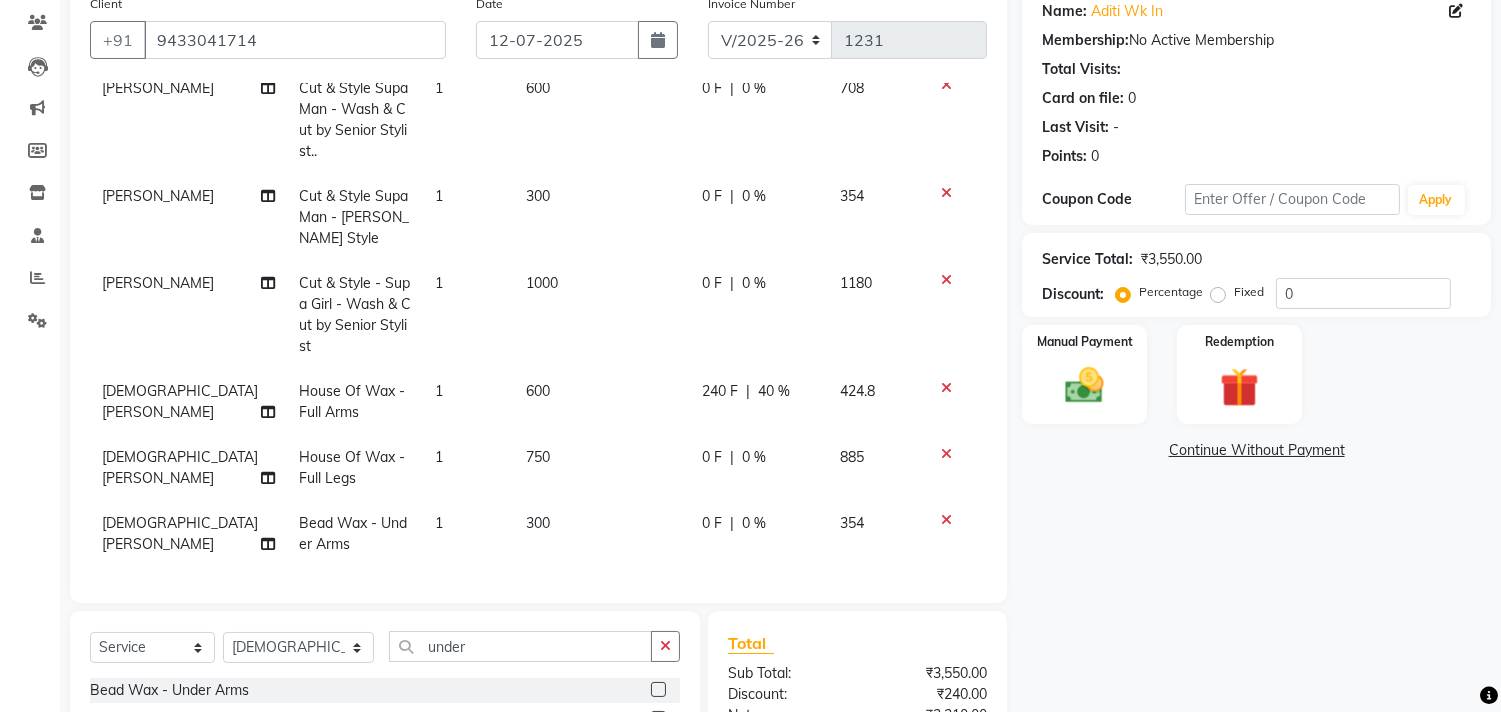 click on "0 F | 0 %" 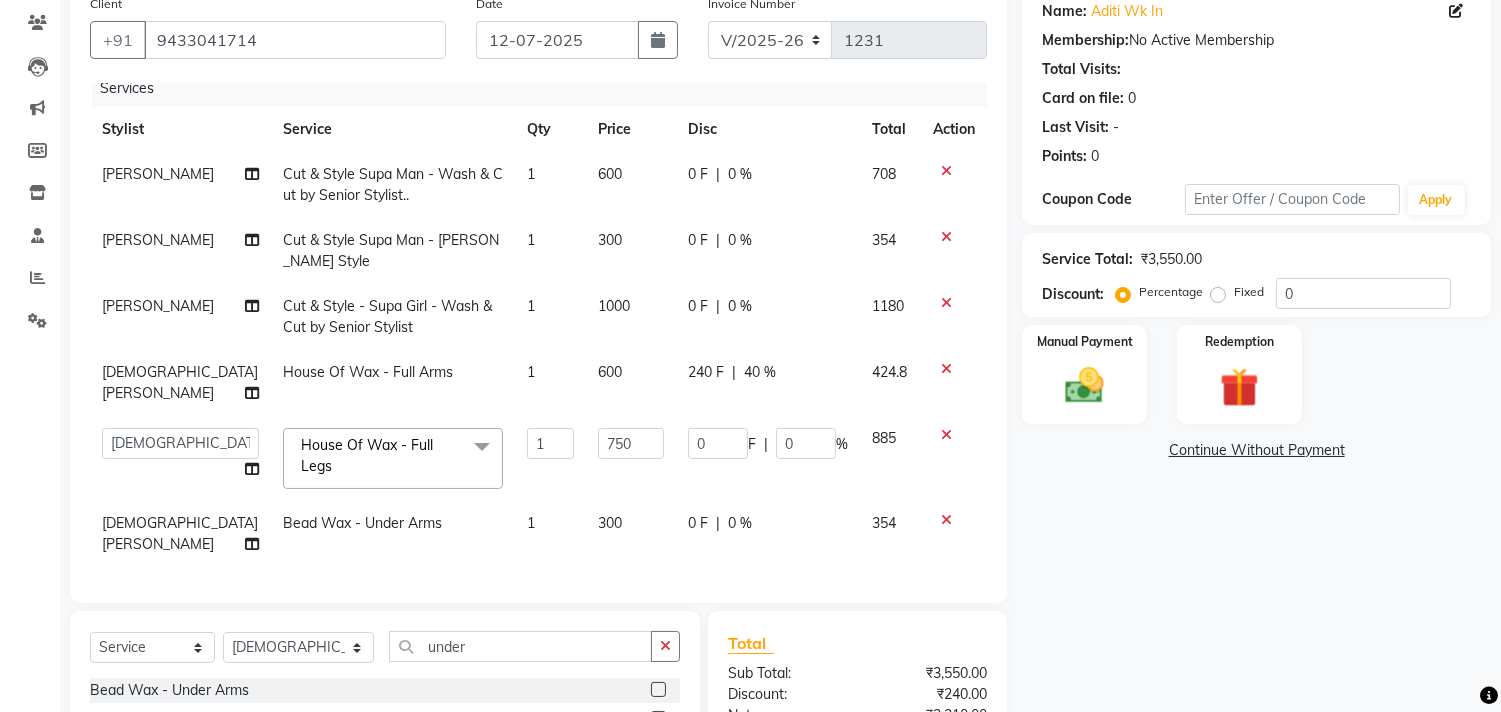 scroll, scrollTop: 28, scrollLeft: 0, axis: vertical 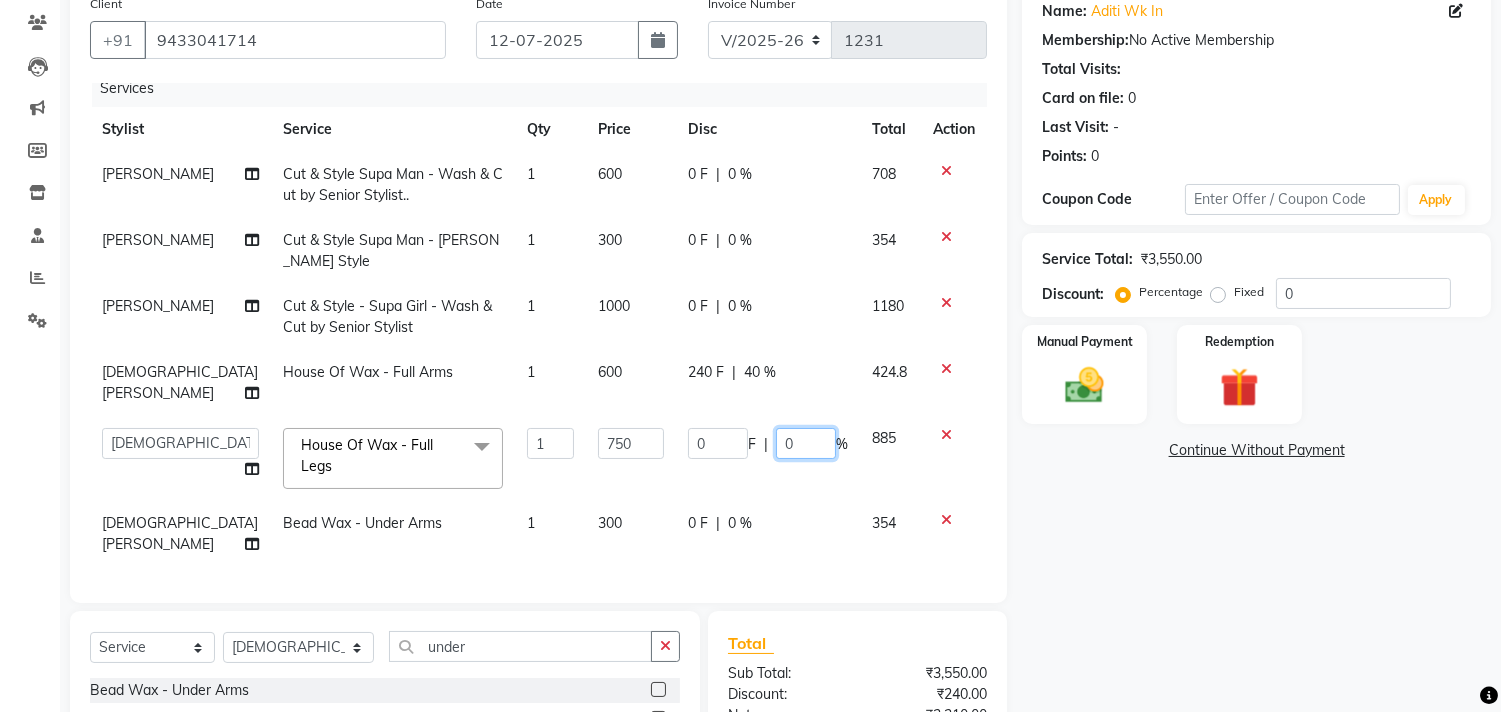 click on "0" 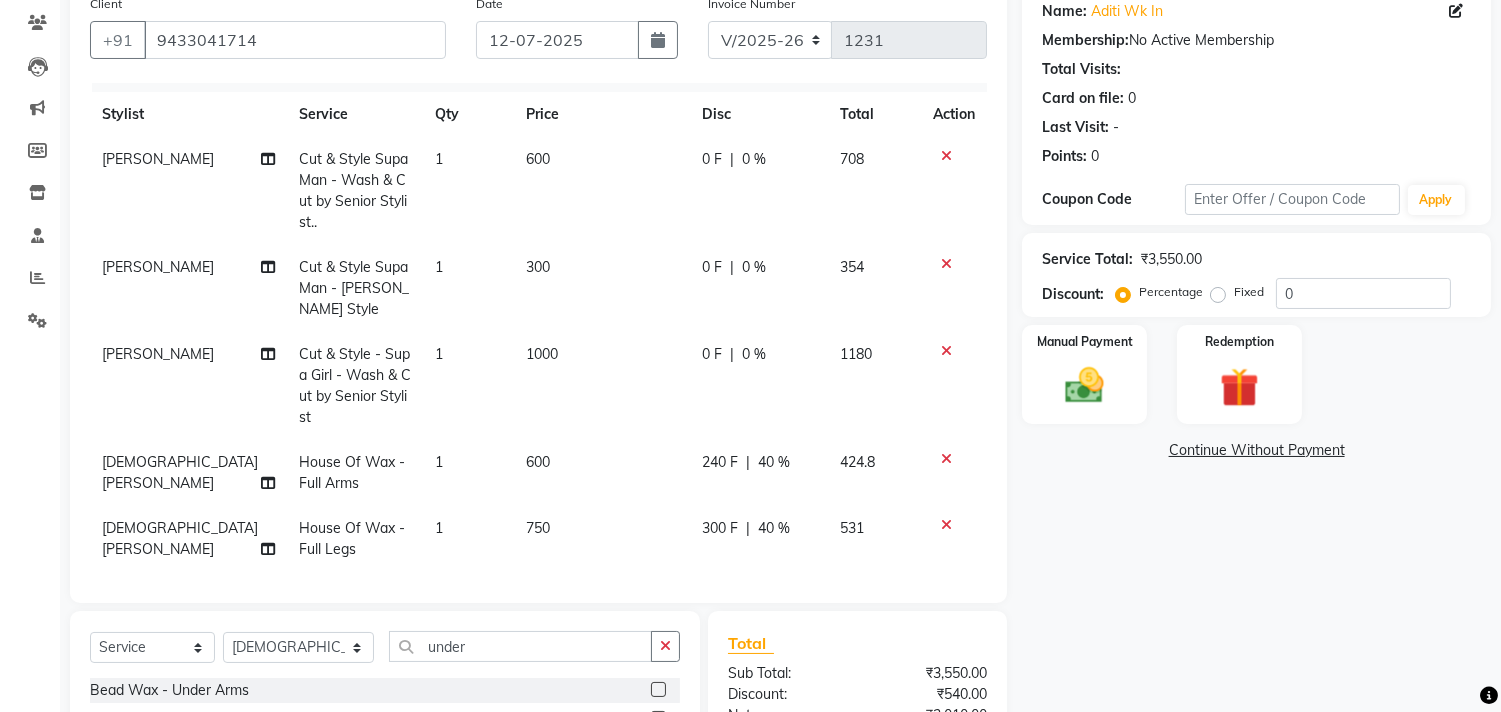 click on "[PERSON_NAME] Cut & Style Supa Man  - Wash & Cut by Senior Stylist.. 1 600 0 F | 0 % 708 [PERSON_NAME] Cut & Style Supa Man  - [PERSON_NAME] Style 1 300 0 F | 0 % 354 [PERSON_NAME] Cut & Style - Supa Girl  - Wash & Cut by Senior Stylist 1 1000 0 F | 0 % 1180 [PERSON_NAME] House Of Wax  - Full Arms 1 600 240 F | 40 % 424.8 [PERSON_NAME] House Of Wax  - Full Legs 1 750 300 F | 40 % 531 [PERSON_NAME] Bead Wax  - Under Arms 1 300 0 F | 0 % 354" 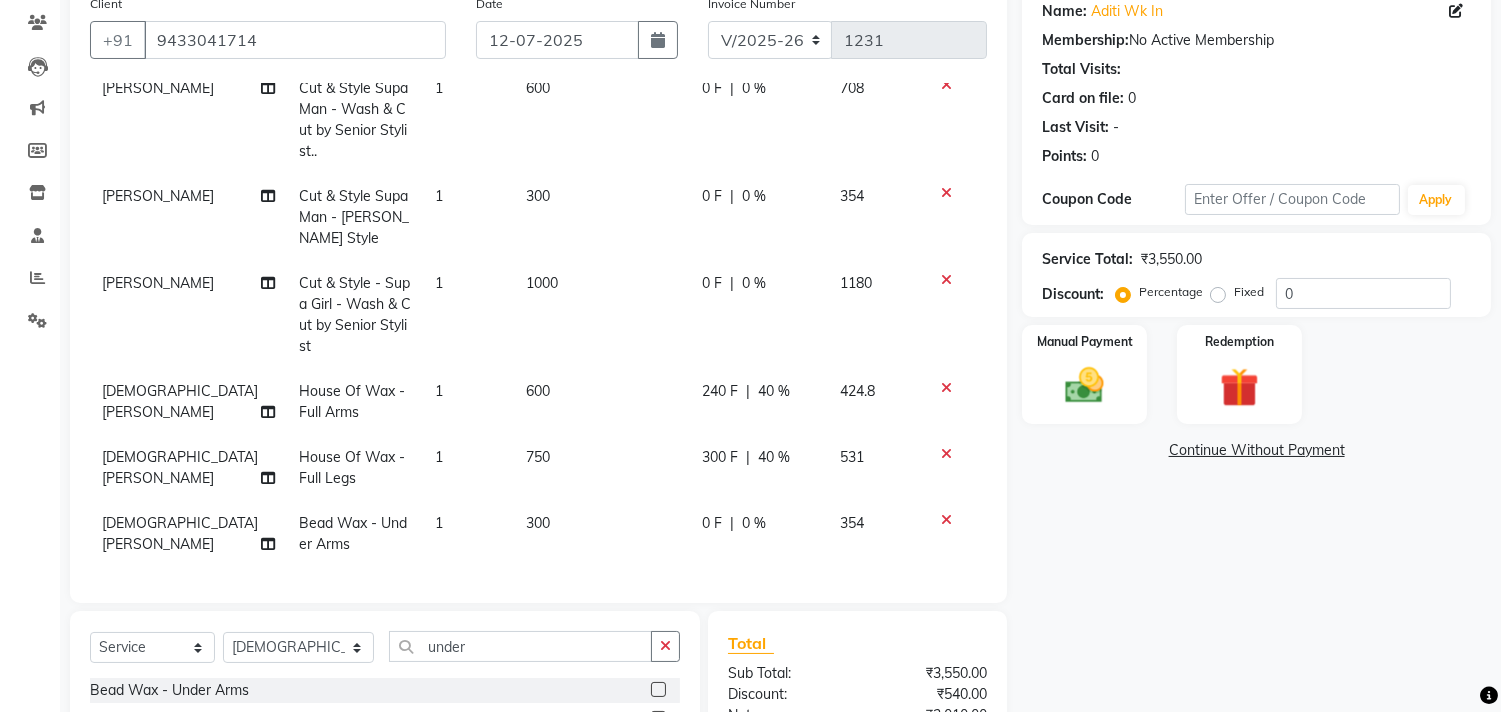 click on "0 F | 0 %" 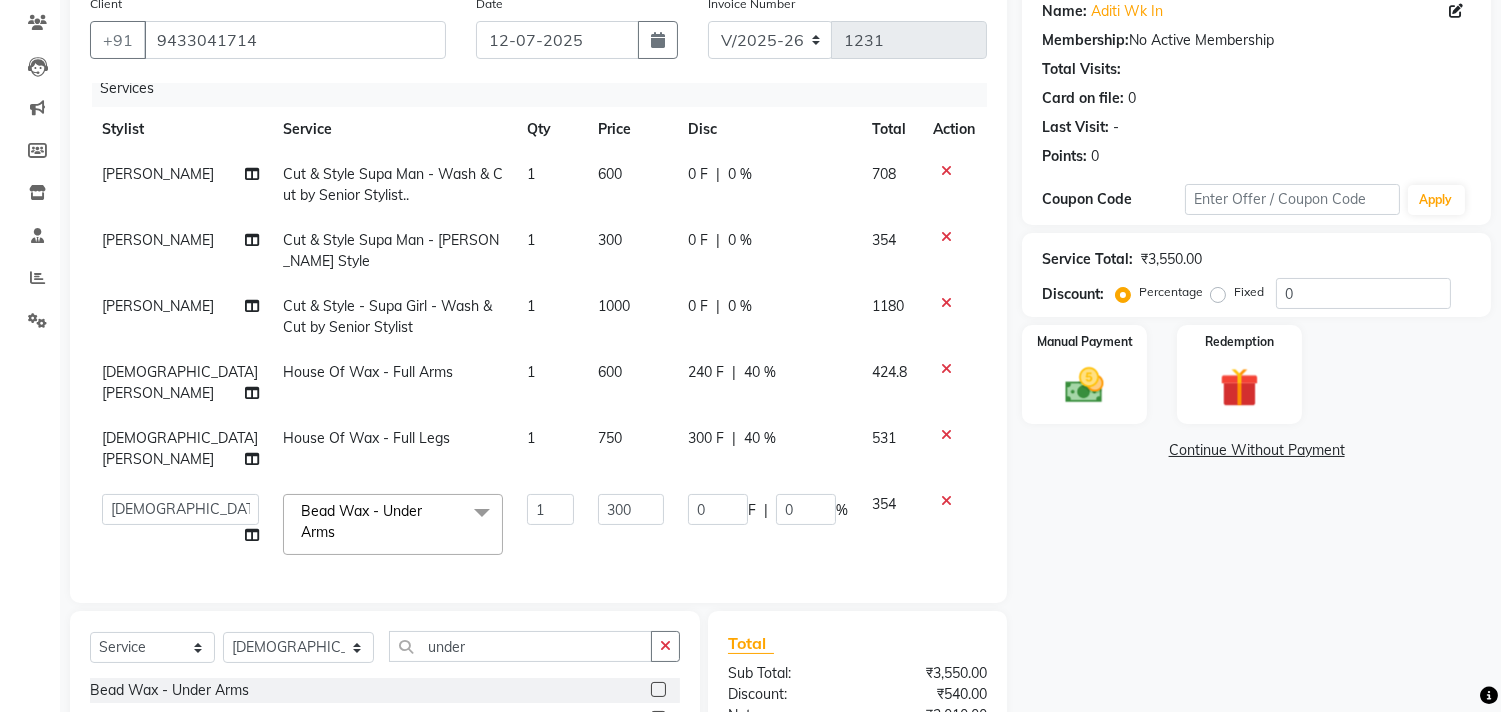 scroll, scrollTop: 28, scrollLeft: 0, axis: vertical 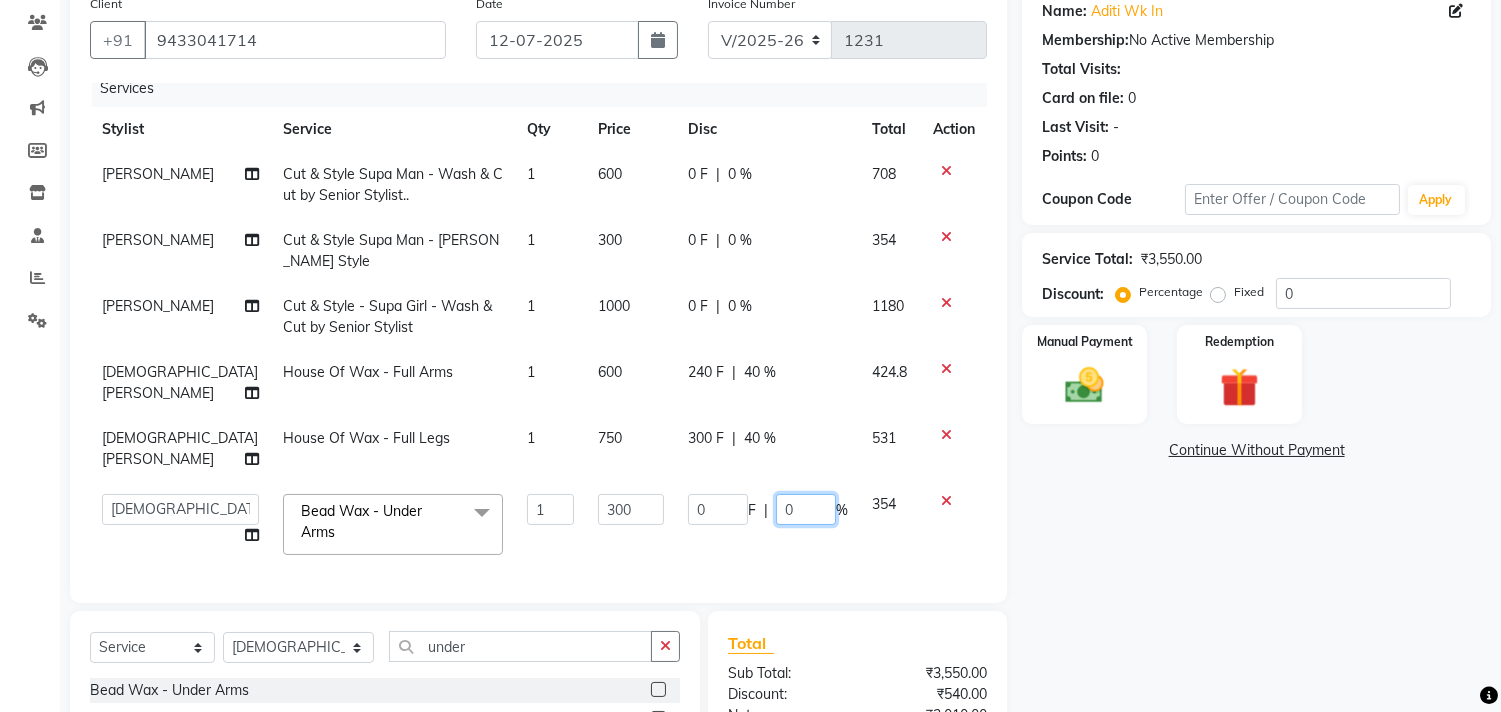 click on "0" 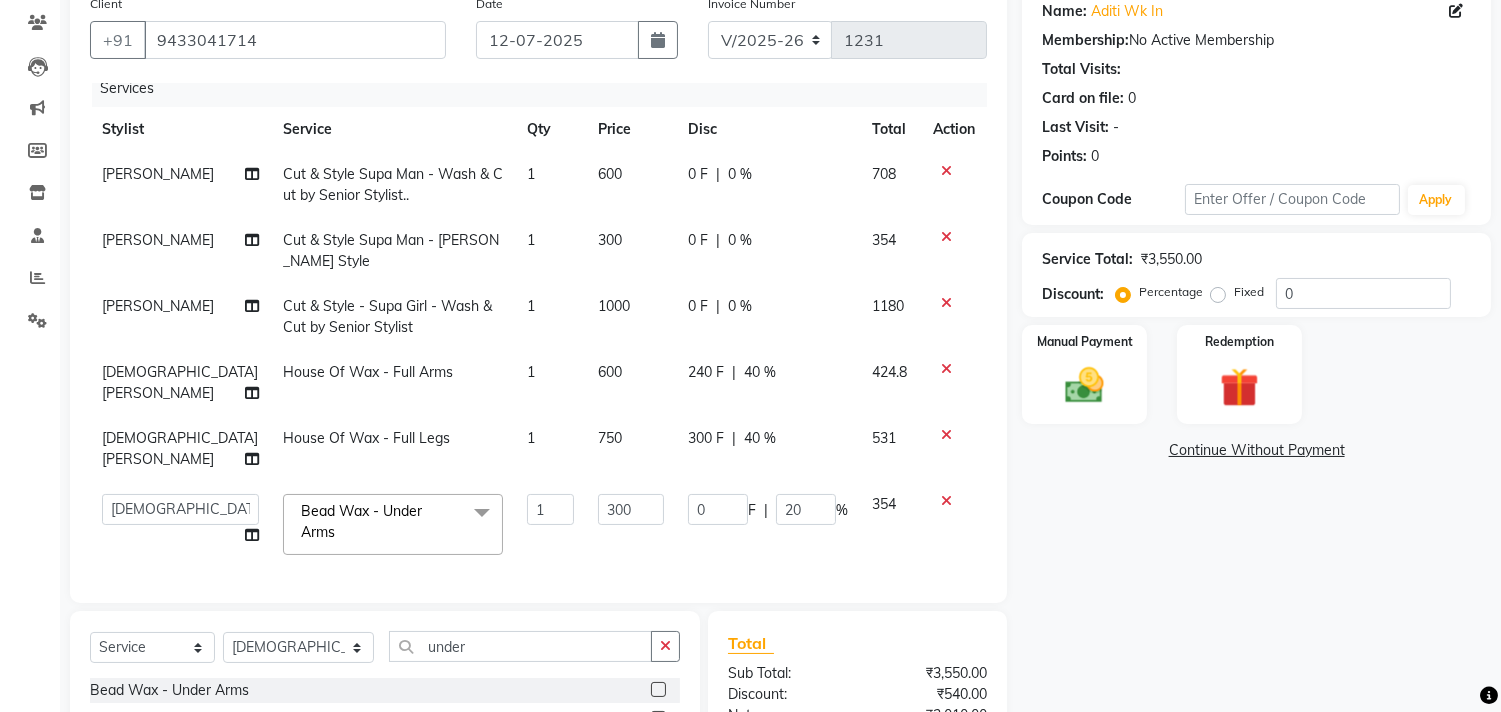 click on "[PERSON_NAME] Cut & Style Supa Man  - Wash & Cut by Senior Stylist.. 1 600 0 F | 0 % 708 [PERSON_NAME] Cut & Style Supa Man  - [PERSON_NAME] Style 1 300 0 F | 0 % 354 [PERSON_NAME] Cut & Style - Supa Girl  - Wash & Cut by Senior Stylist 1 1000 0 F | 0 % 1180 [PERSON_NAME] House Of Wax  - Full Arms 1 600 240 F | 40 % 424.8 [PERSON_NAME] House Of Wax  - Full Legs 1 750 300 F | 40 % 531  [PERSON_NAME]   [PERSON_NAME]   Hi On Hair   MAKYOPHI   [PERSON_NAME]   [PERSON_NAME]   [PERSON_NAME]   [PERSON_NAME]   [PERSON_NAME]   [PERSON_NAME]   SOSEM   [PERSON_NAME]  Bead Wax  - Under Arms  x ARGAN COCKTAIL ARGAN SPA FRINGE - STRAIGHTENING [MEDICAL_DATA] REMOVAL [MEDICAL_DATA] INTEGRITY UPTO SHOULDER MOISTURE PLUS SPA (Upto Shoulder) NANO PLASTIA (Very Short) OLA PLEX STAND ALONE OLA PLEX TREATMENT SLIVER SHINE COCKTAIL STENSILS STRAIGHTNING (ABOVE SHOULDER) STRAIGHTNING (BELOW SHOULDER) STRAIGHTNING (UPTO WAIST) STRAIGHTNING (VERY SHORT) Colour Care milkshake Spa foot massage Nose wax file/cut file/cut/polish Ear Wax" 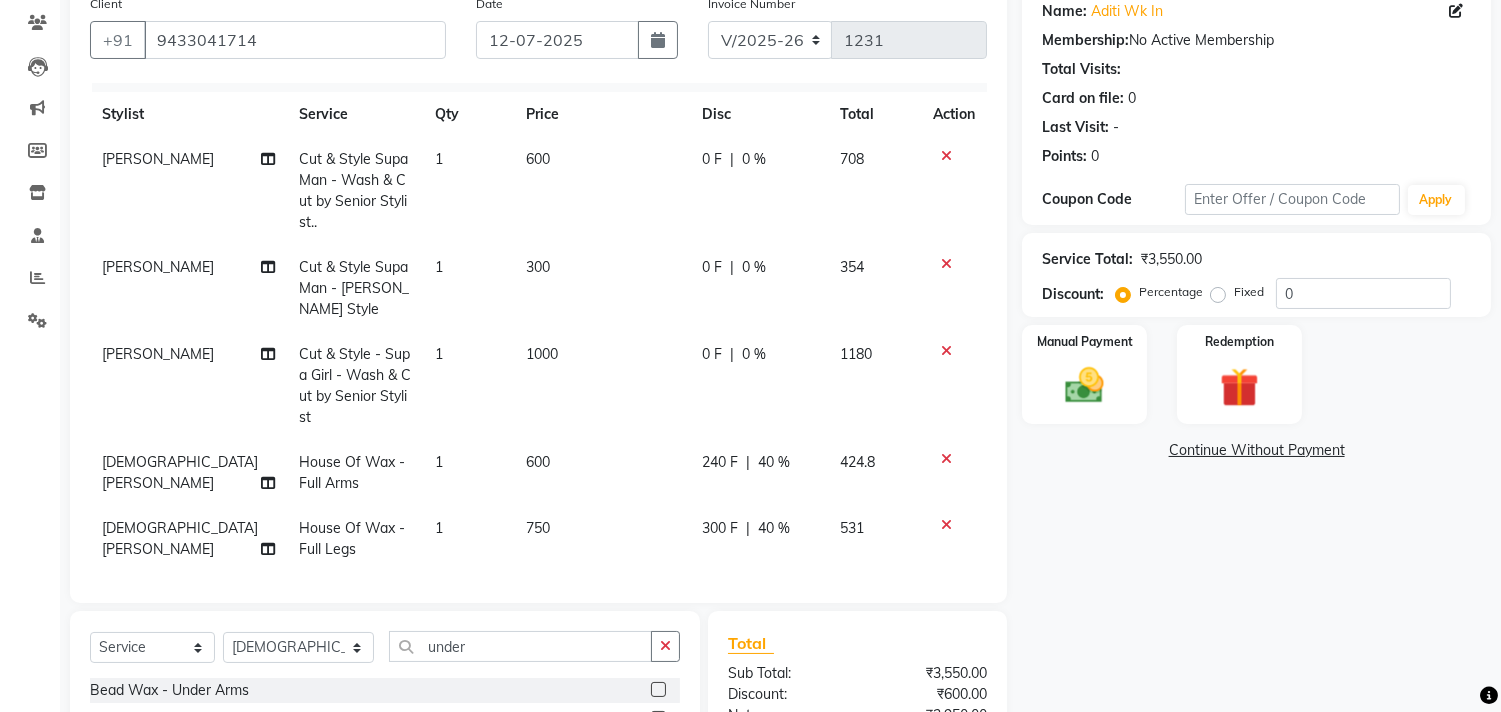 click on "0 F | 0 %" 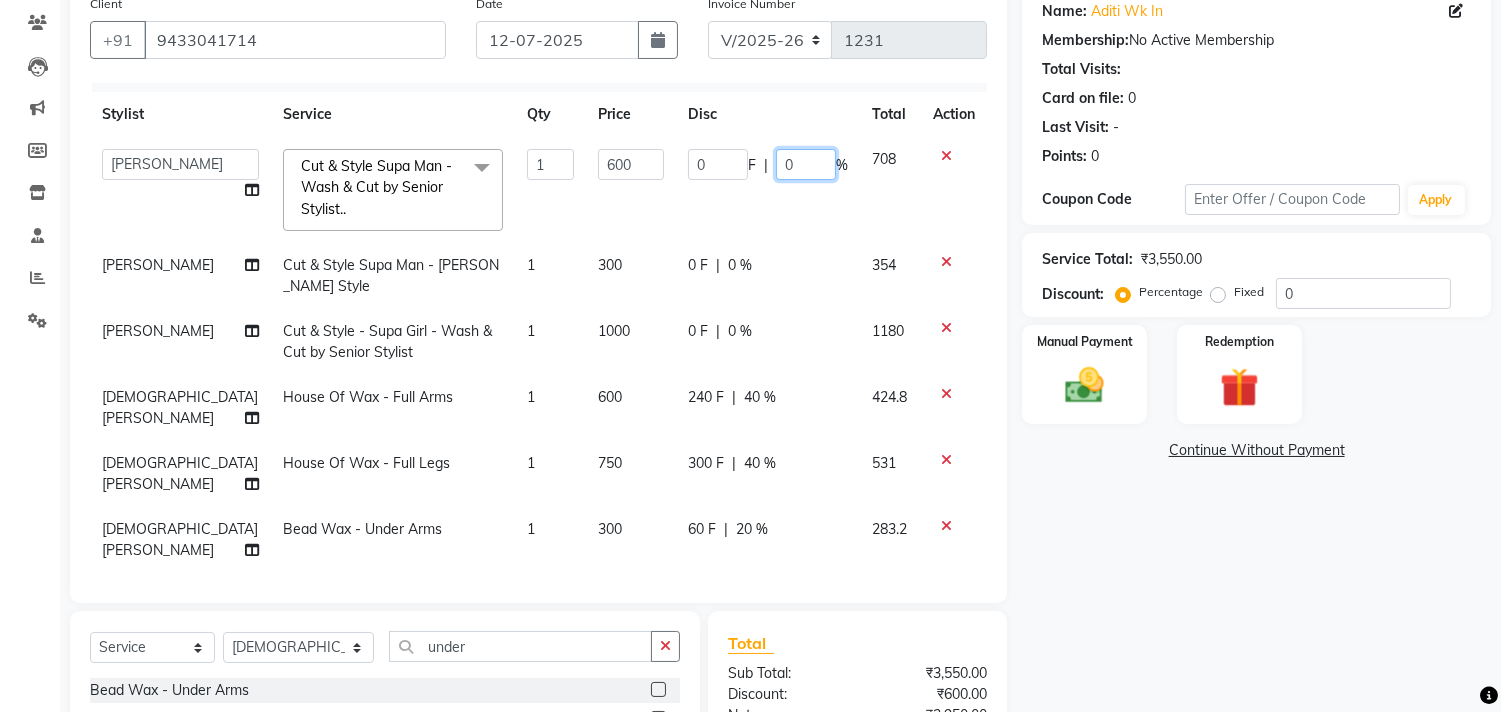 click on "0" 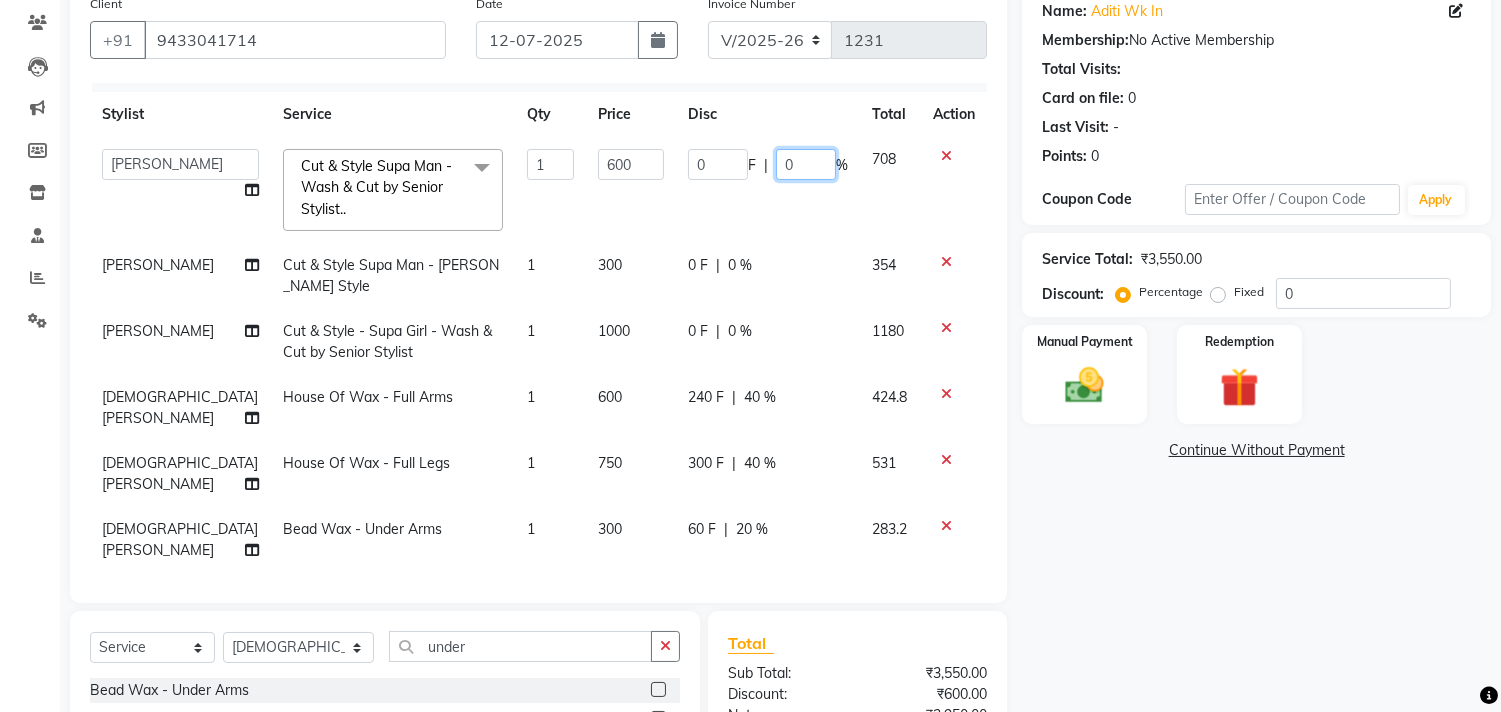 scroll, scrollTop: 51, scrollLeft: 0, axis: vertical 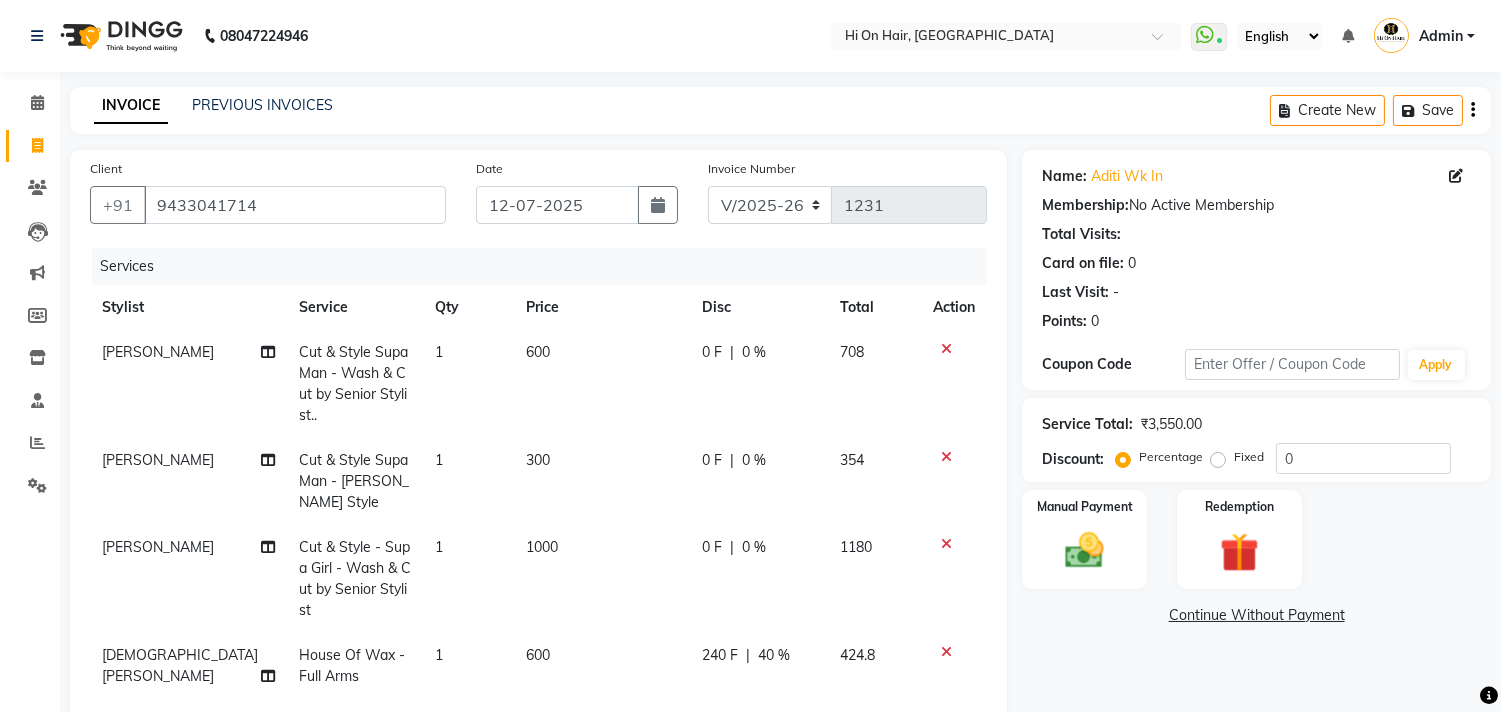 click on "[PERSON_NAME] Cut & Style Supa Man  - Wash & Cut by Senior Stylist.. 1 600 0 F | 0 % 708 [PERSON_NAME] Cut & Style Supa Man  - [PERSON_NAME] Style 1 300 0 F | 0 % 354 [PERSON_NAME] Cut & Style - Supa Girl  - Wash & Cut by Senior Stylist 1 1000 0 F | 0 % 1180 [PERSON_NAME] House Of Wax  - Full Arms 1 600 240 F | 40 % 424.8 [PERSON_NAME] House Of Wax  - Full Legs 1 750 300 F | 40 % 531 [PERSON_NAME] Bead Wax  - Under Arms 1 300 60 F | 20 % 283.2" 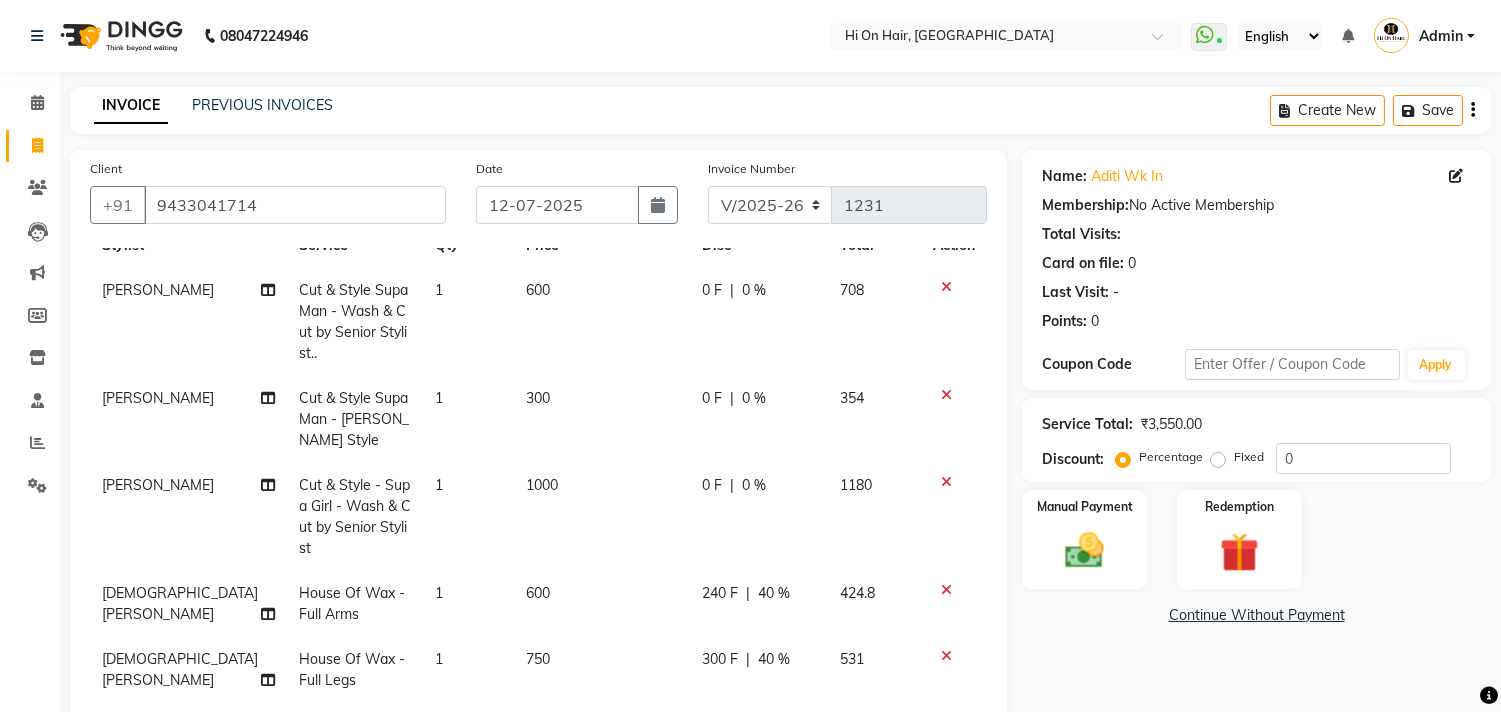 scroll, scrollTop: 115, scrollLeft: 0, axis: vertical 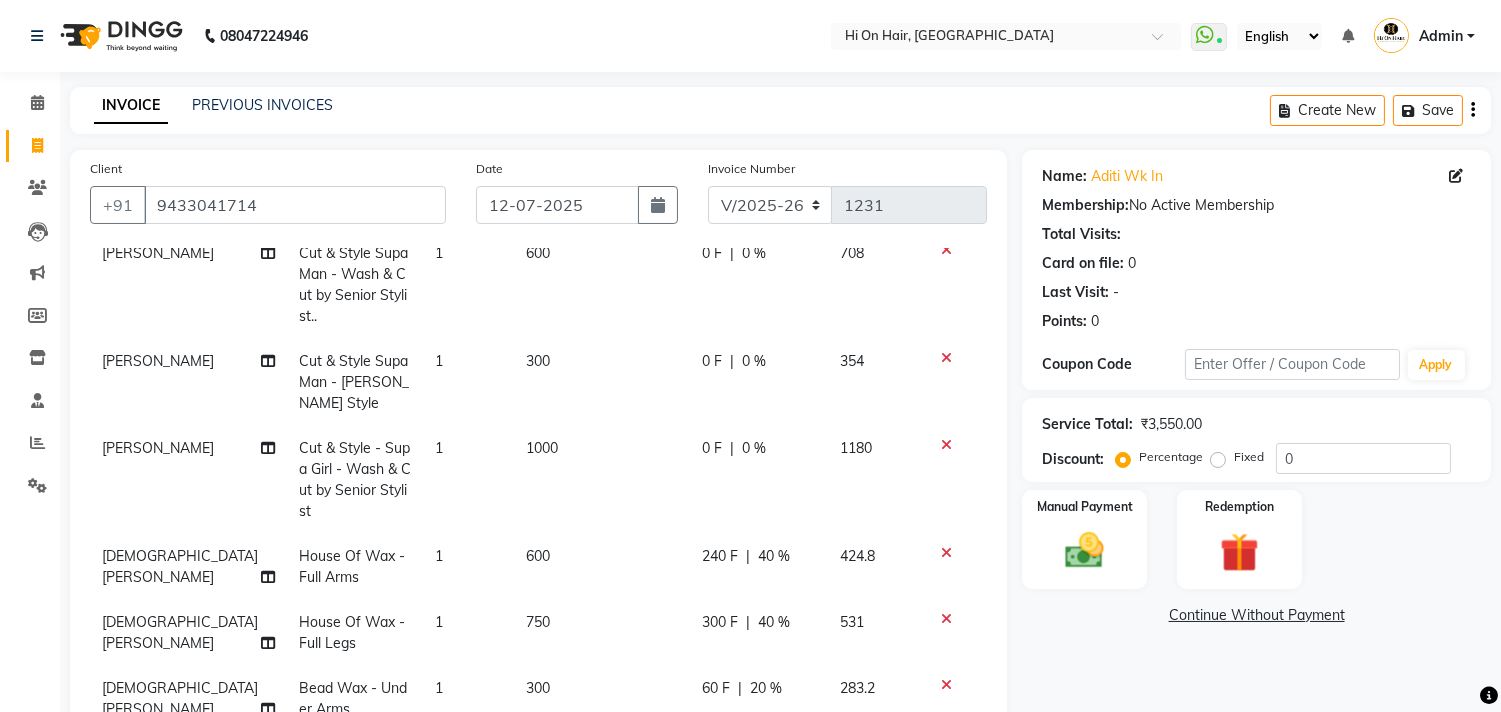 click on "0 F | 0 %" 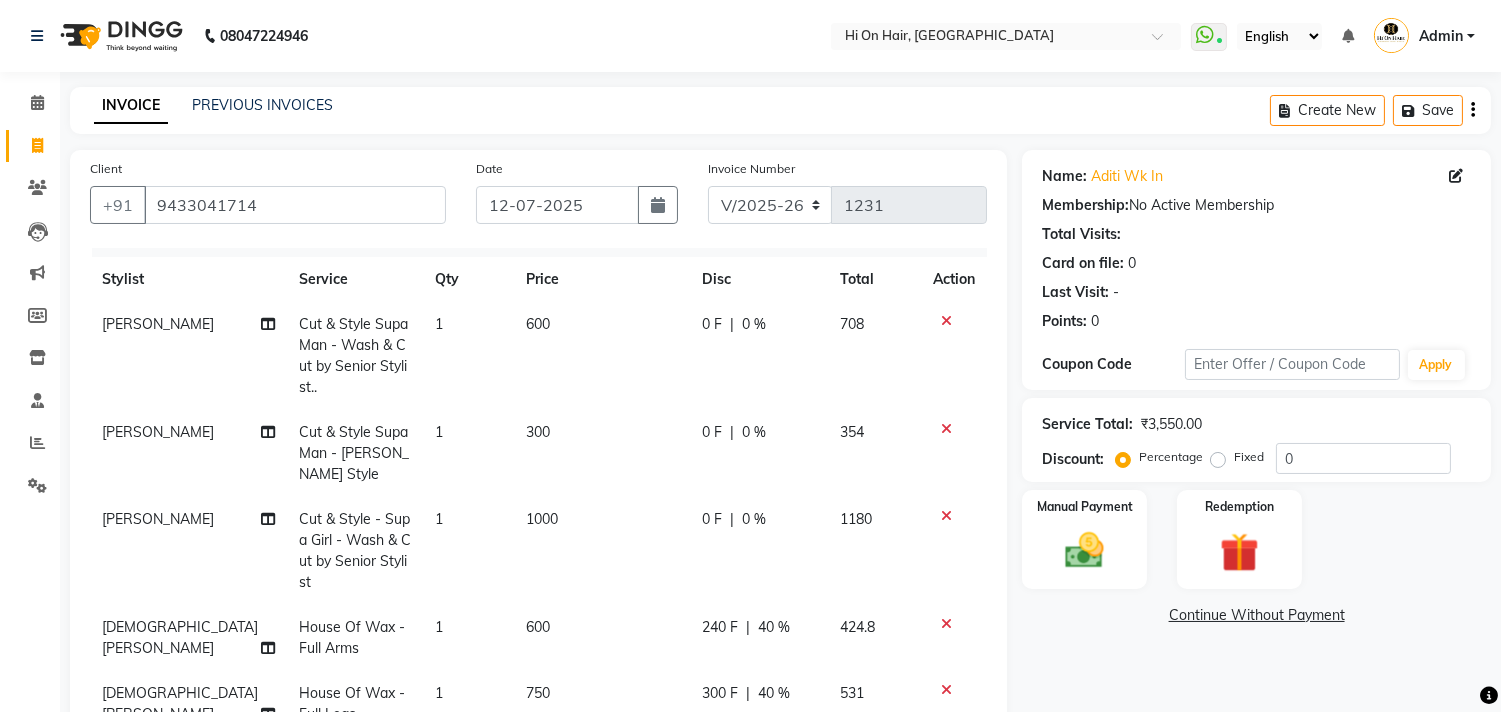 select on "20990" 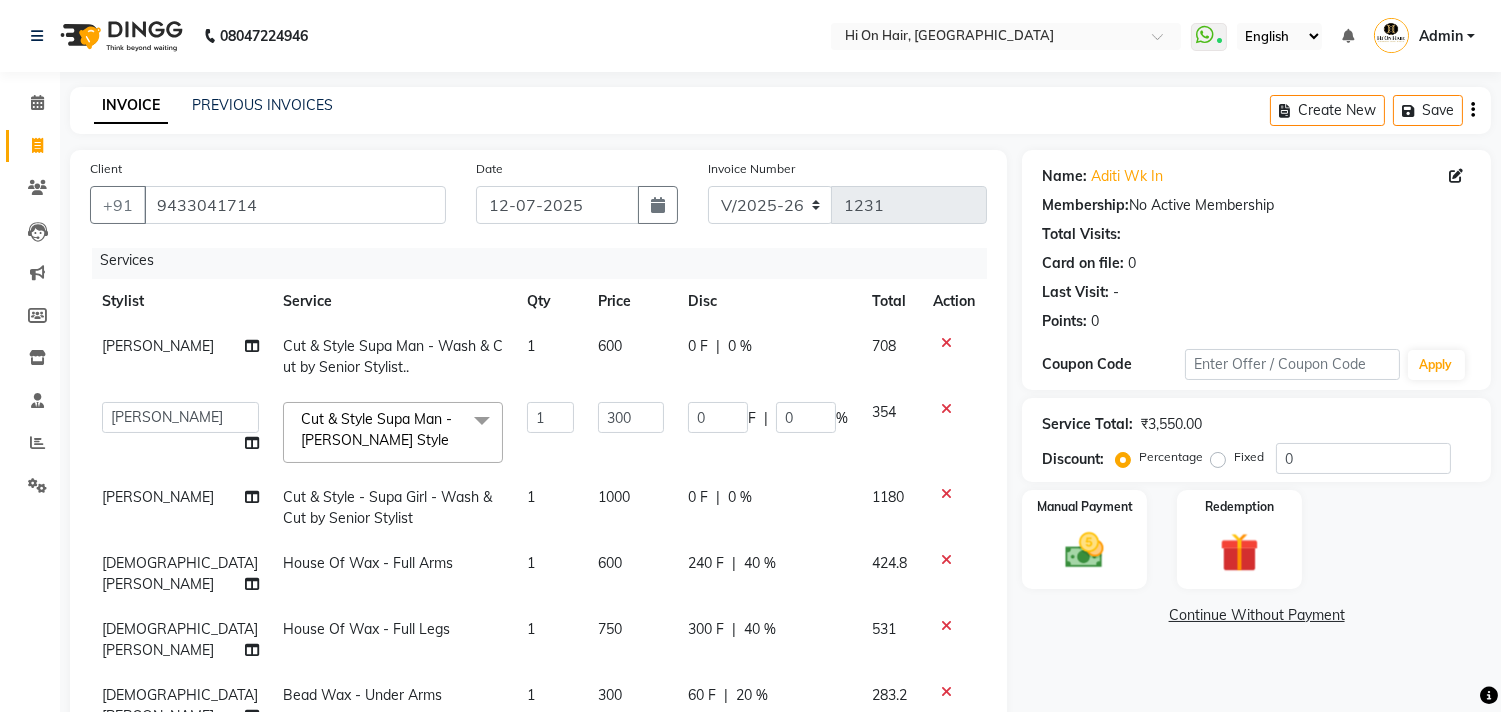 scroll, scrollTop: 0, scrollLeft: 0, axis: both 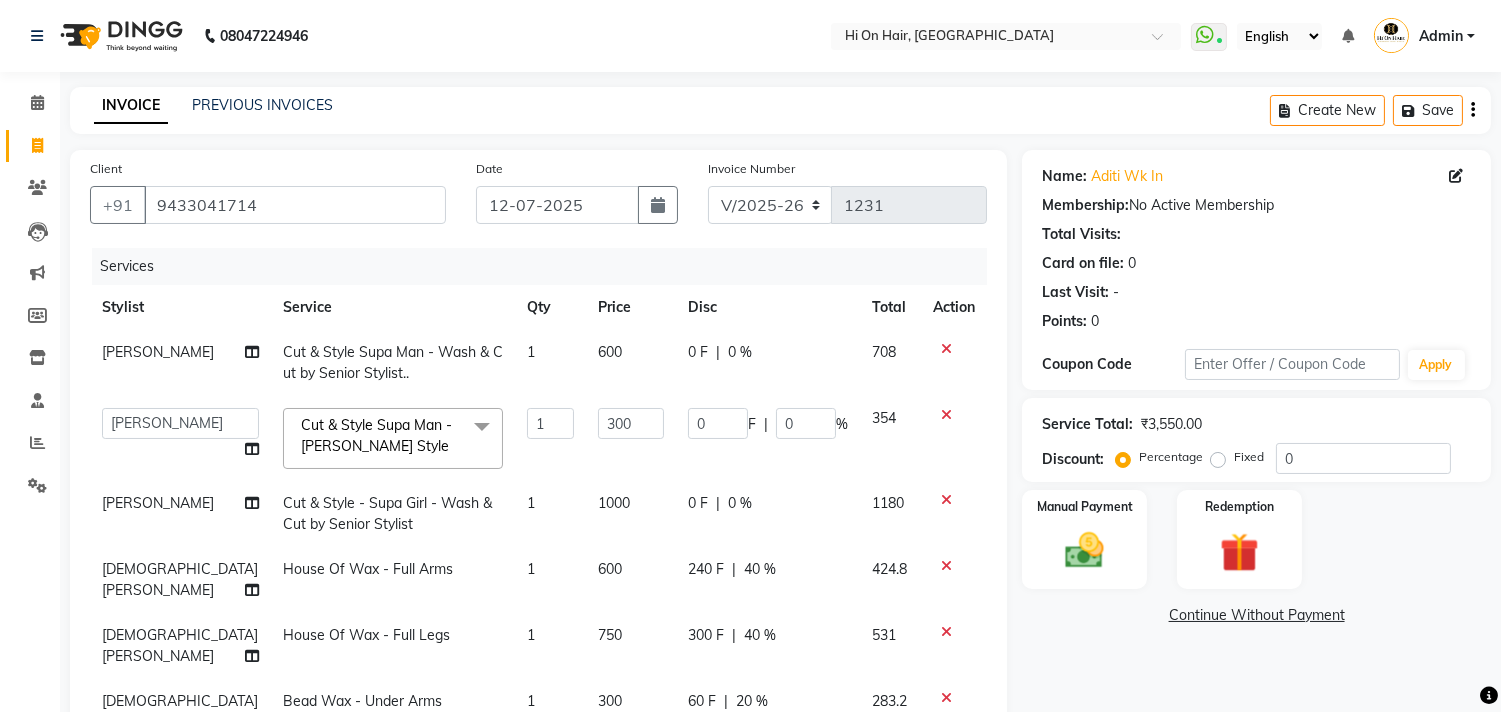 click on "0 F | 0 %" 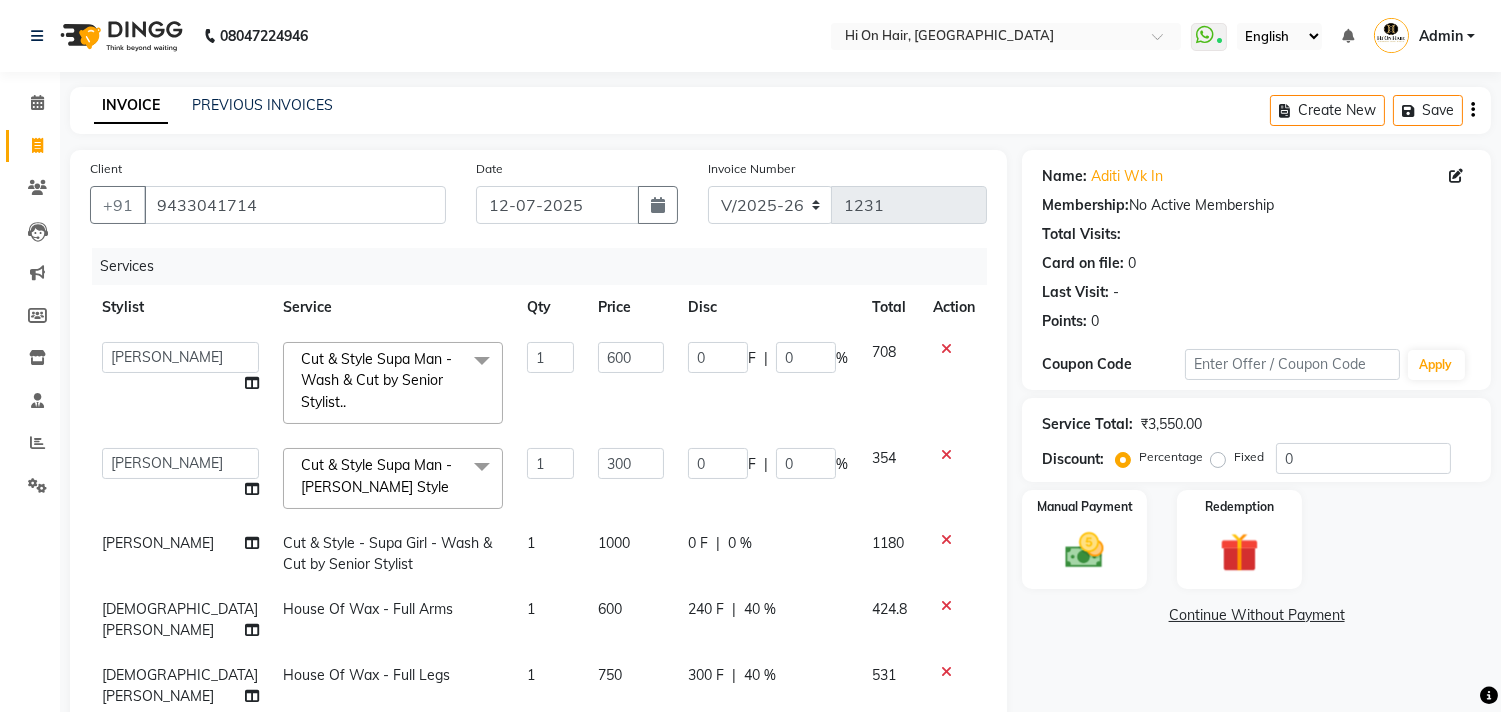click on "0 F | 0 %" 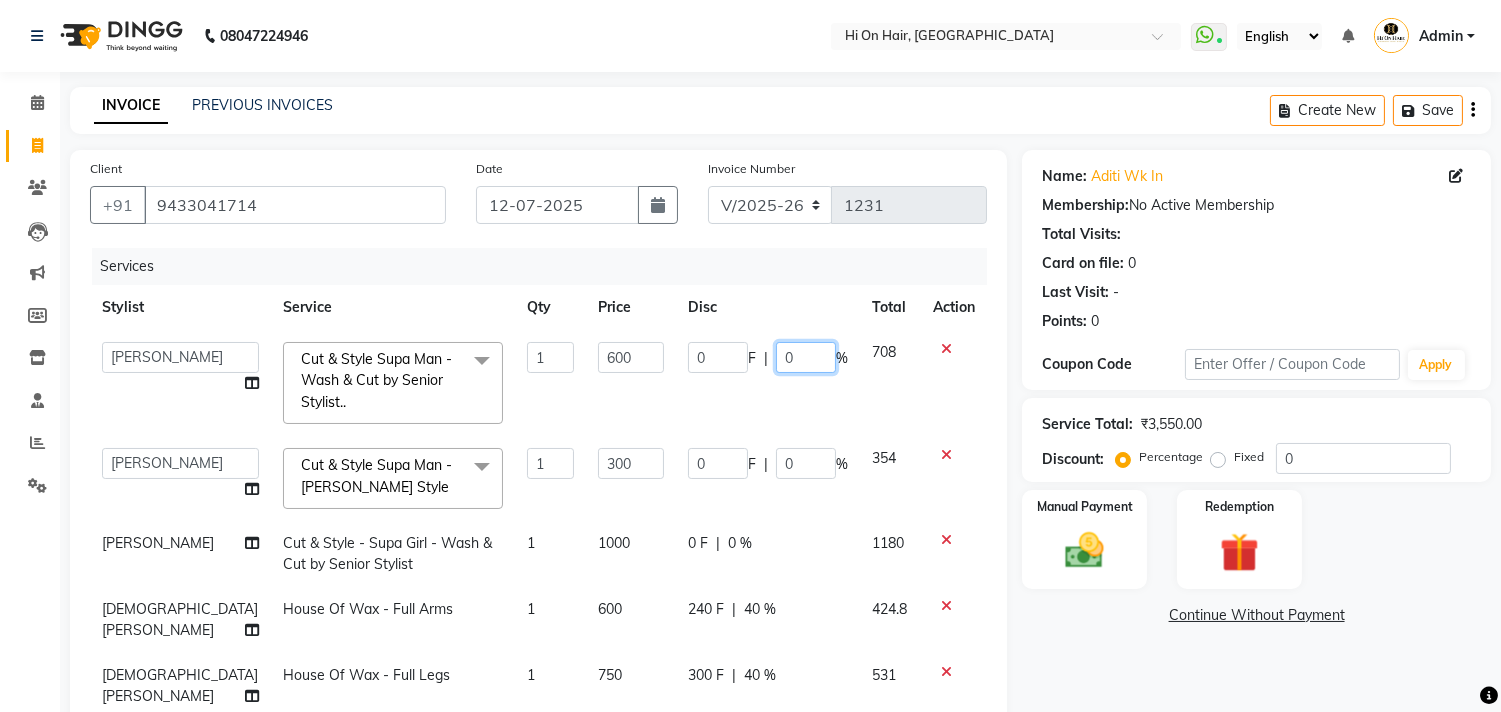 click on "0" 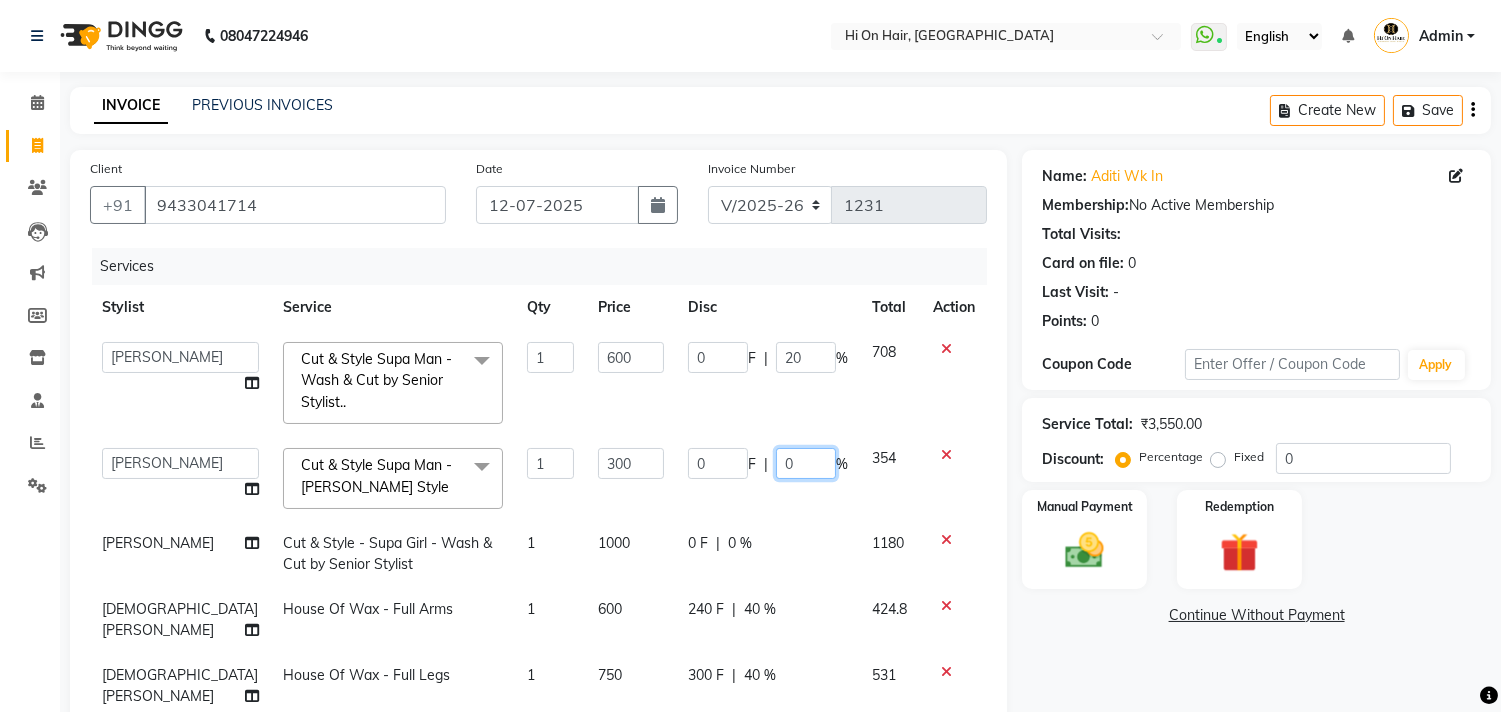 click on "0 F | 0 %" 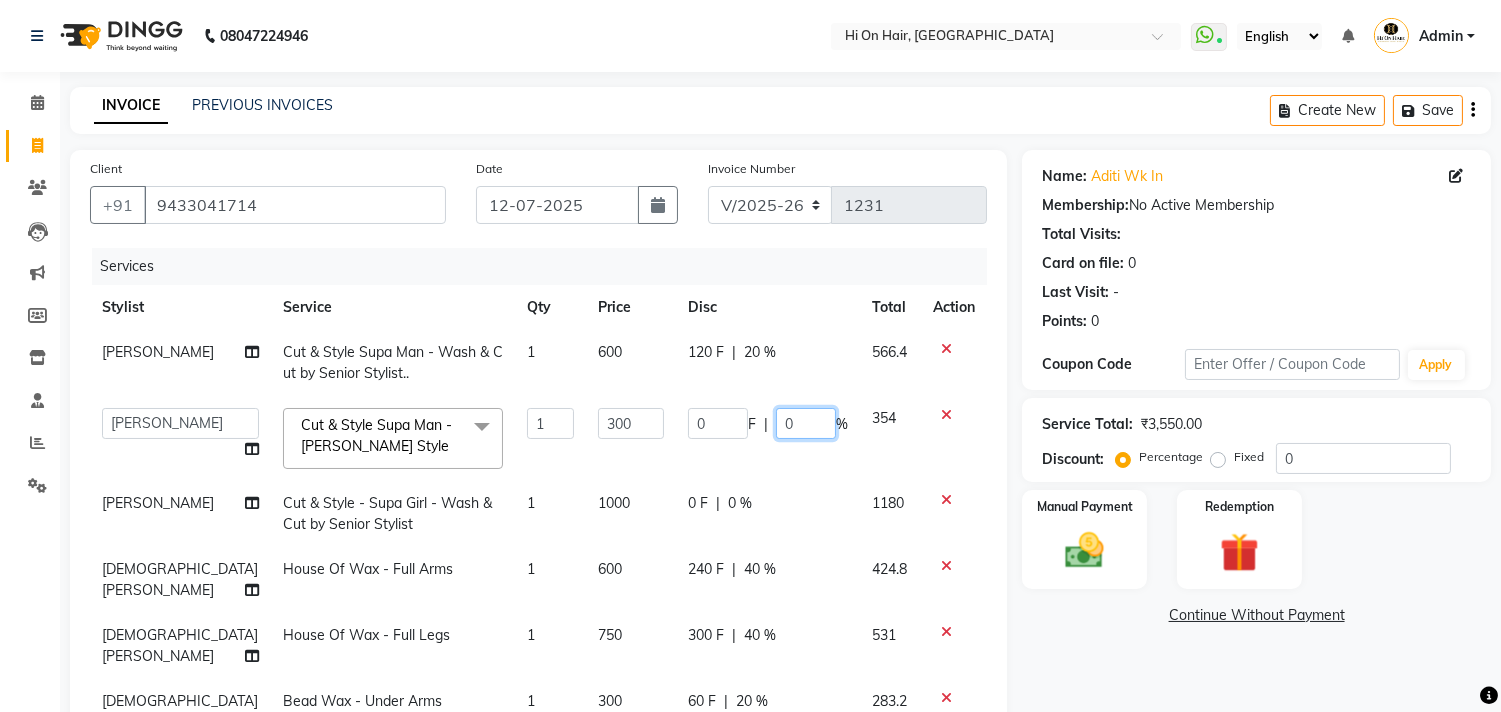 type on "20" 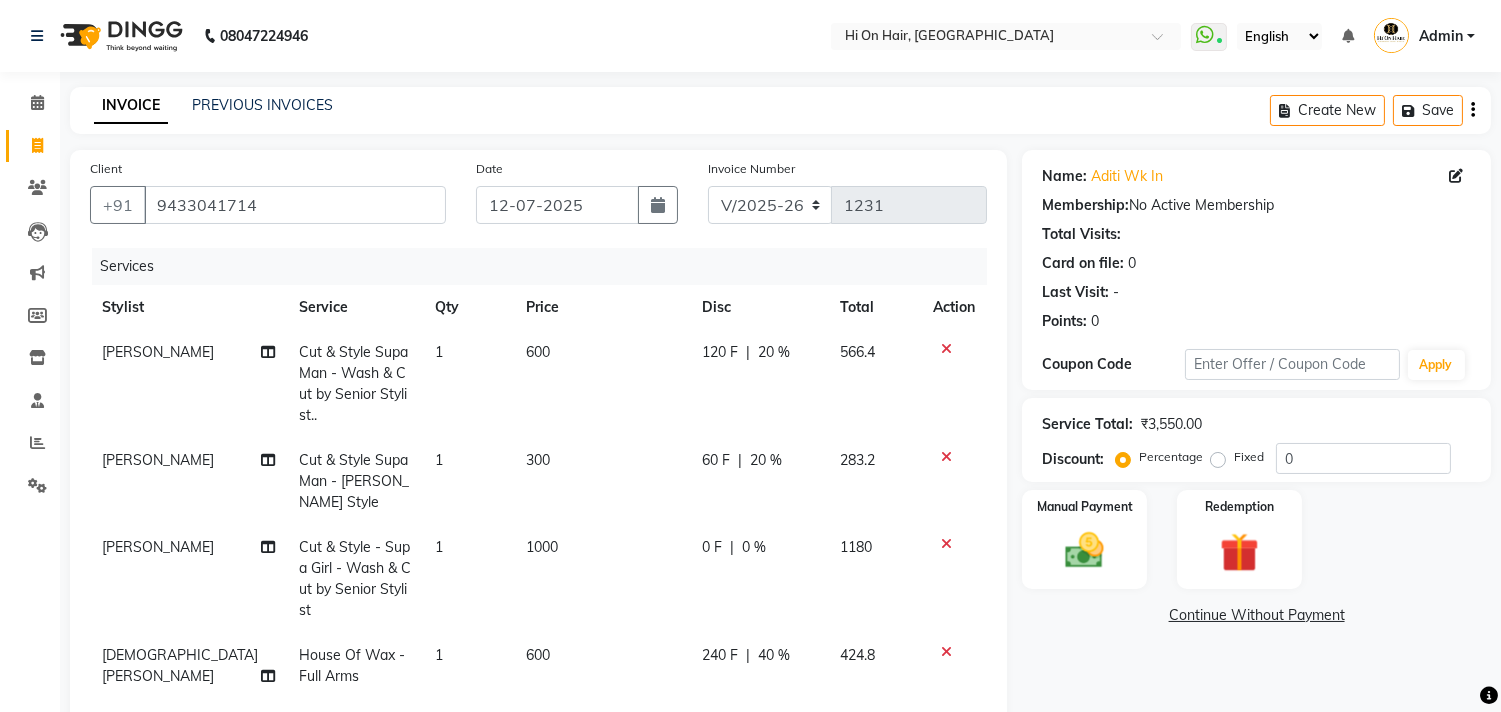 click on "[PERSON_NAME] Cut & Style Supa Man  - Wash & Cut by Senior Stylist.. 1 600 120 F | 20 % 566.4 [PERSON_NAME] Cut & Style Supa Man  - [PERSON_NAME] Style 1 300 60 F | 20 % 283.2 [PERSON_NAME] Cut & Style - Supa Girl  - Wash & Cut by Senior Stylist 1 1000 0 F | 0 % 1180 [PERSON_NAME] House Of Wax  - Full Arms 1 600 240 F | 40 % 424.8 [PERSON_NAME] House Of Wax  - Full Legs 1 750 300 F | 40 % 531 [PERSON_NAME] Bead Wax  - Under Arms 1 300 60 F | 20 % 283.2" 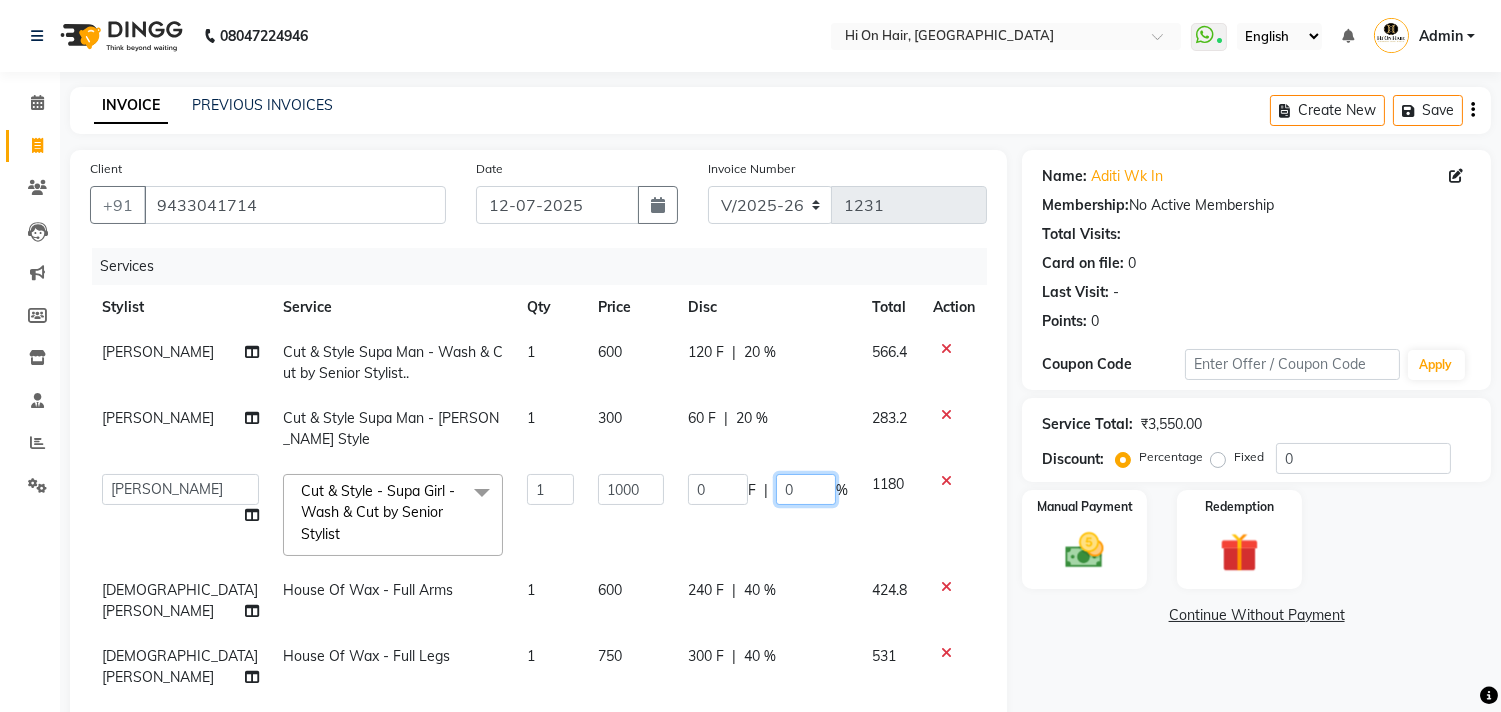 click on "0" 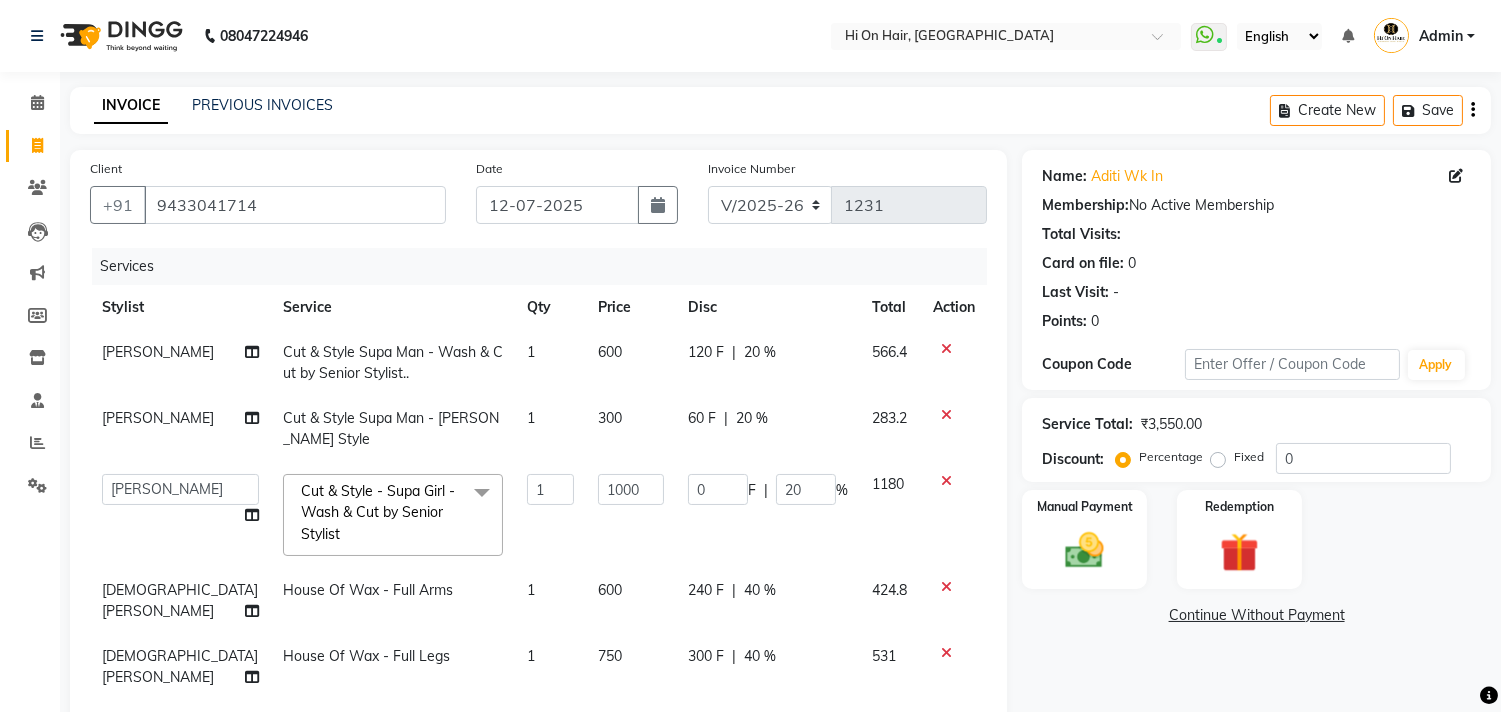click on "0 F | 20 %" 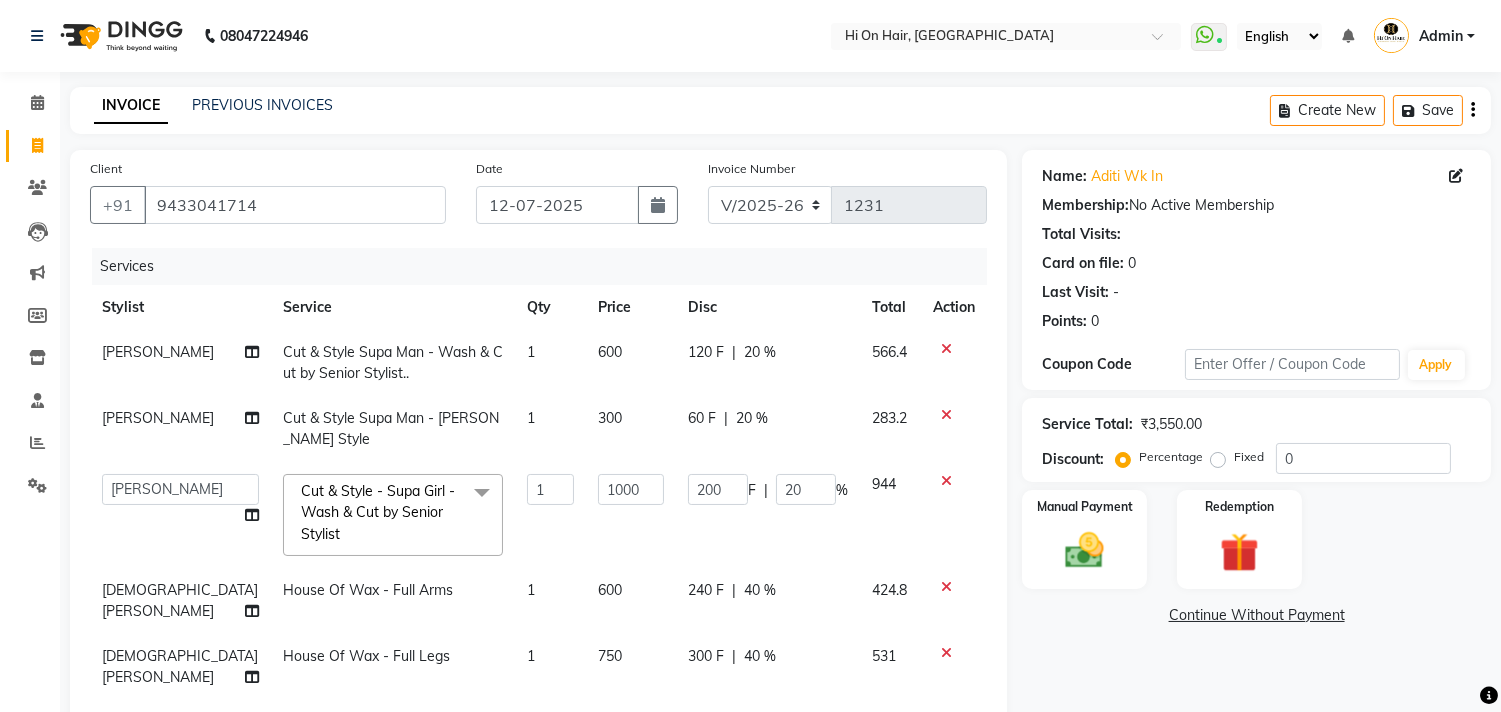 scroll, scrollTop: 51, scrollLeft: 0, axis: vertical 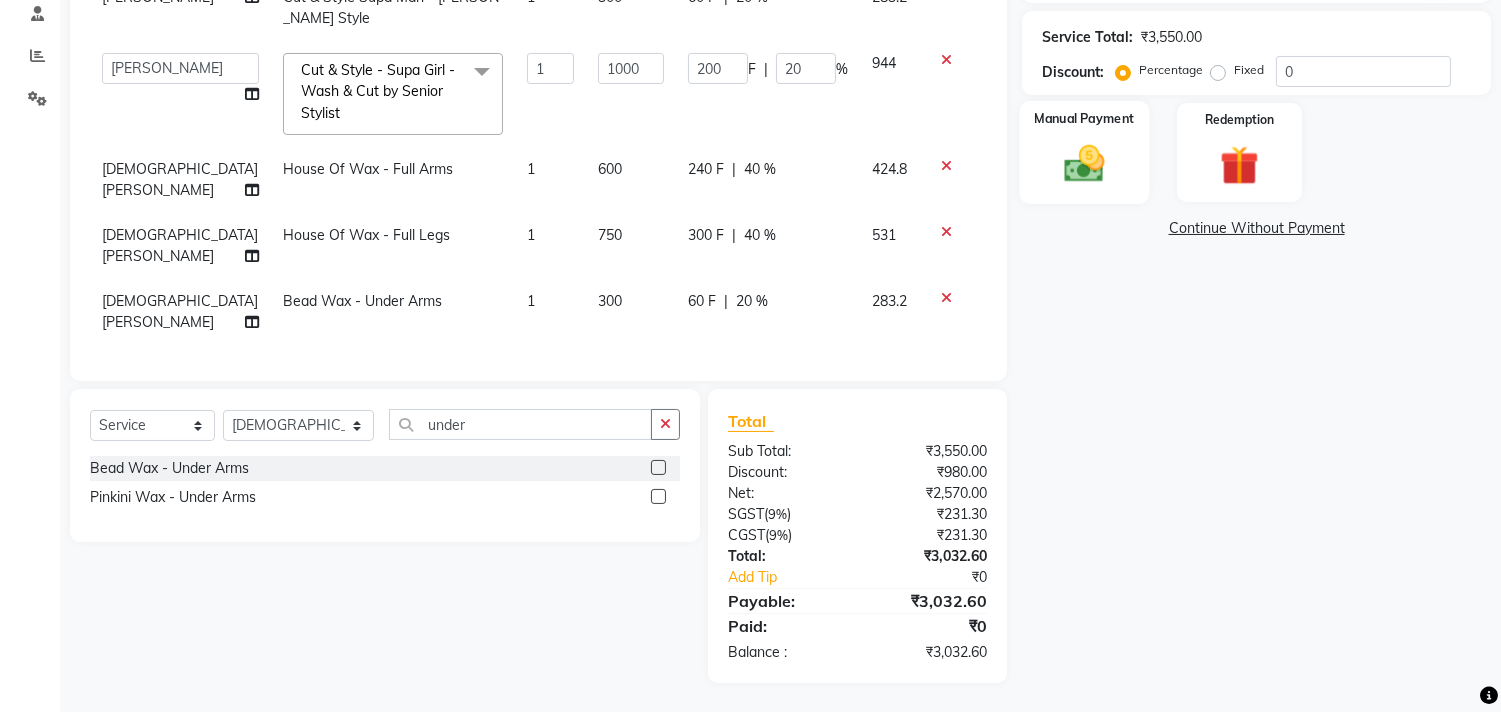 click 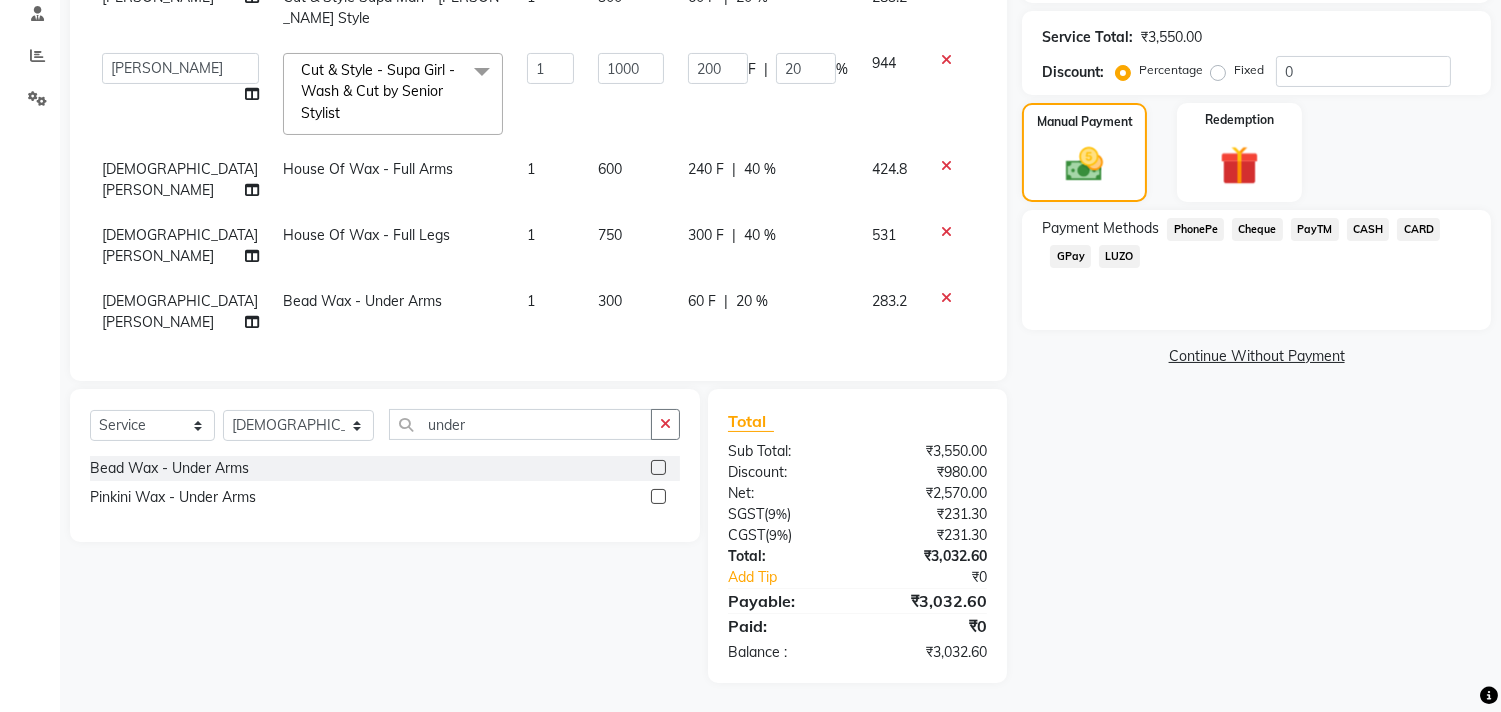 click on "GPay" 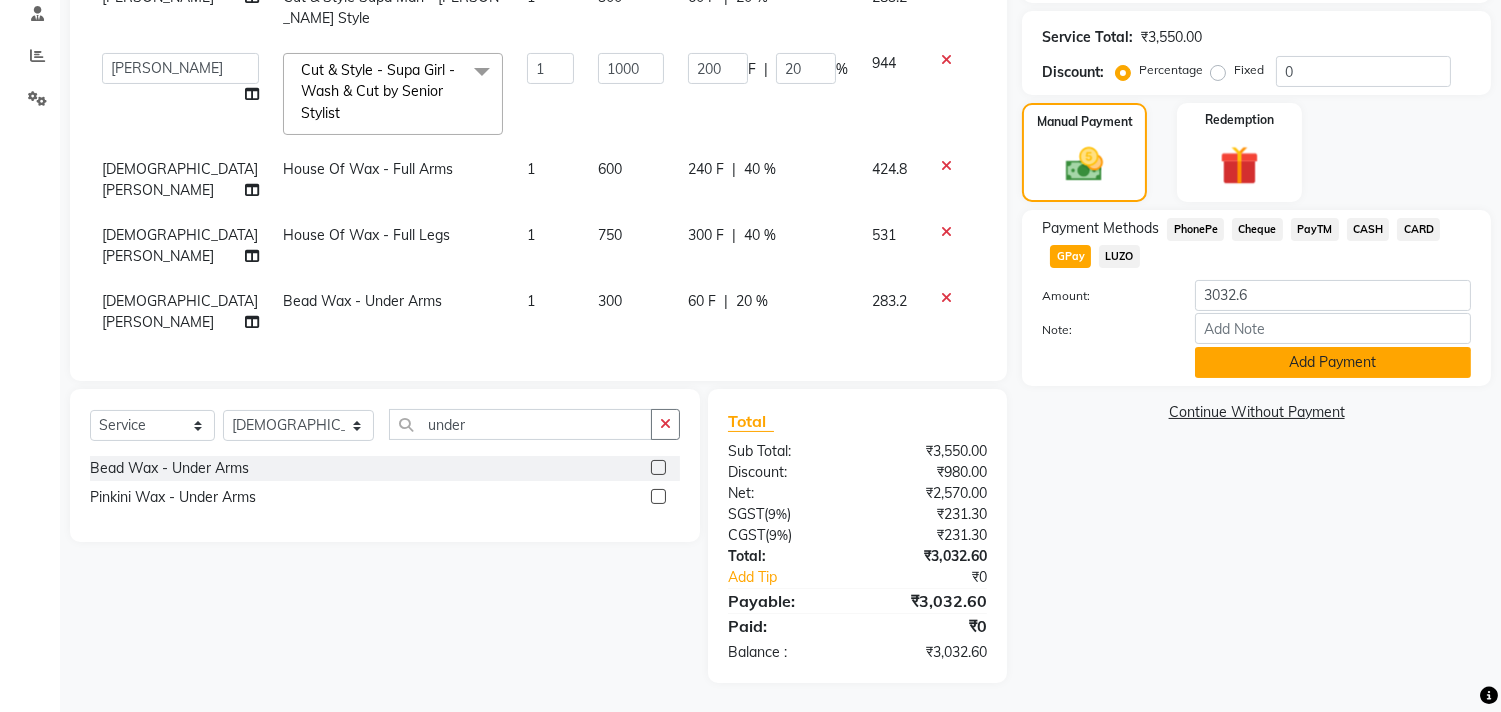 click on "Add Payment" 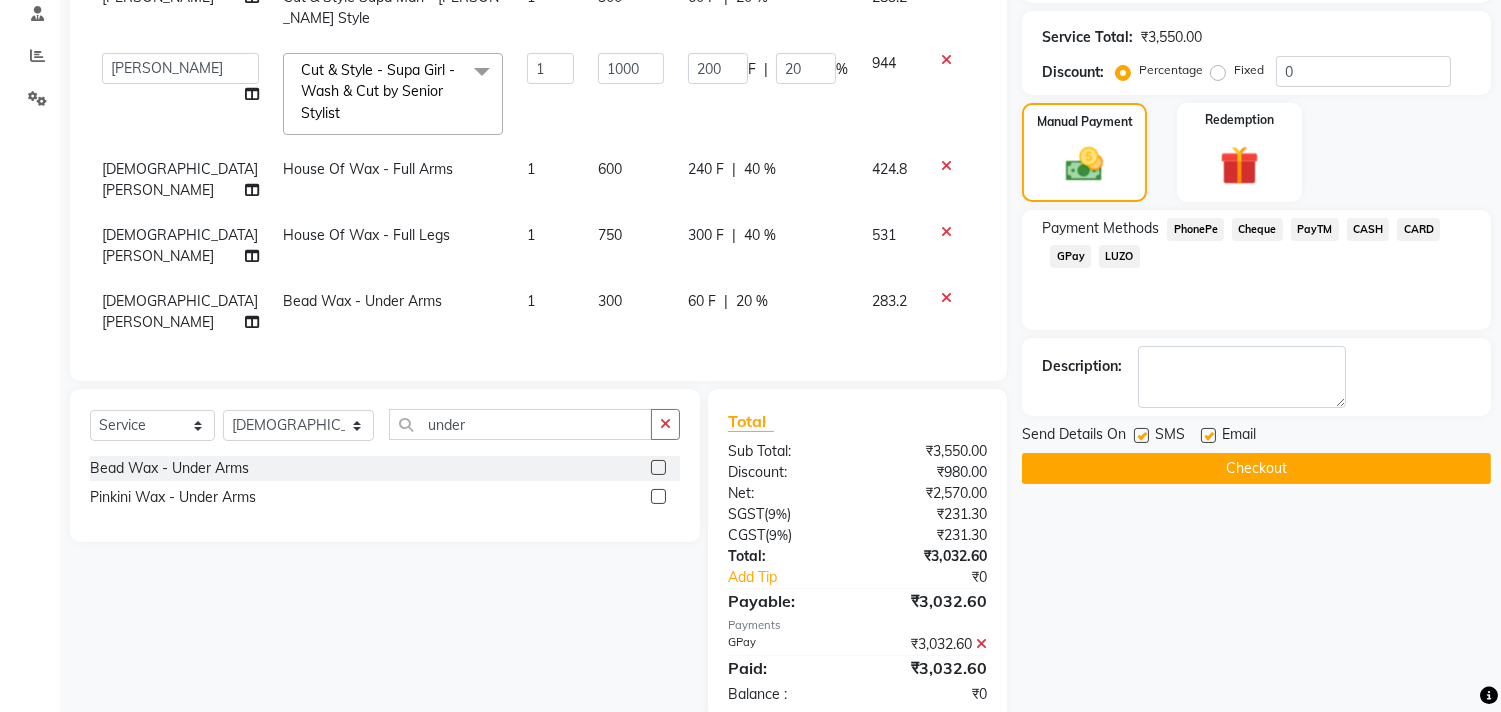 click 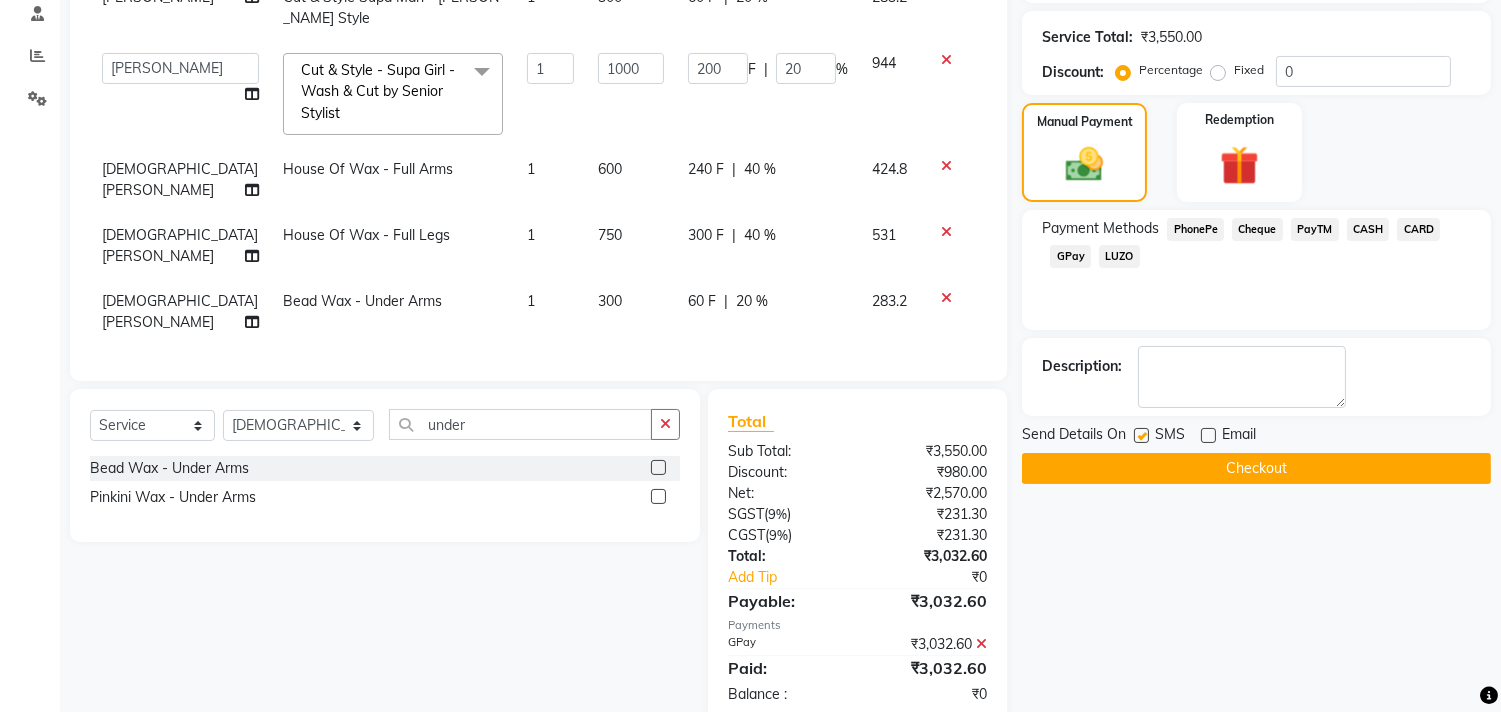 click on "Checkout" 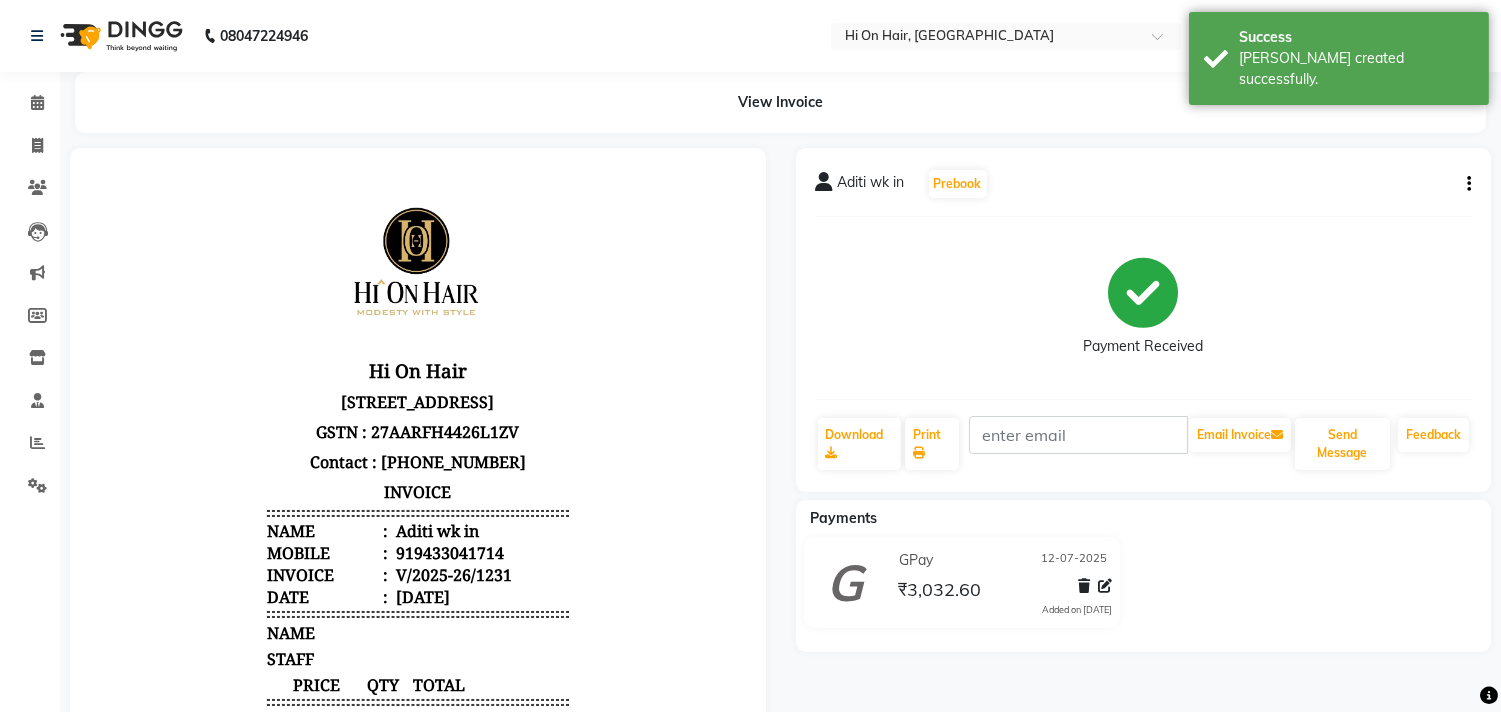 scroll, scrollTop: 0, scrollLeft: 0, axis: both 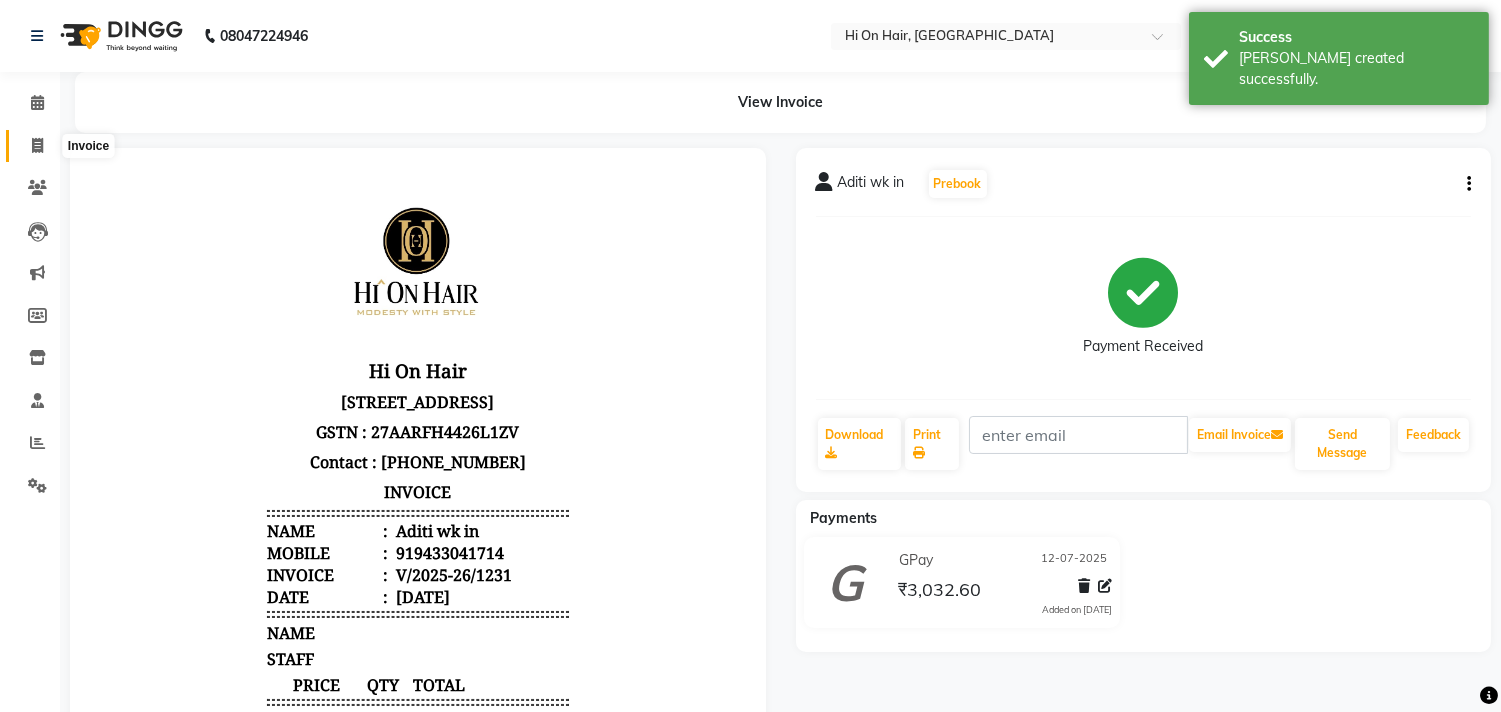 click 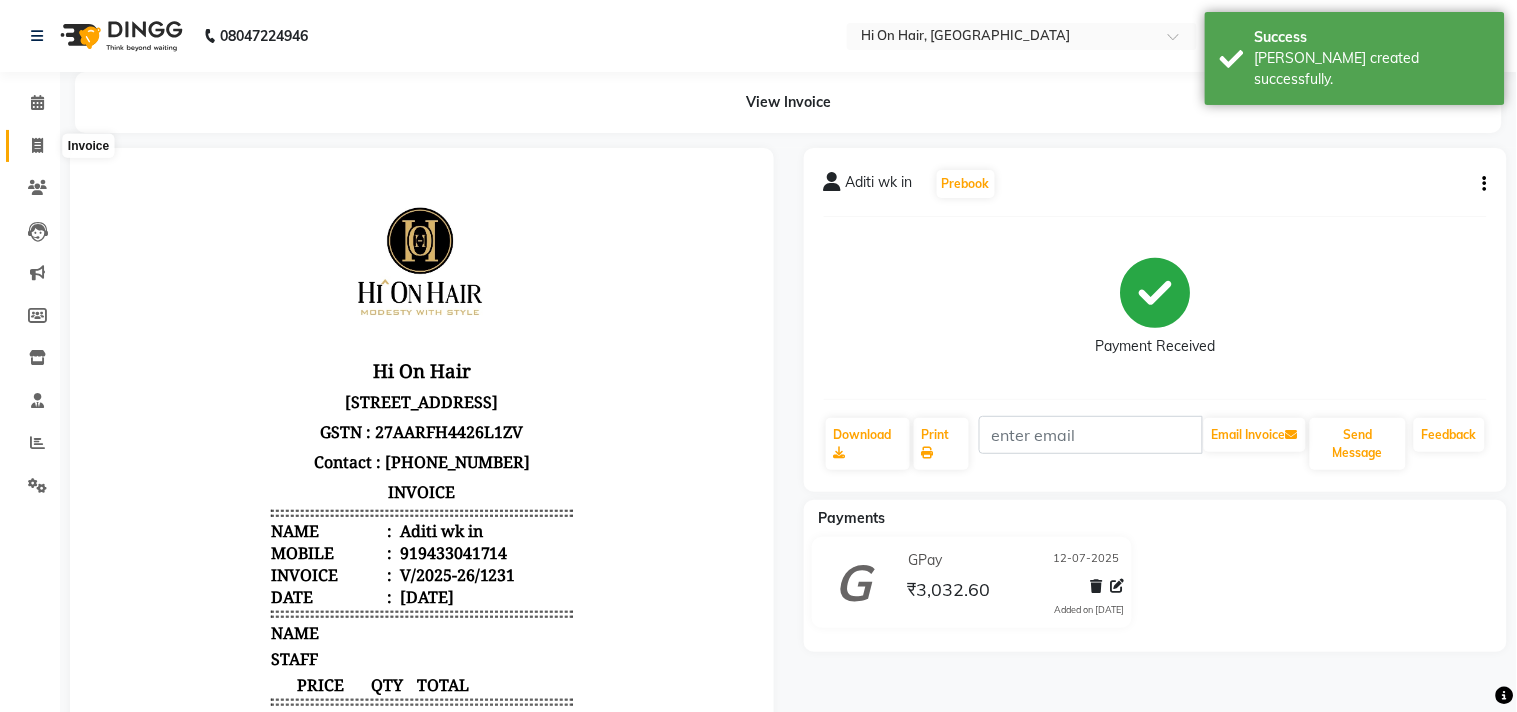 select on "535" 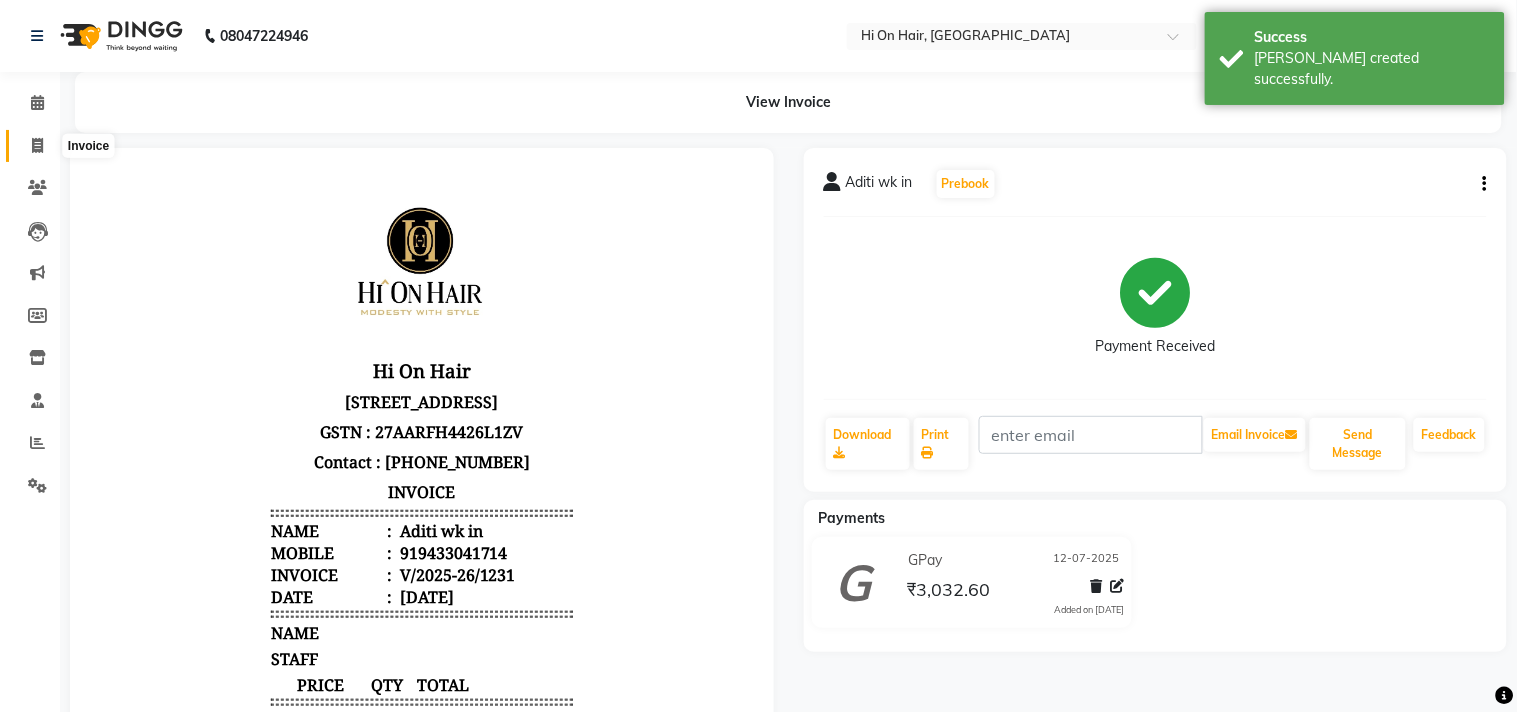 select on "service" 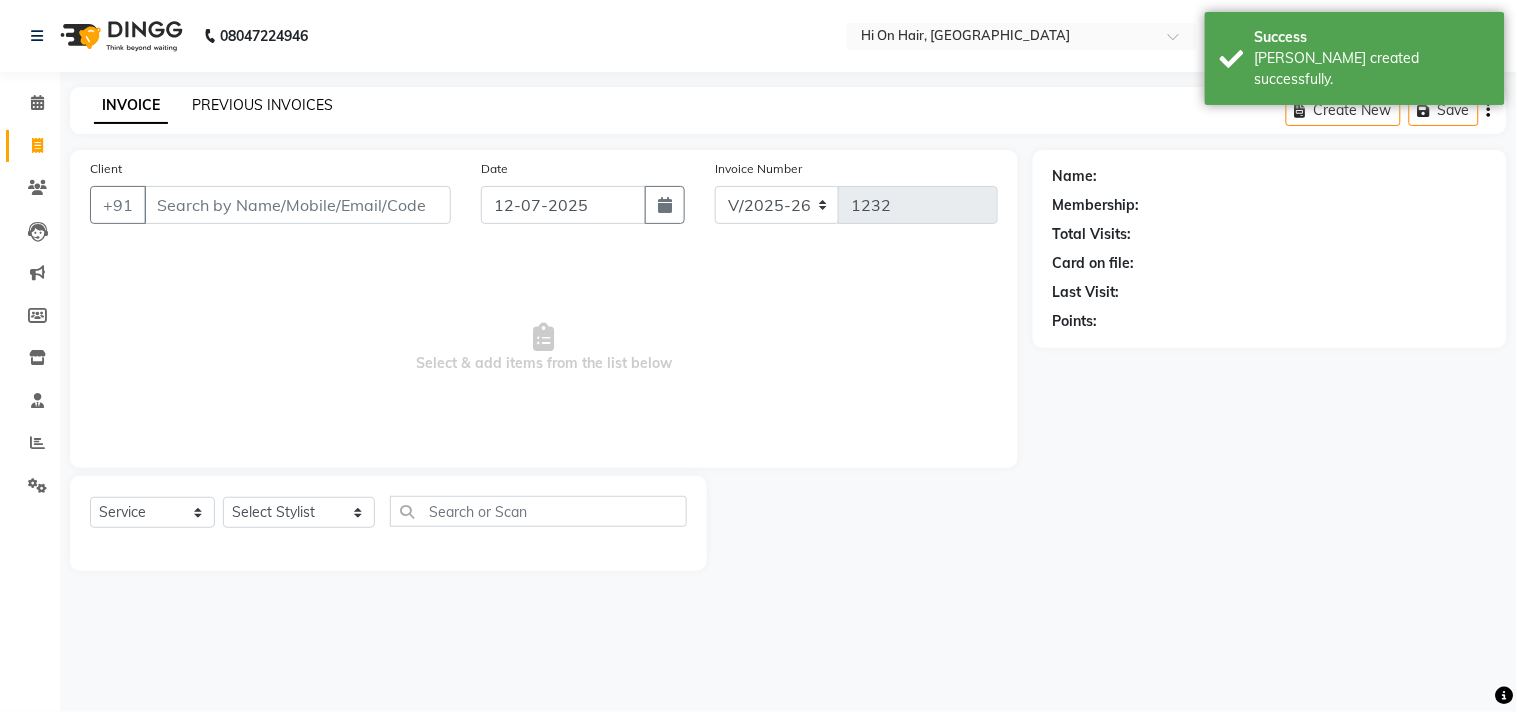 click on "PREVIOUS INVOICES" 